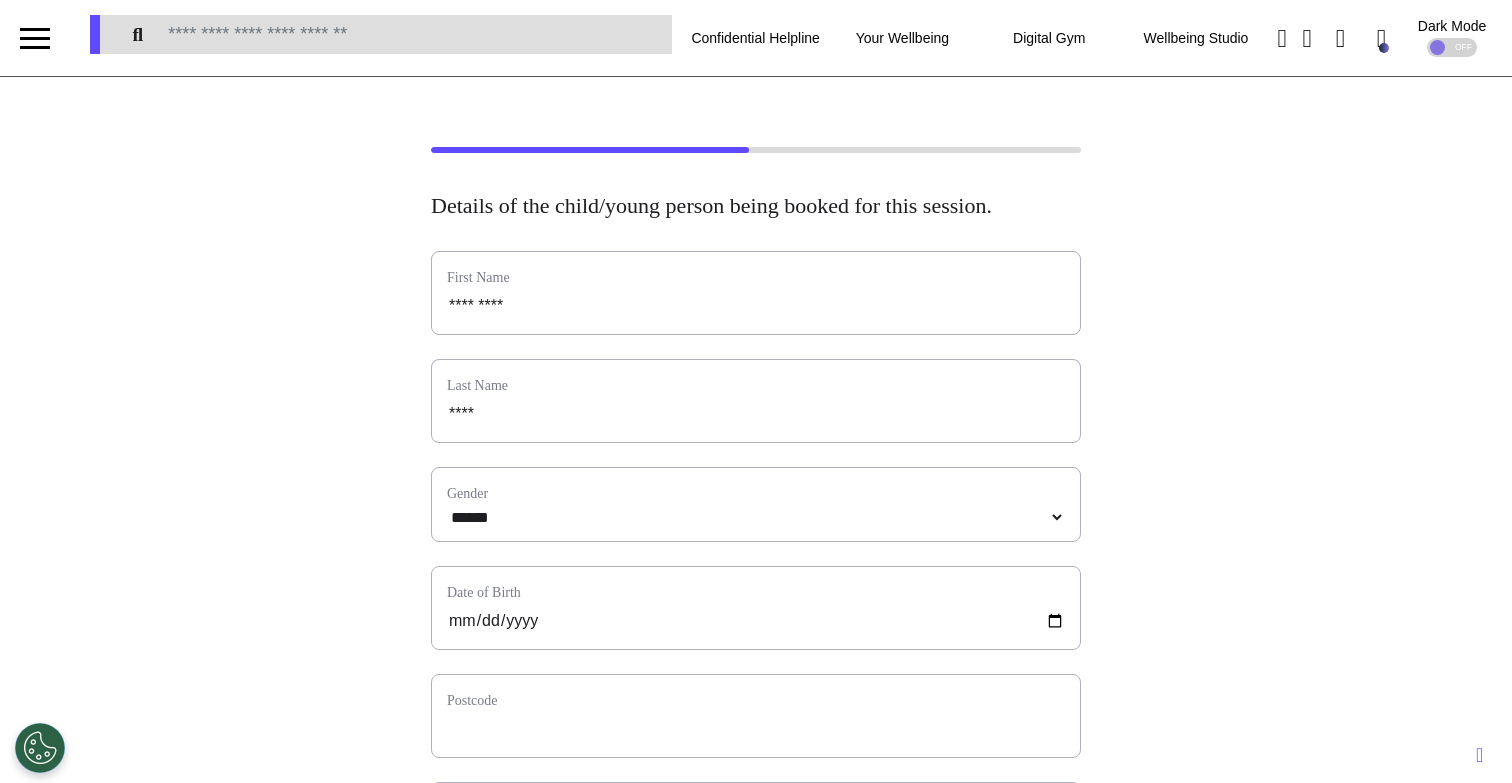 select on "******" 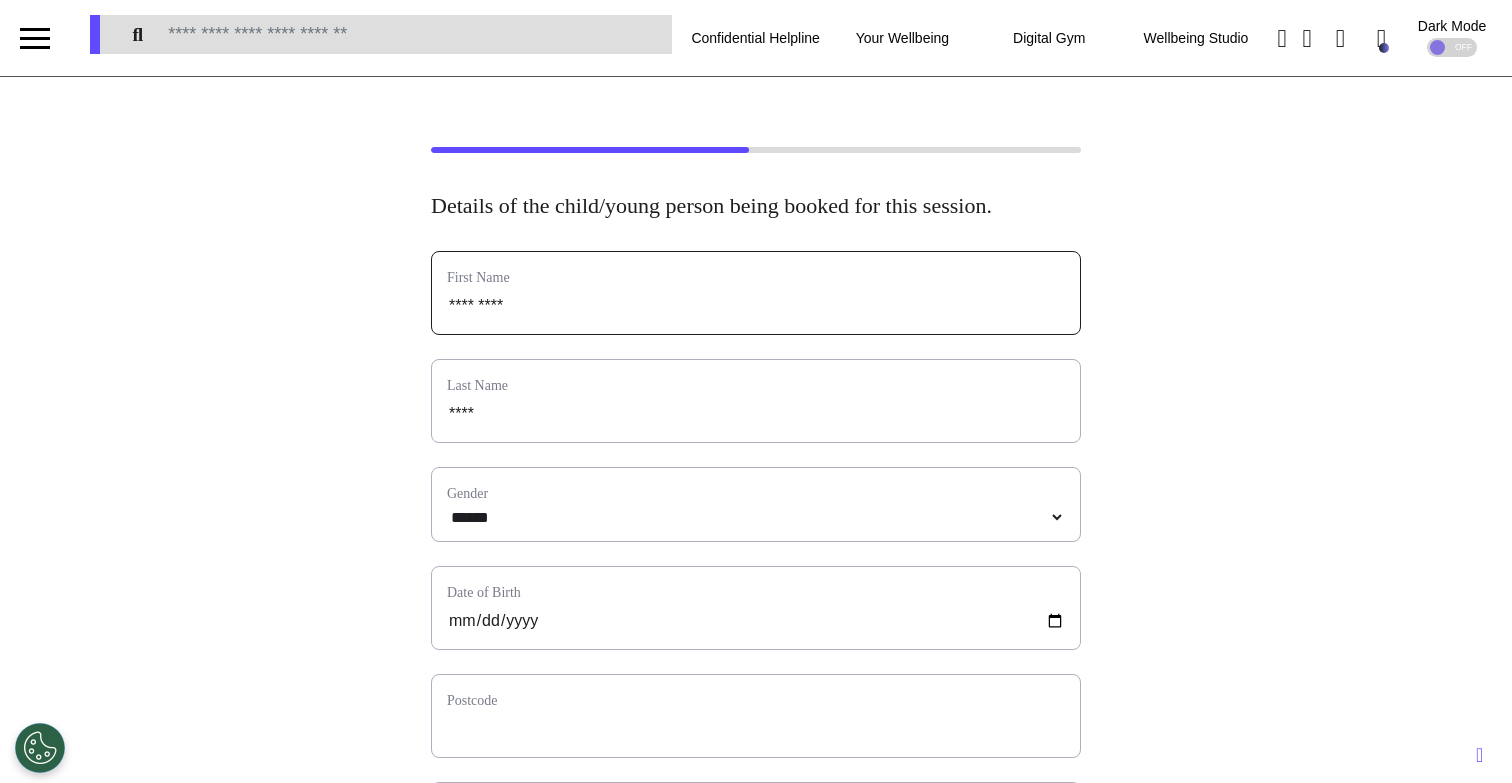 click on "*********" at bounding box center (756, 306) 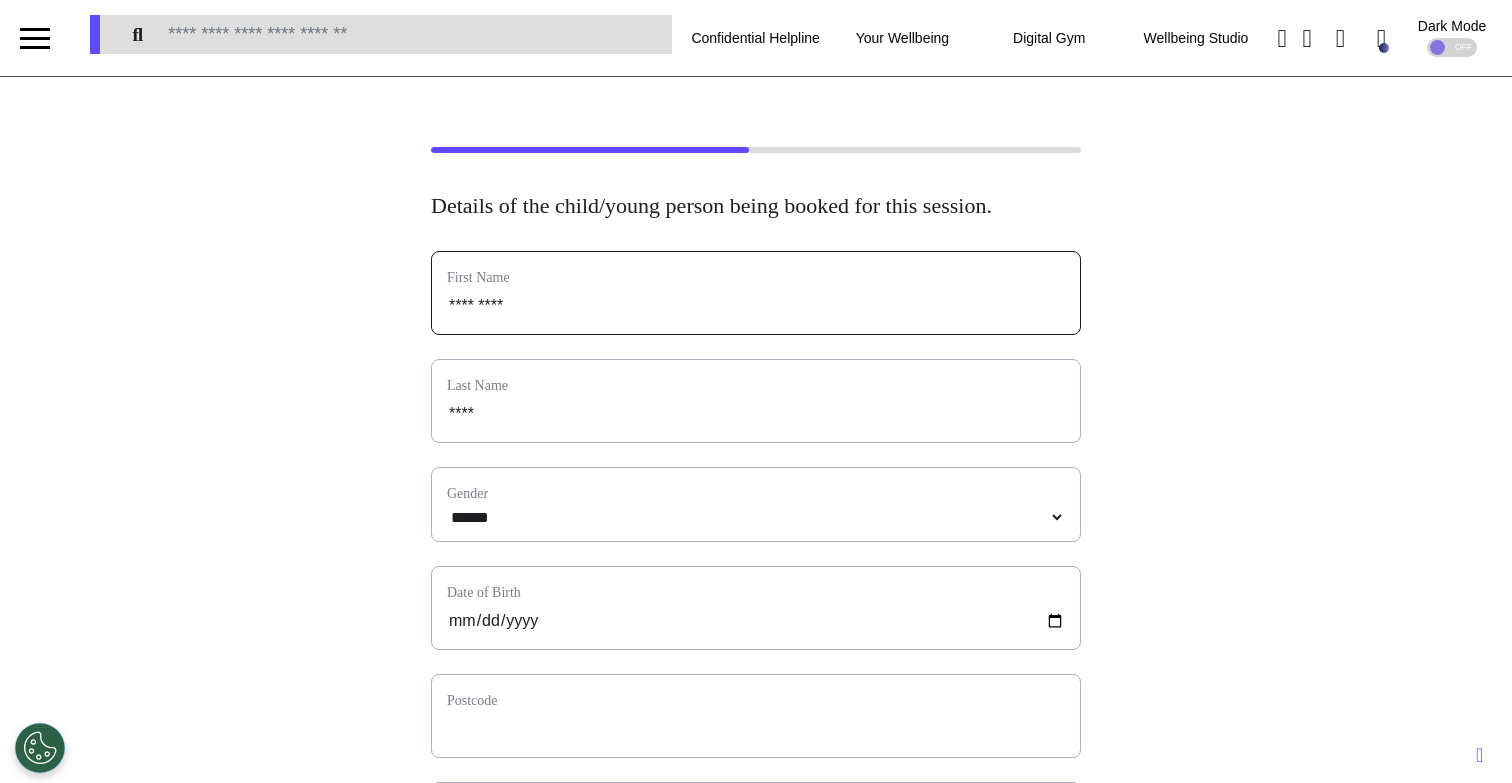 type on "*" 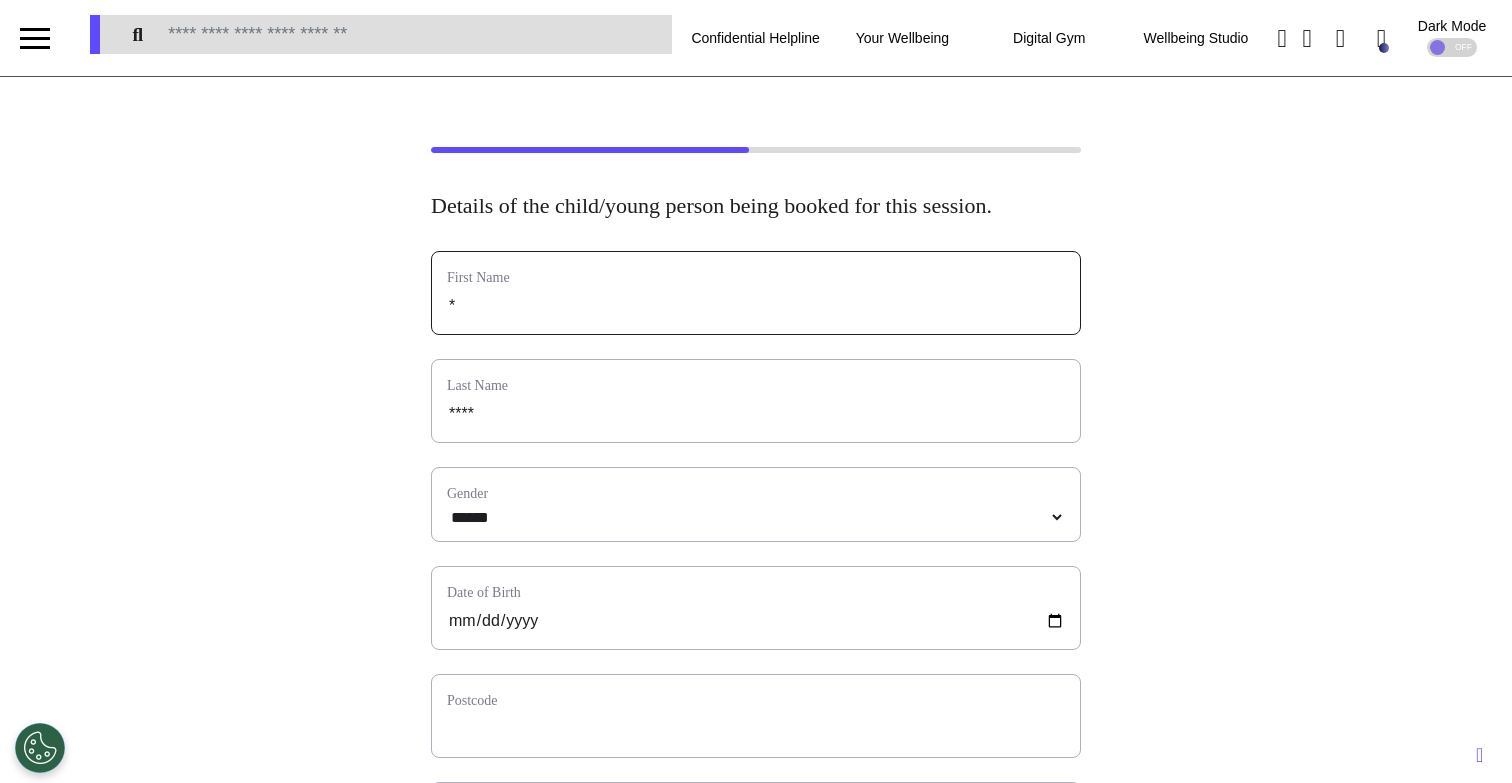 type on "**" 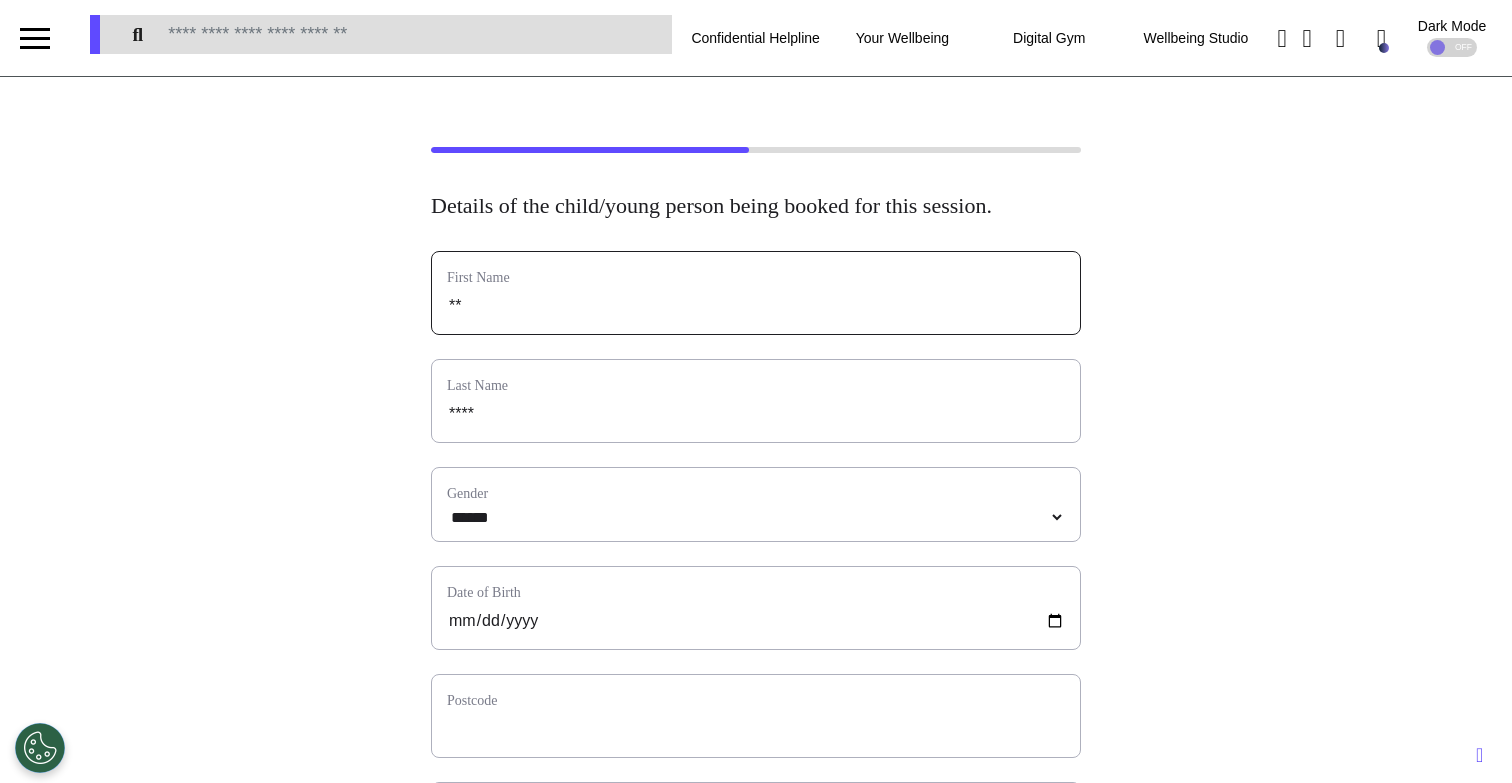 select 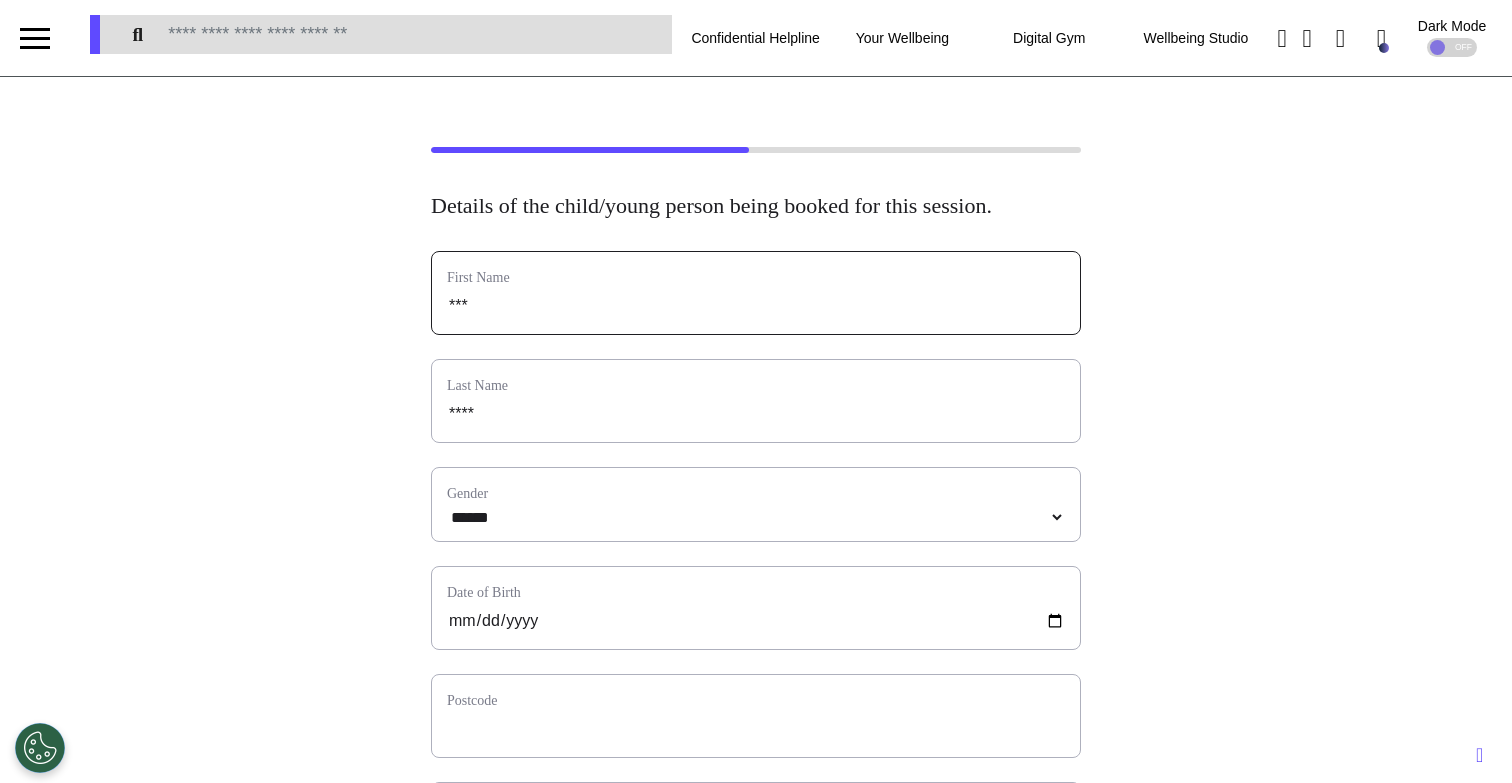 type on "****" 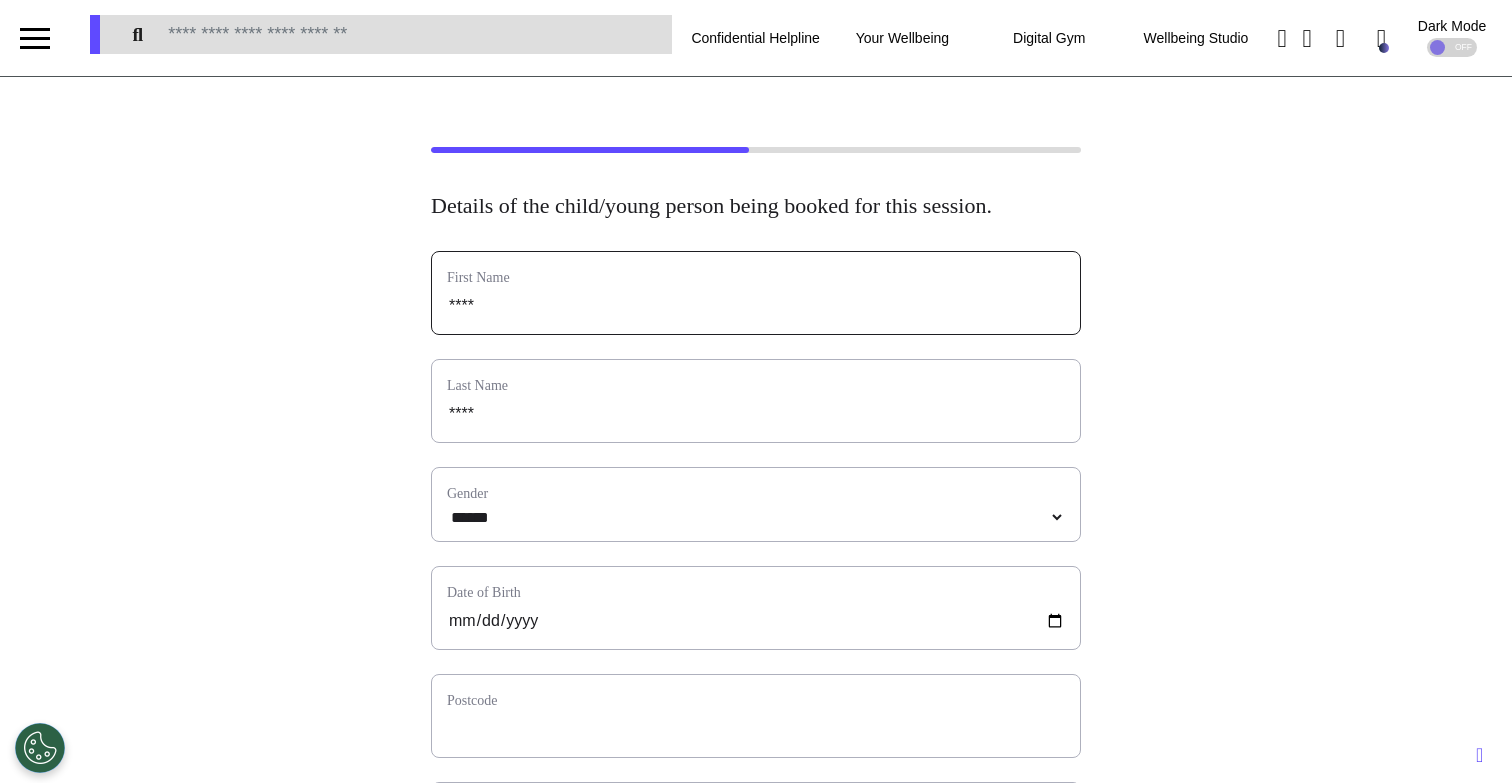 type on "*****" 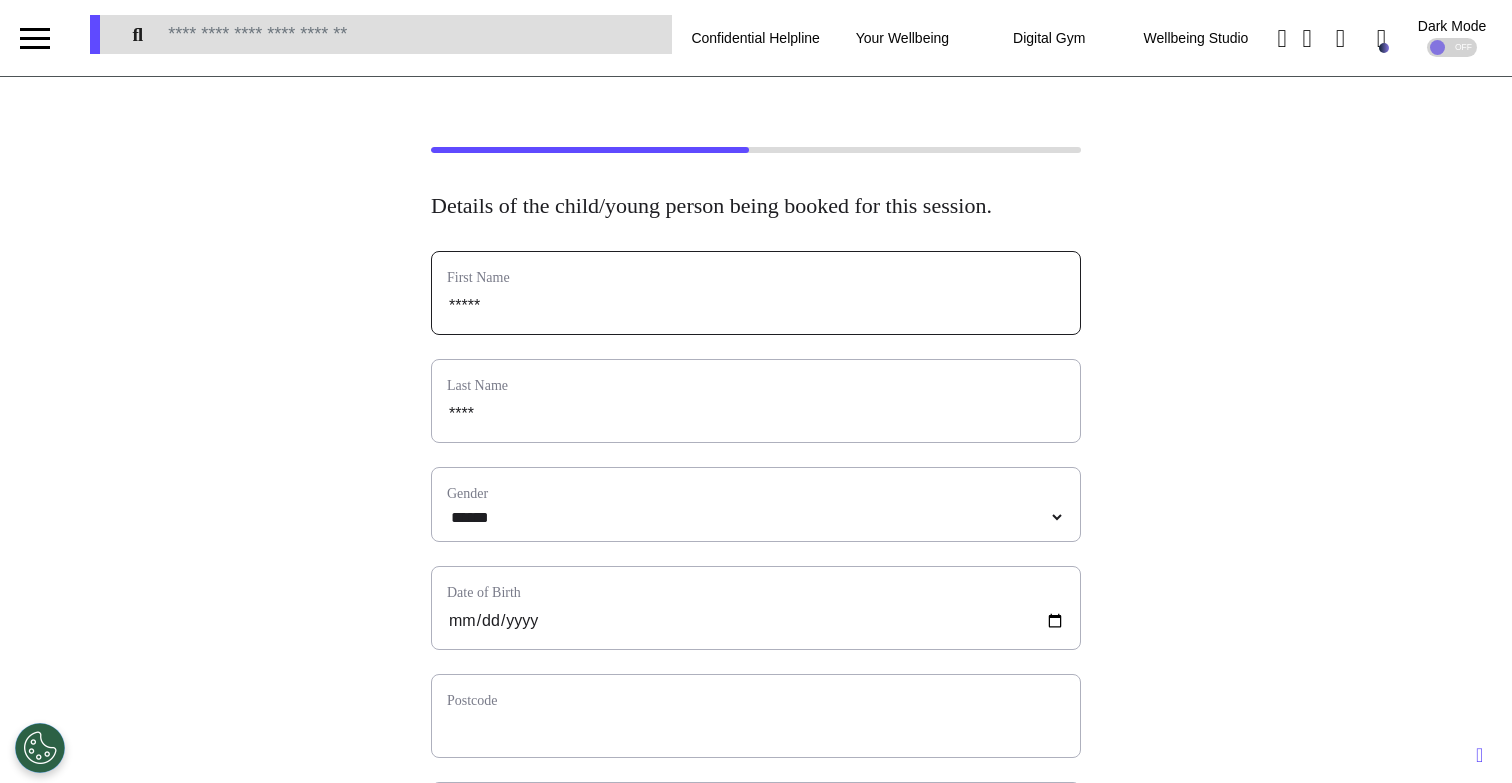 type on "*****" 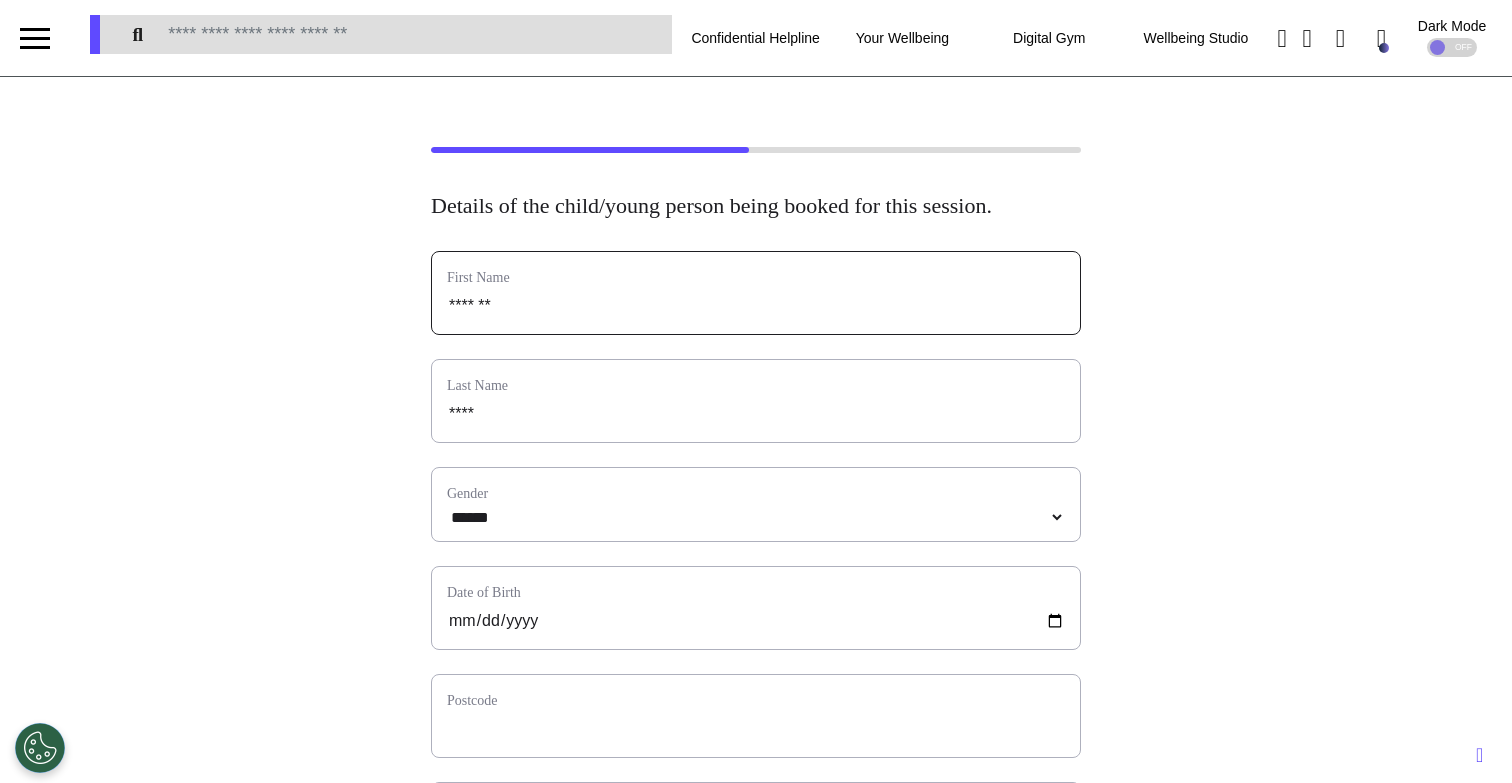 type on "********" 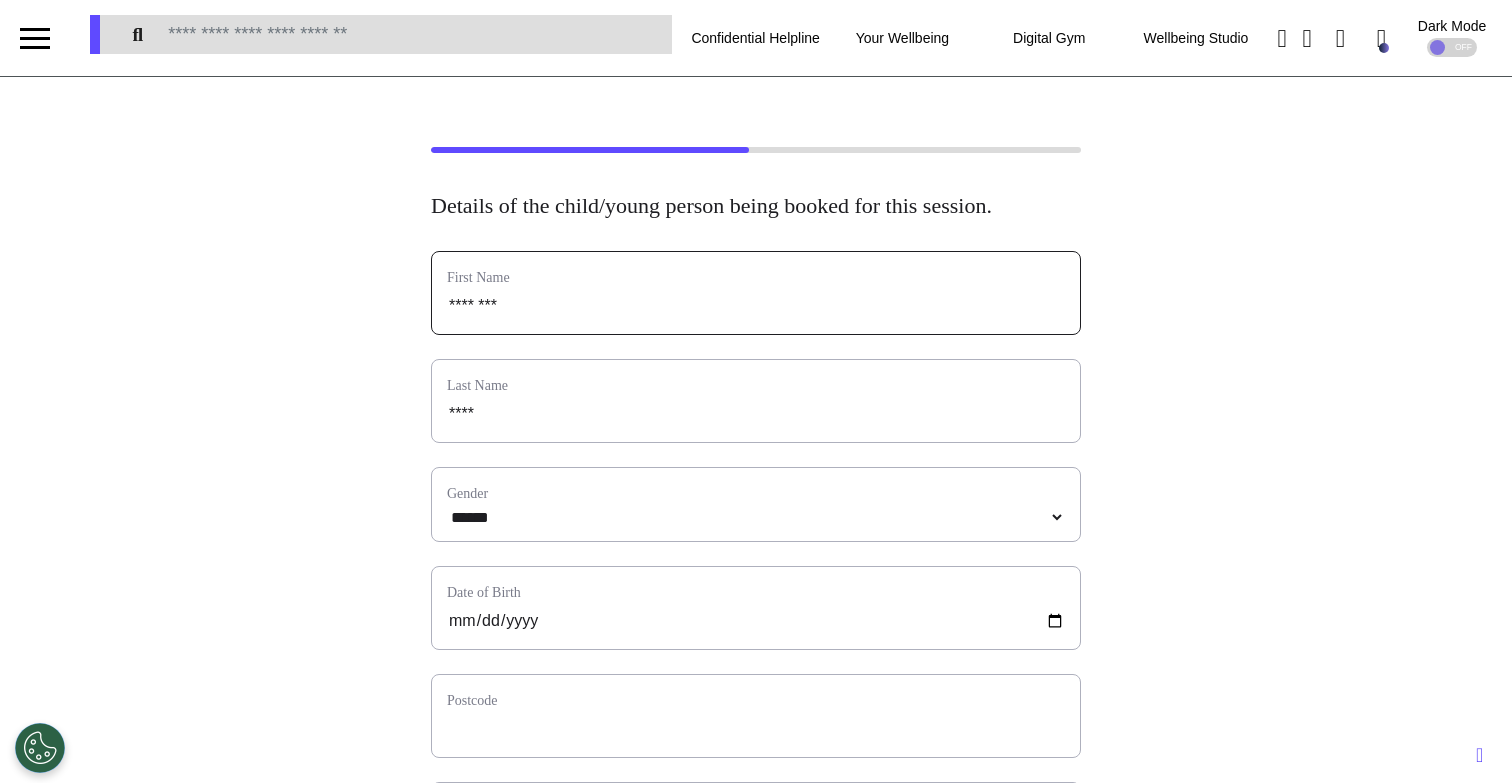 type on "*********" 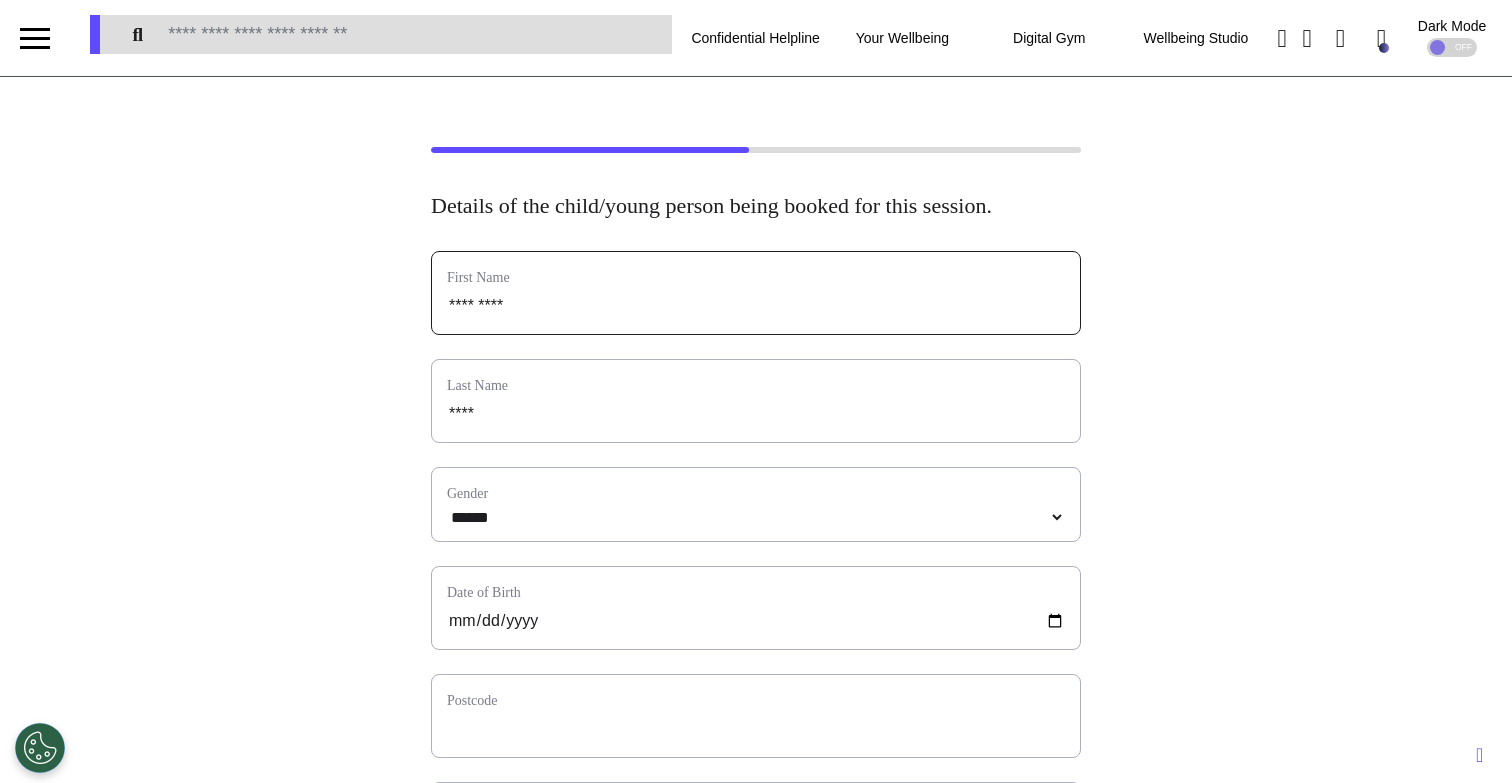type on "**********" 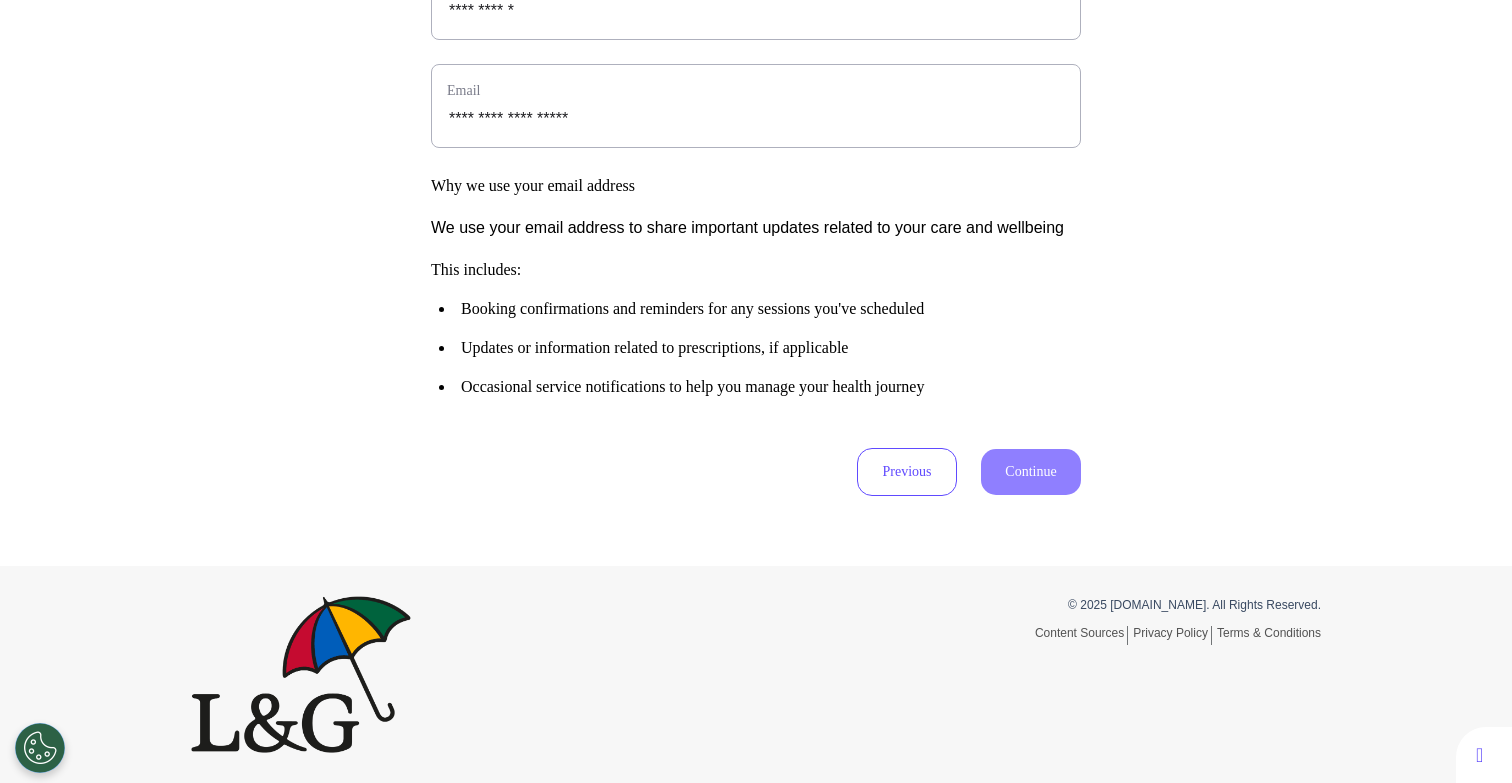 type on "**********" 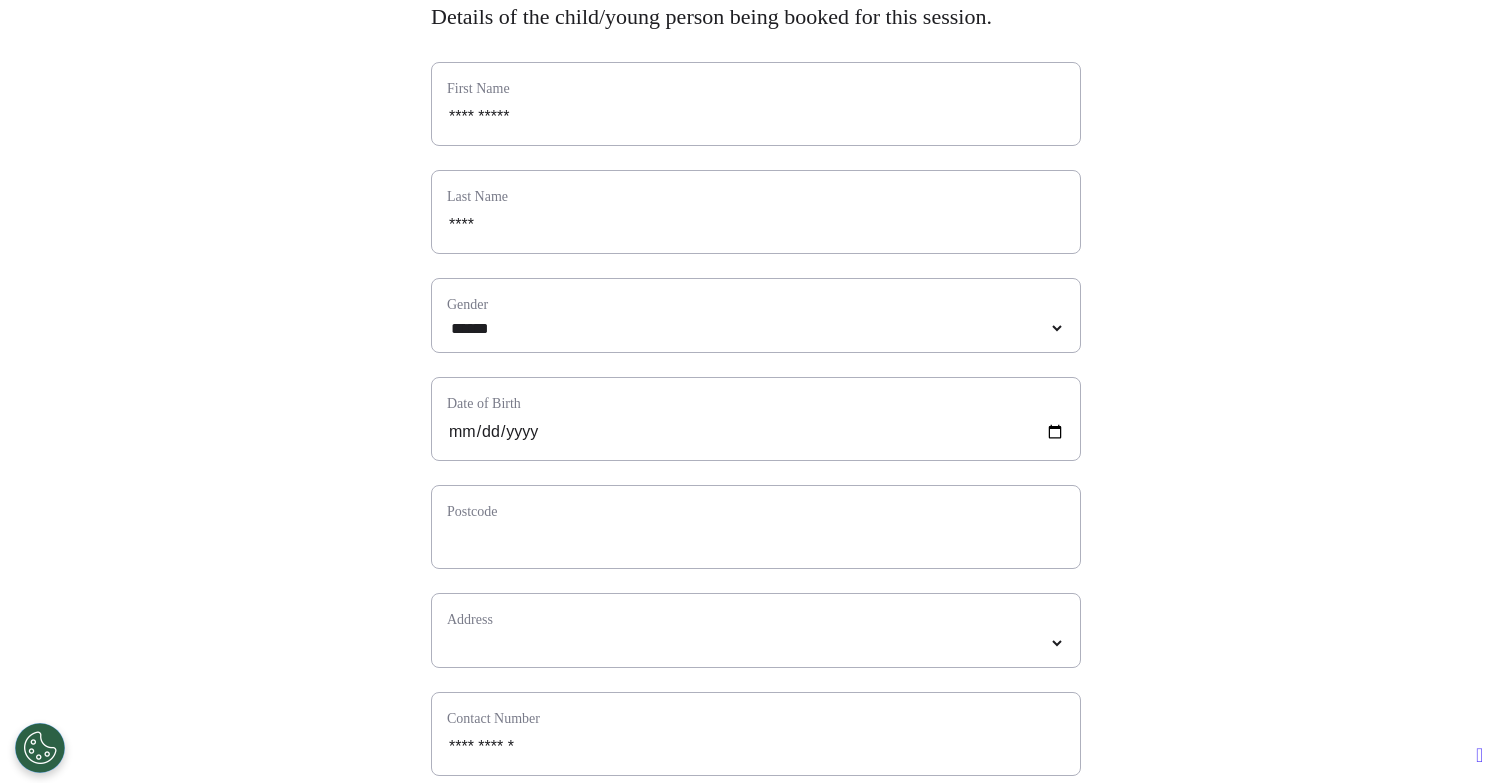scroll, scrollTop: 284, scrollLeft: 0, axis: vertical 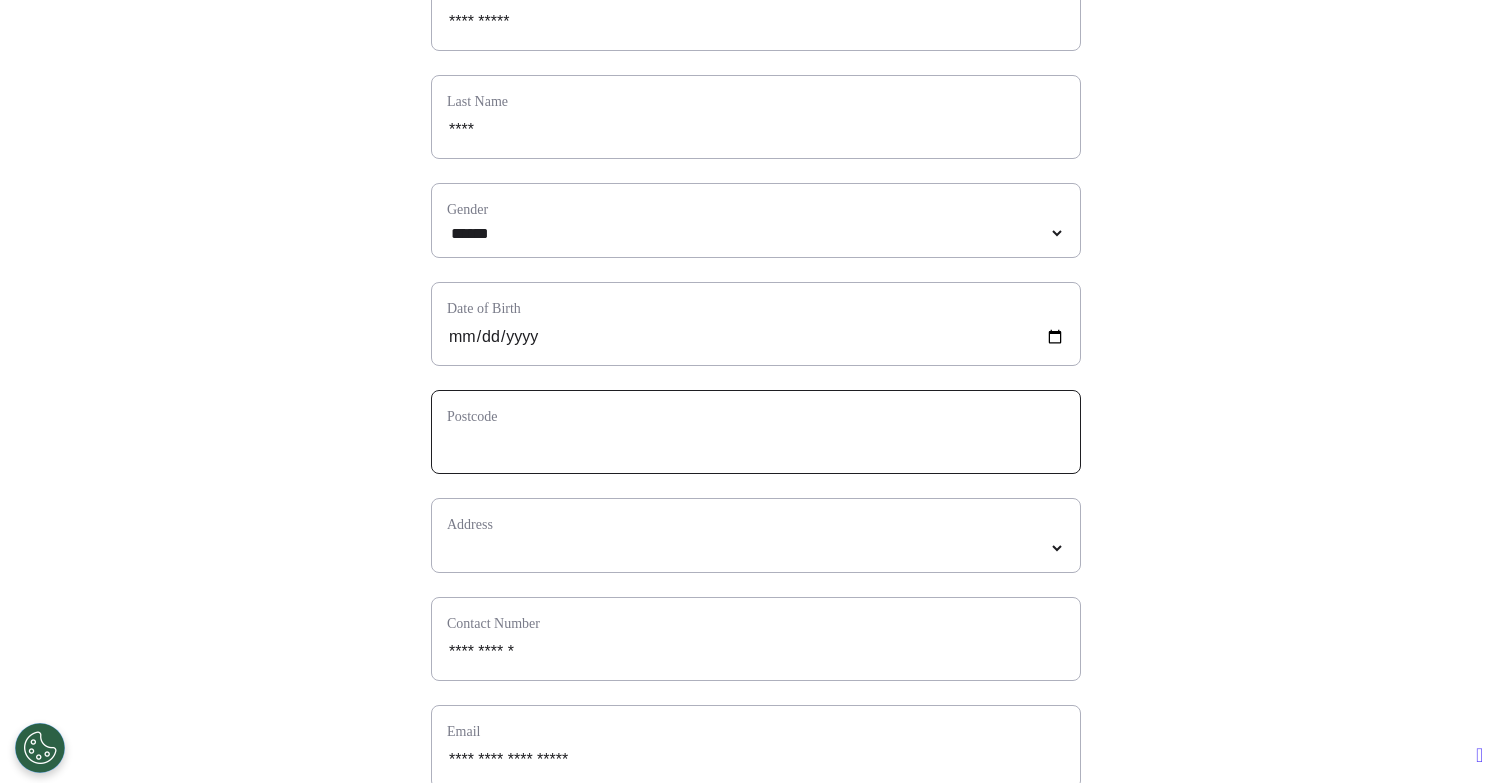 click at bounding box center [756, 445] 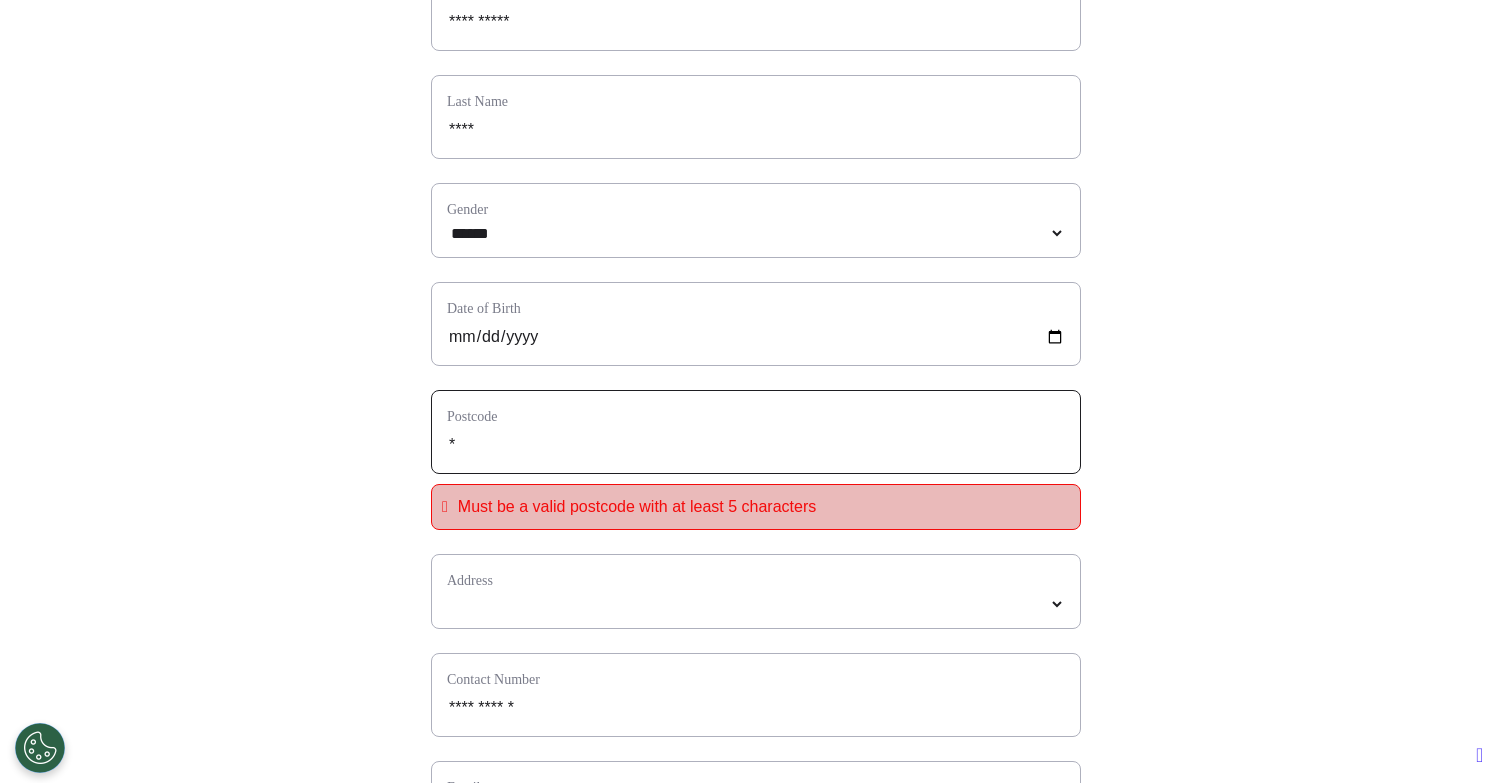 type on "**" 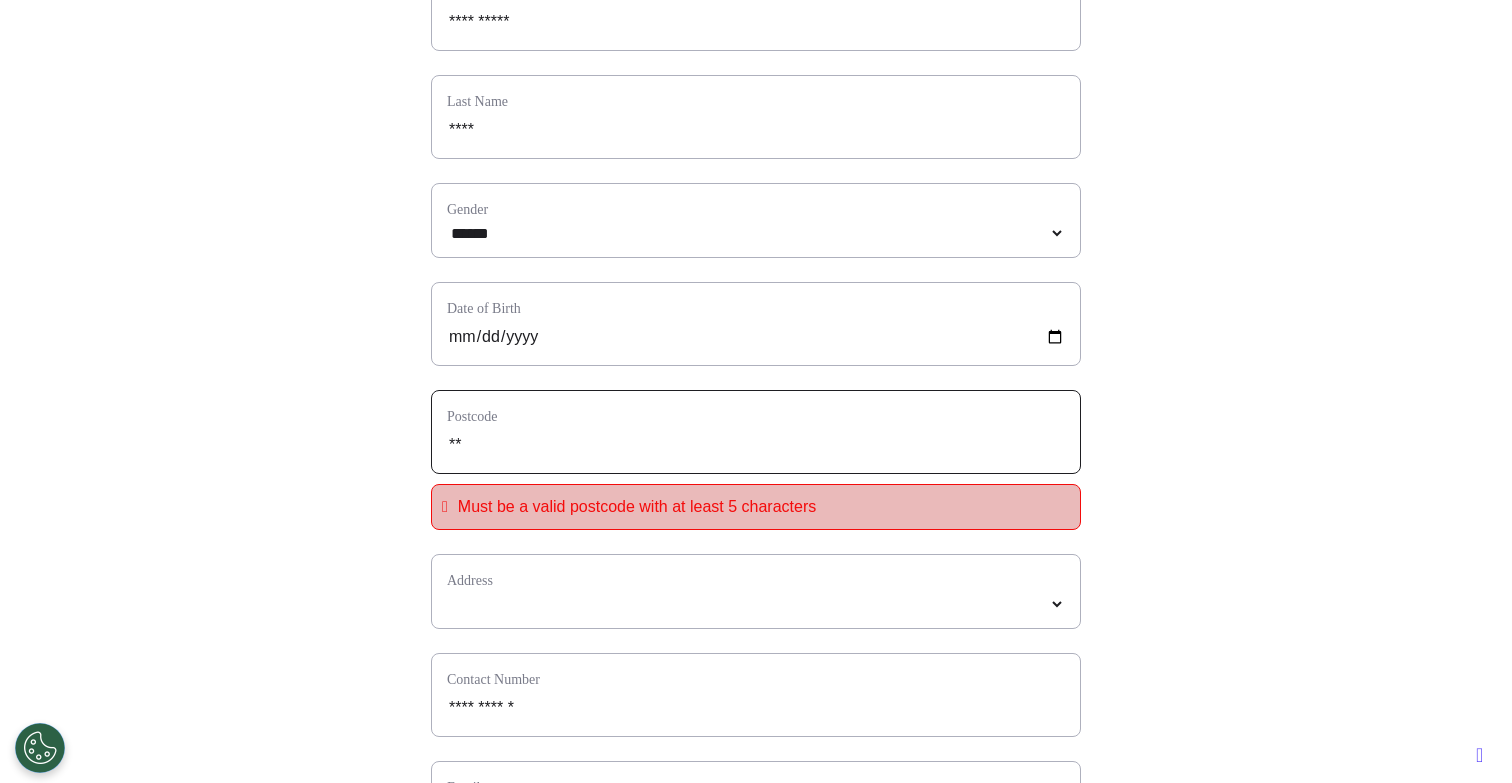 type on "***" 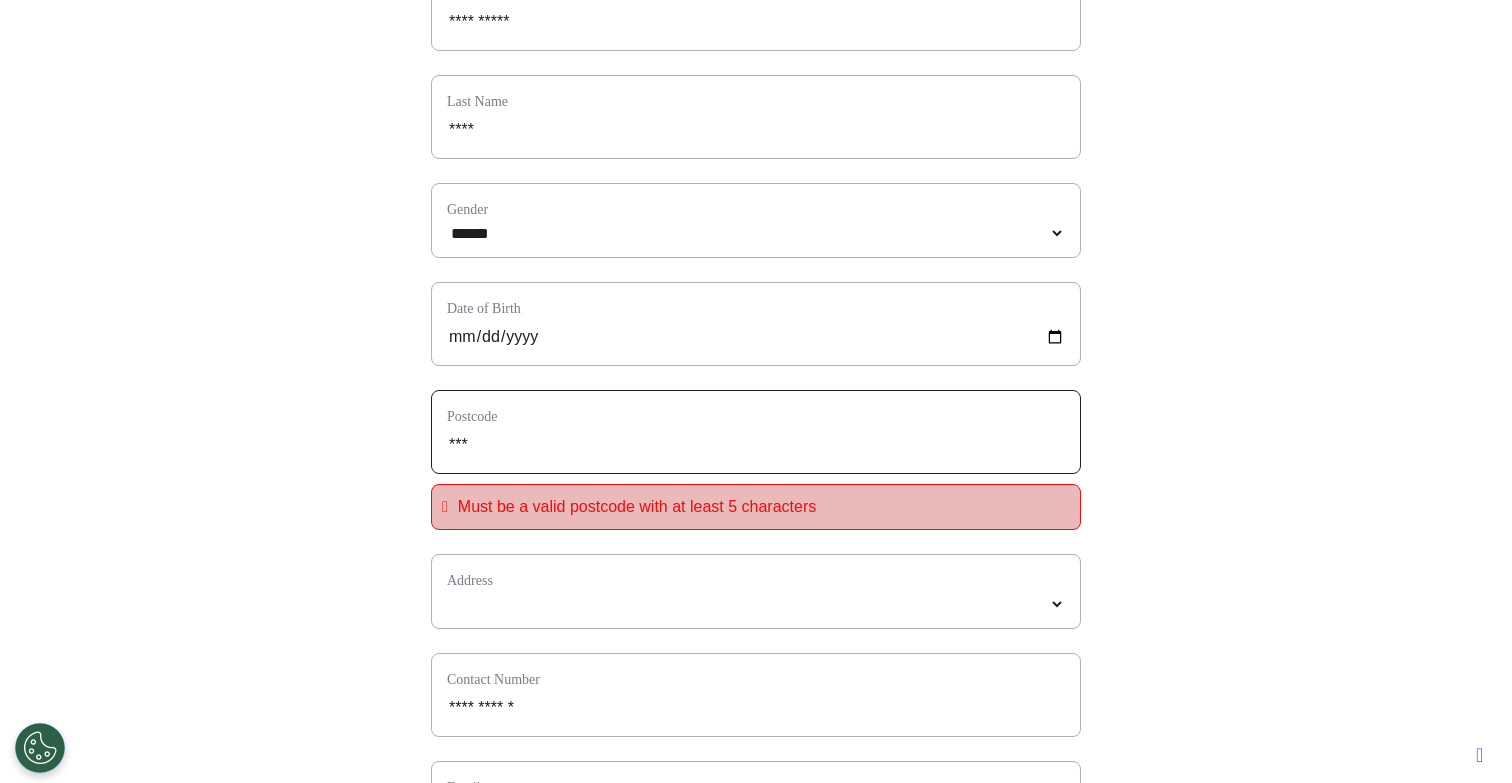 type on "****" 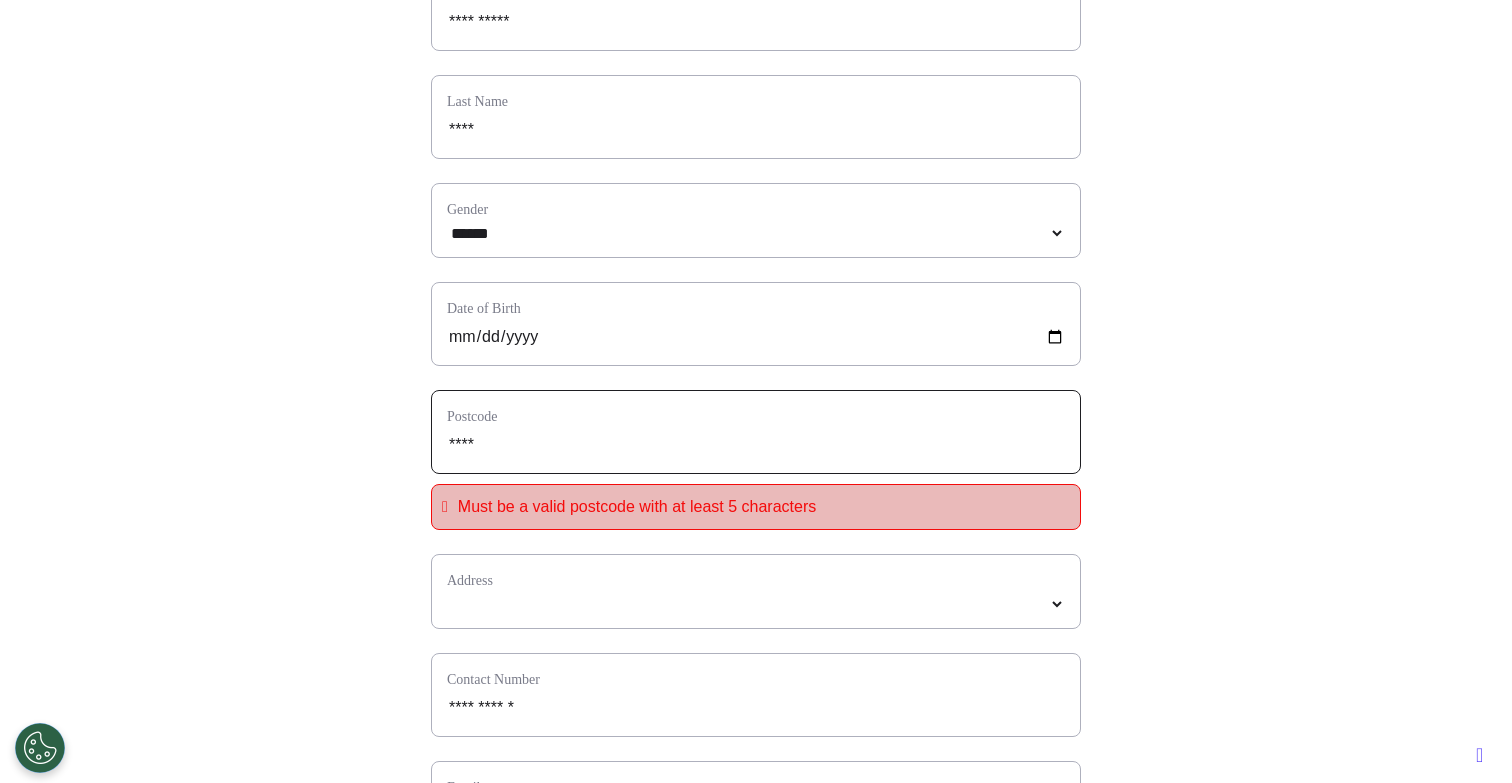 type on "***" 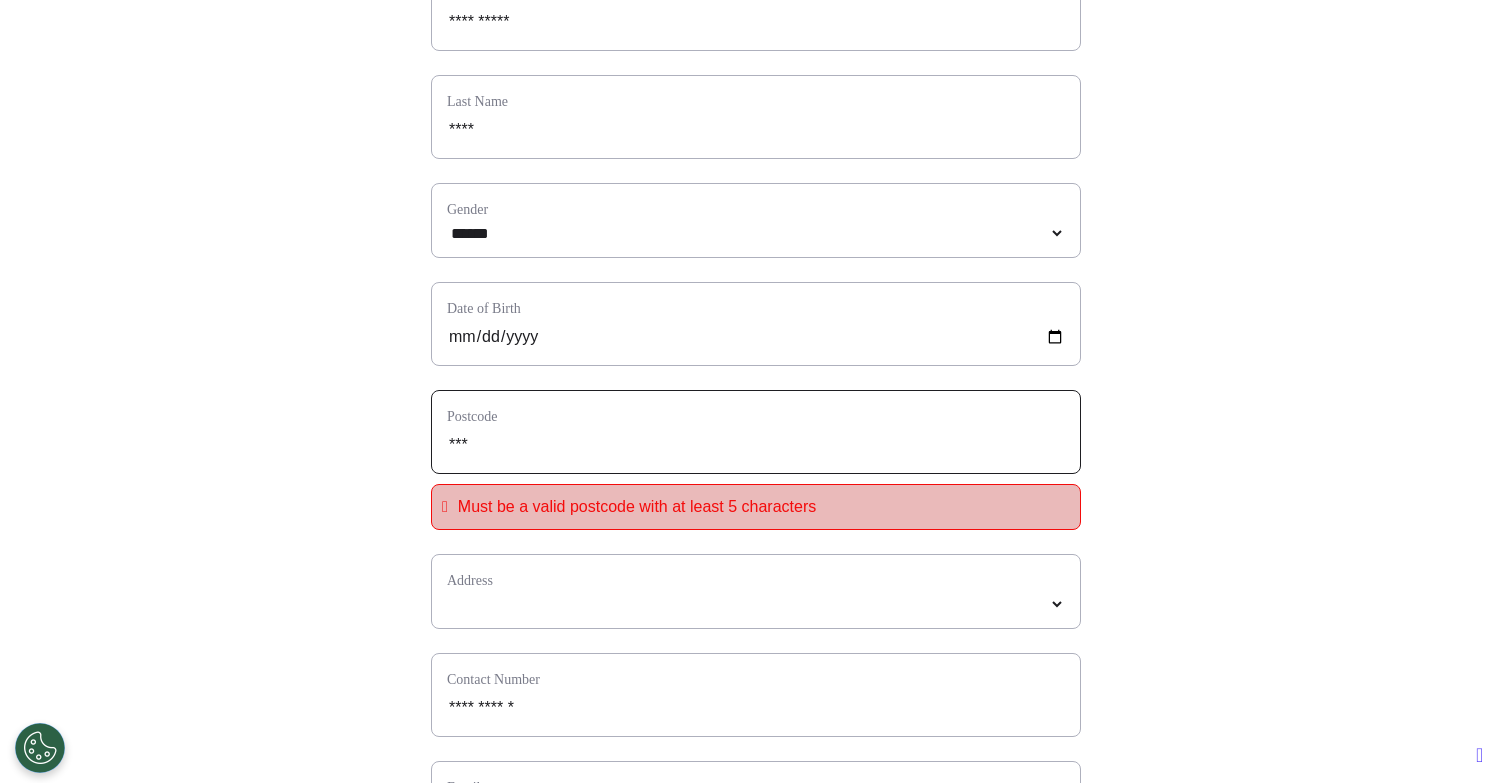 type on "****" 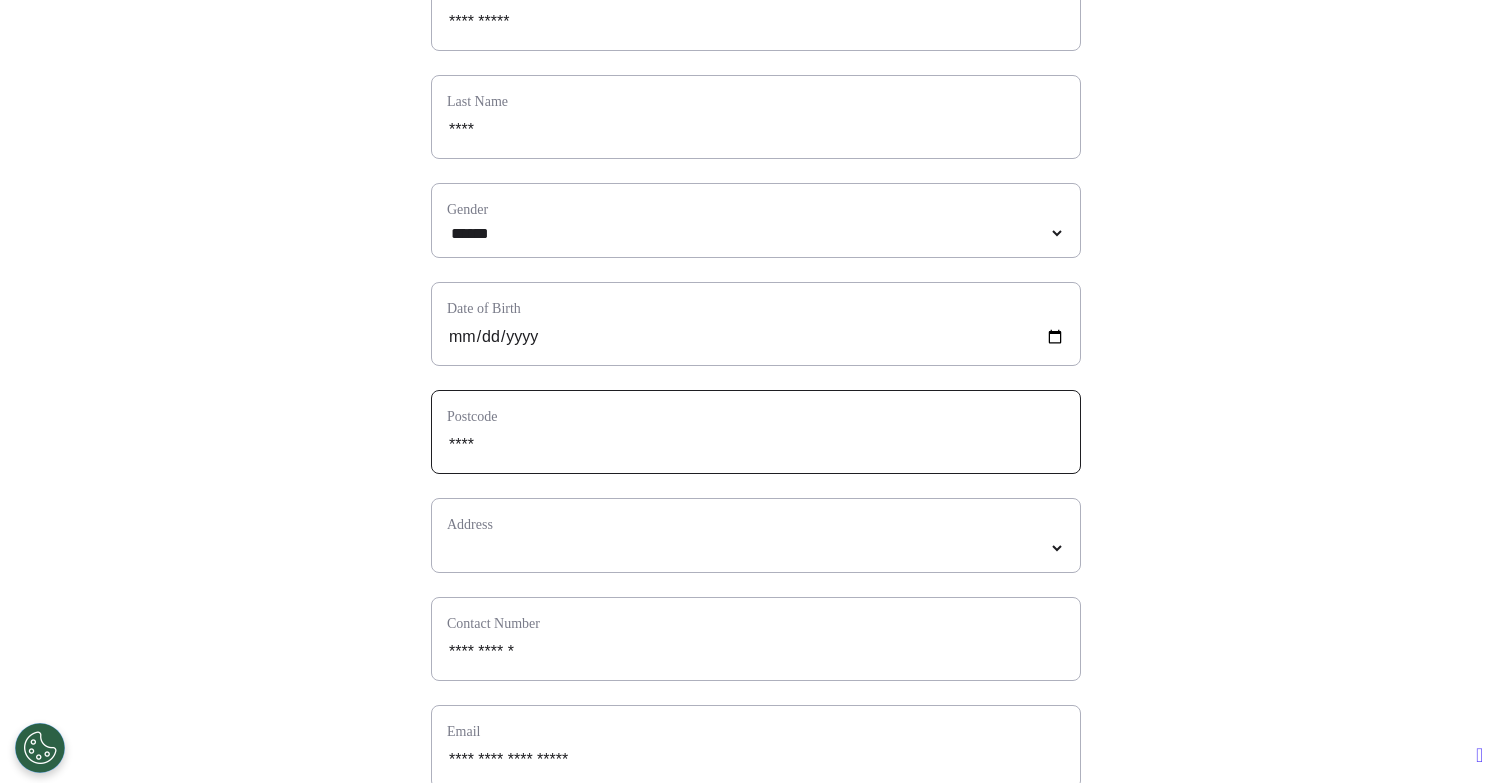 type on "*****" 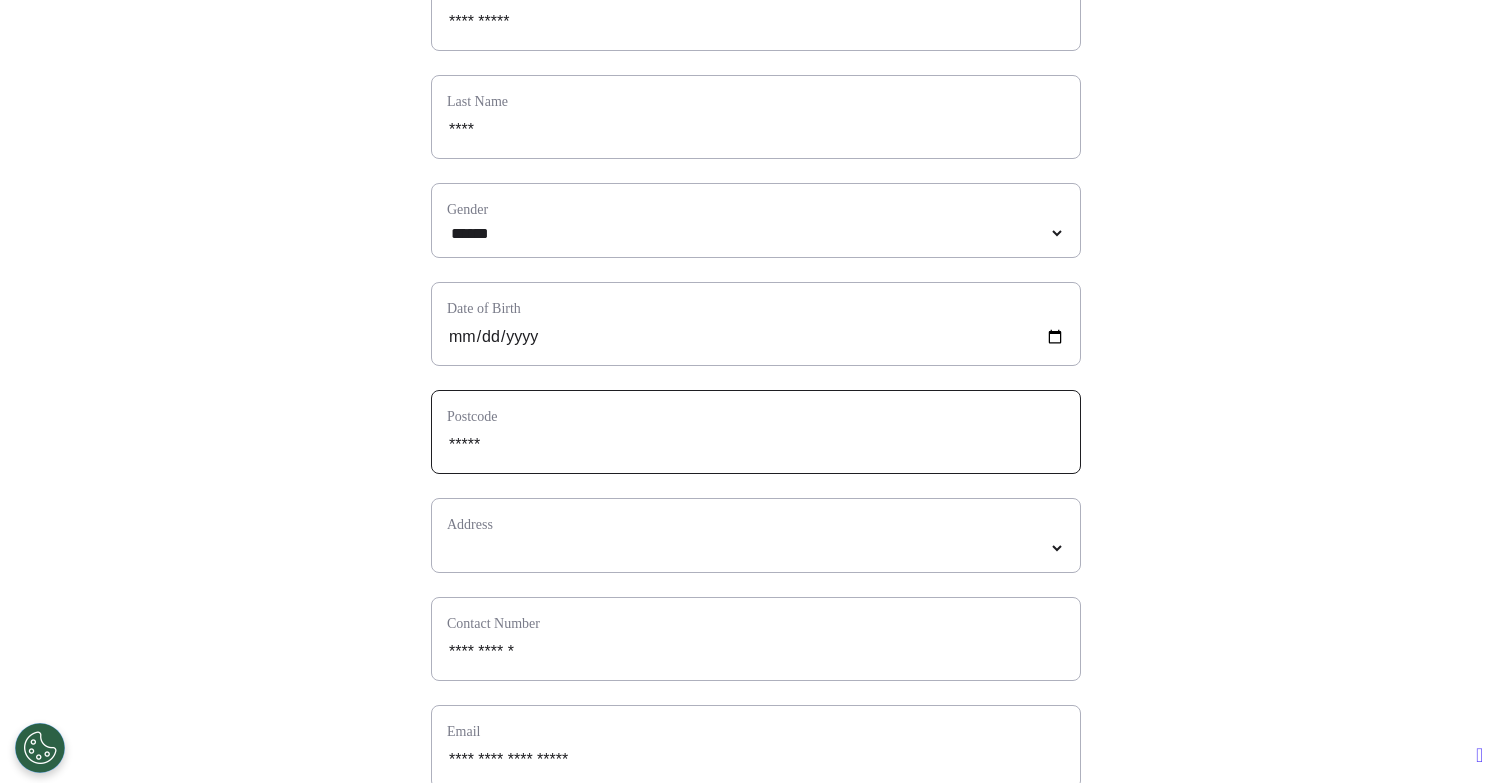 type on "*****" 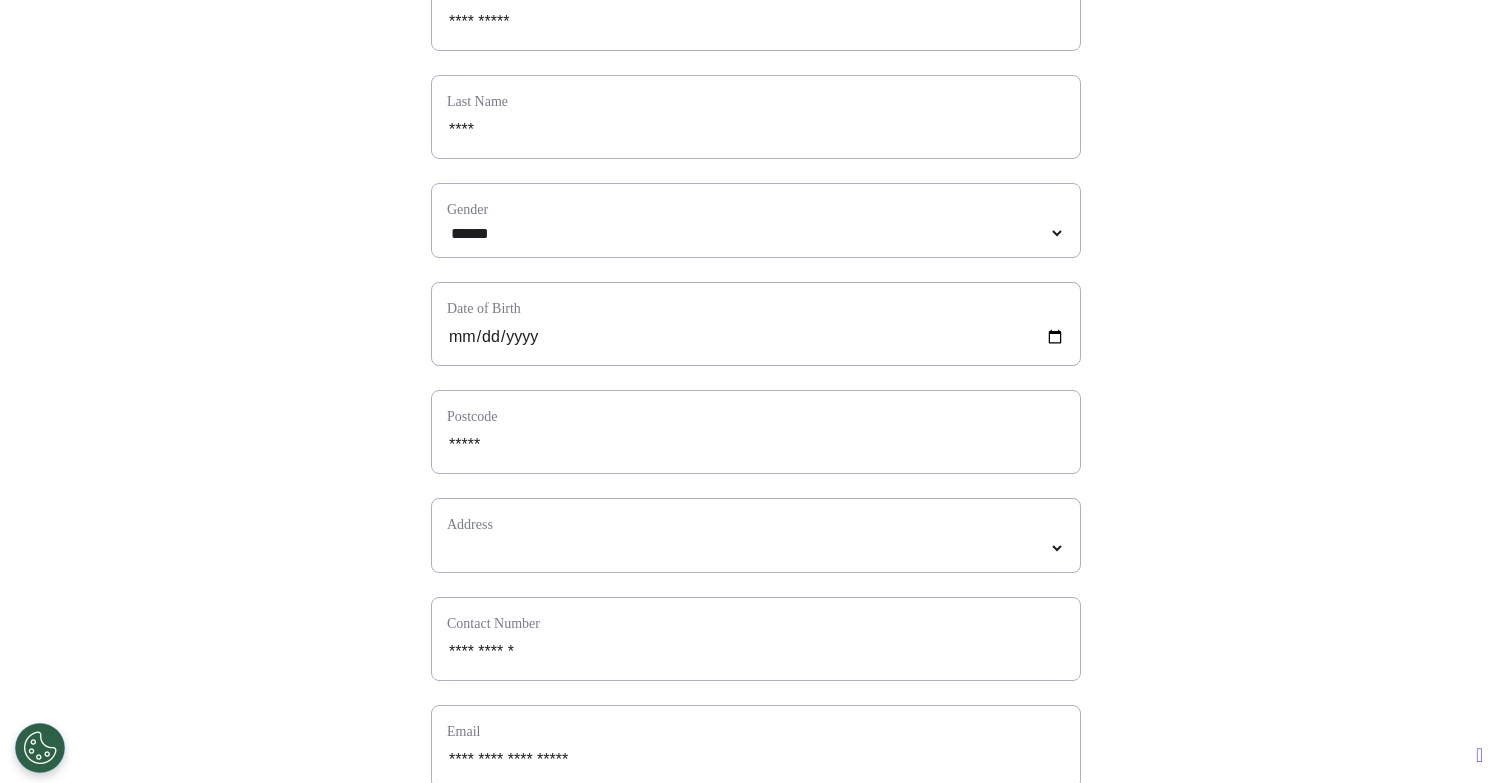click on "Address" at bounding box center [756, 535] 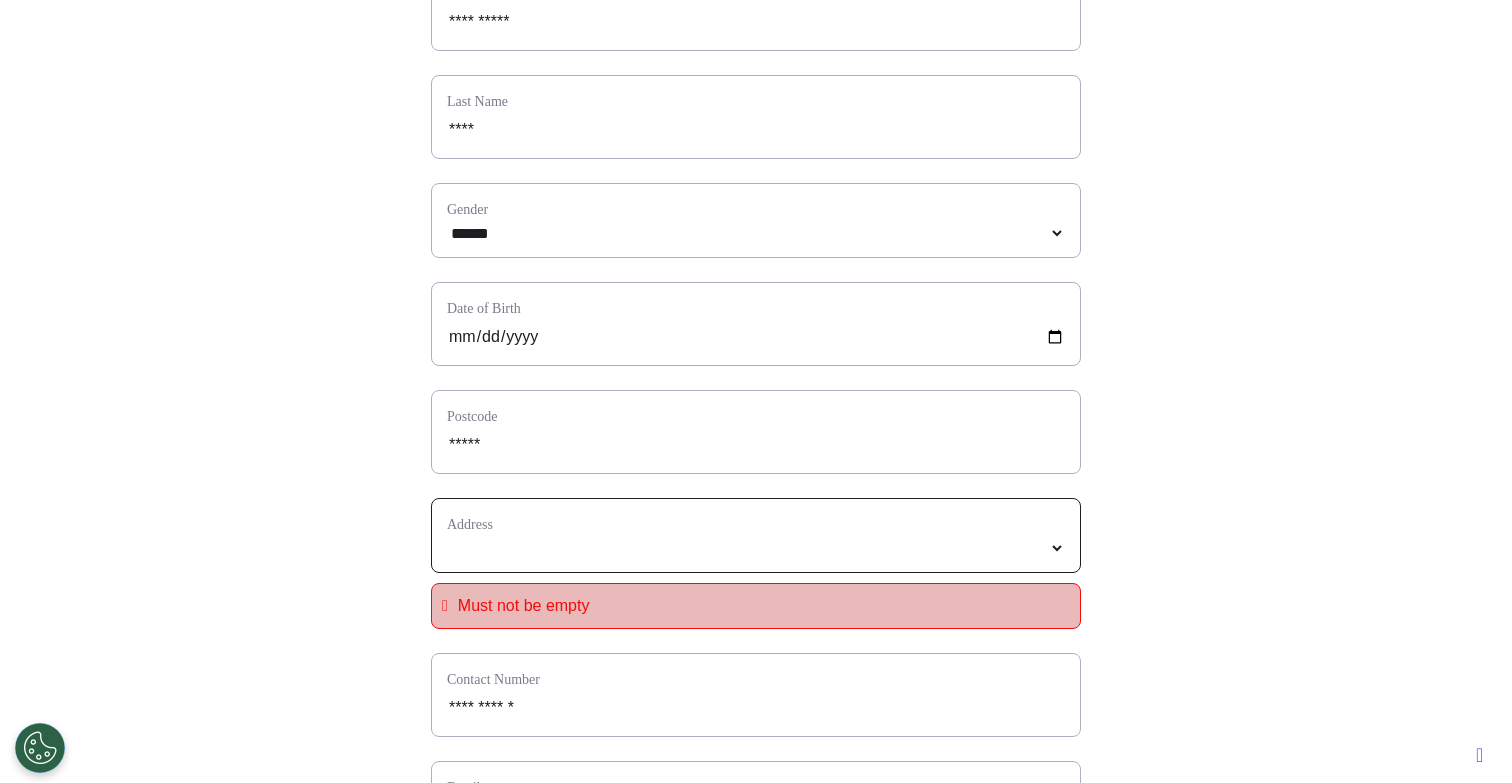 click at bounding box center (756, 548) 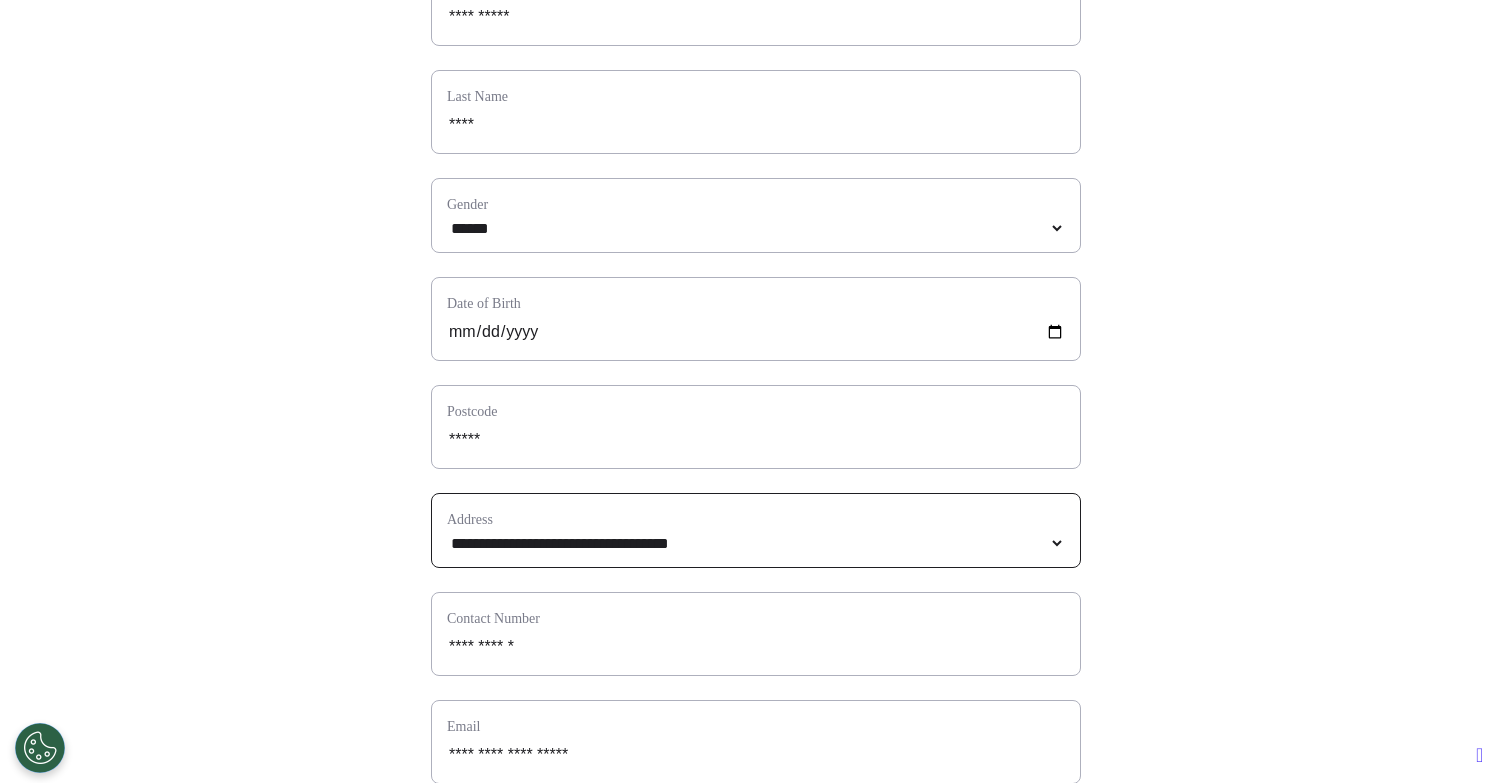 scroll, scrollTop: 773, scrollLeft: 0, axis: vertical 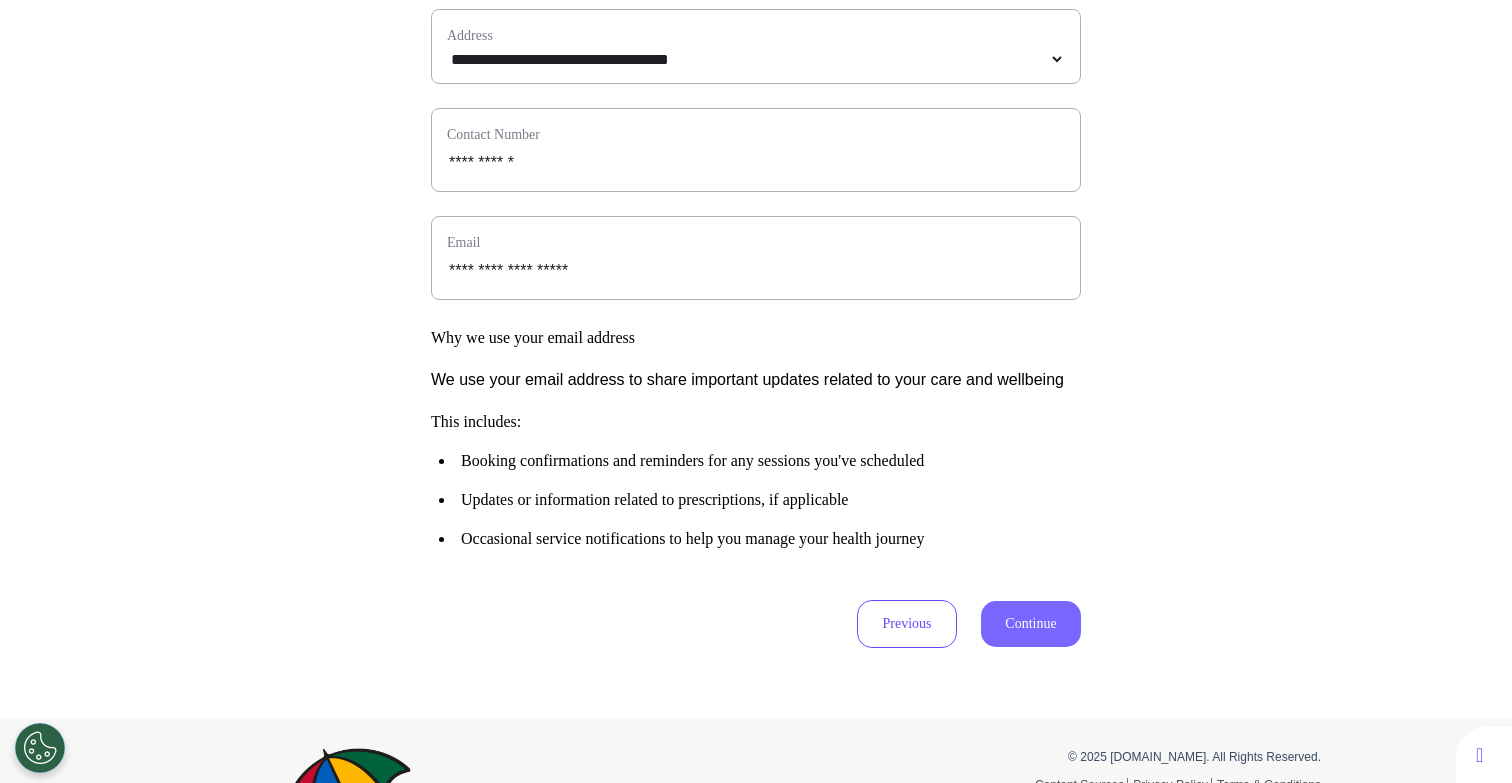 click on "Continue" at bounding box center [1031, 624] 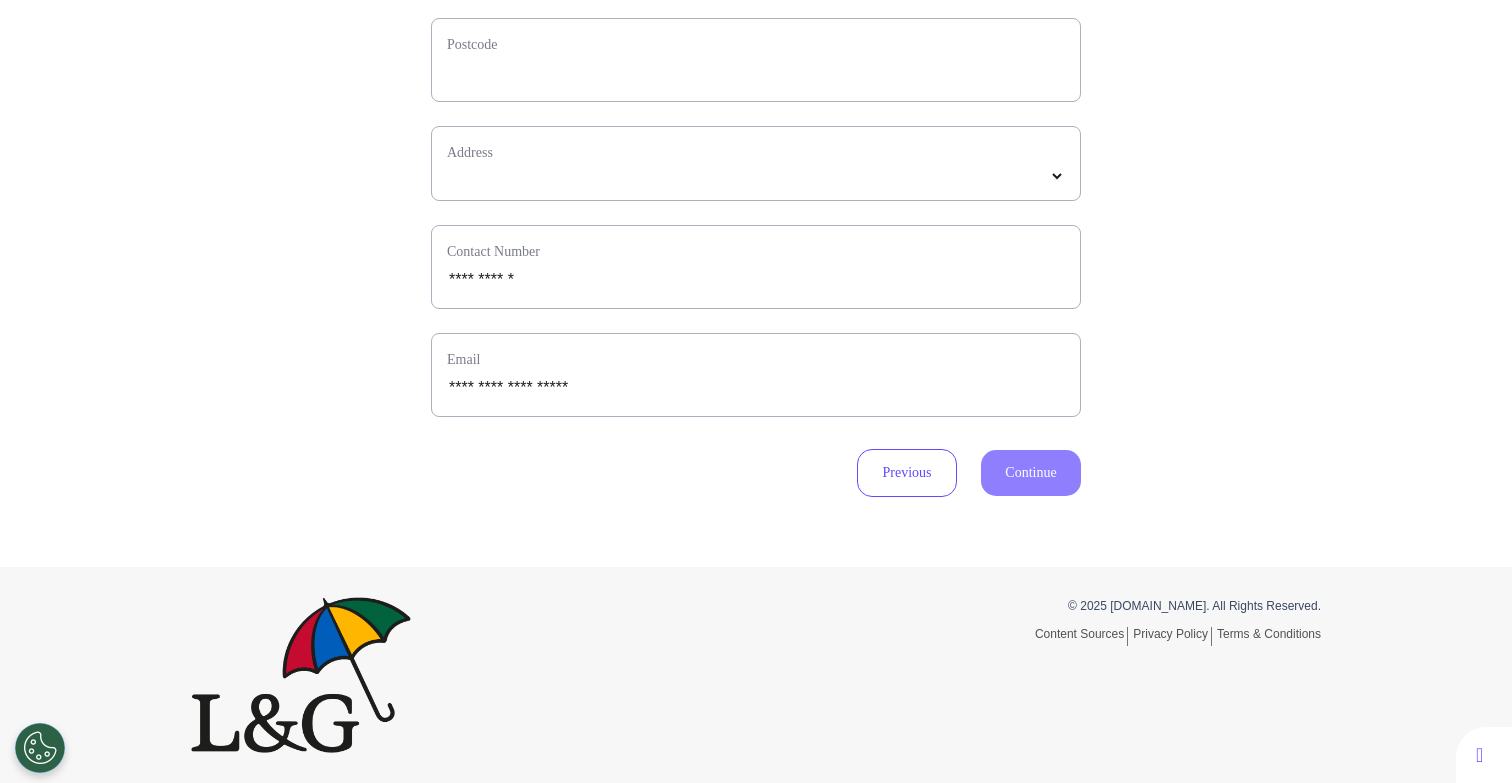 scroll, scrollTop: 581, scrollLeft: 0, axis: vertical 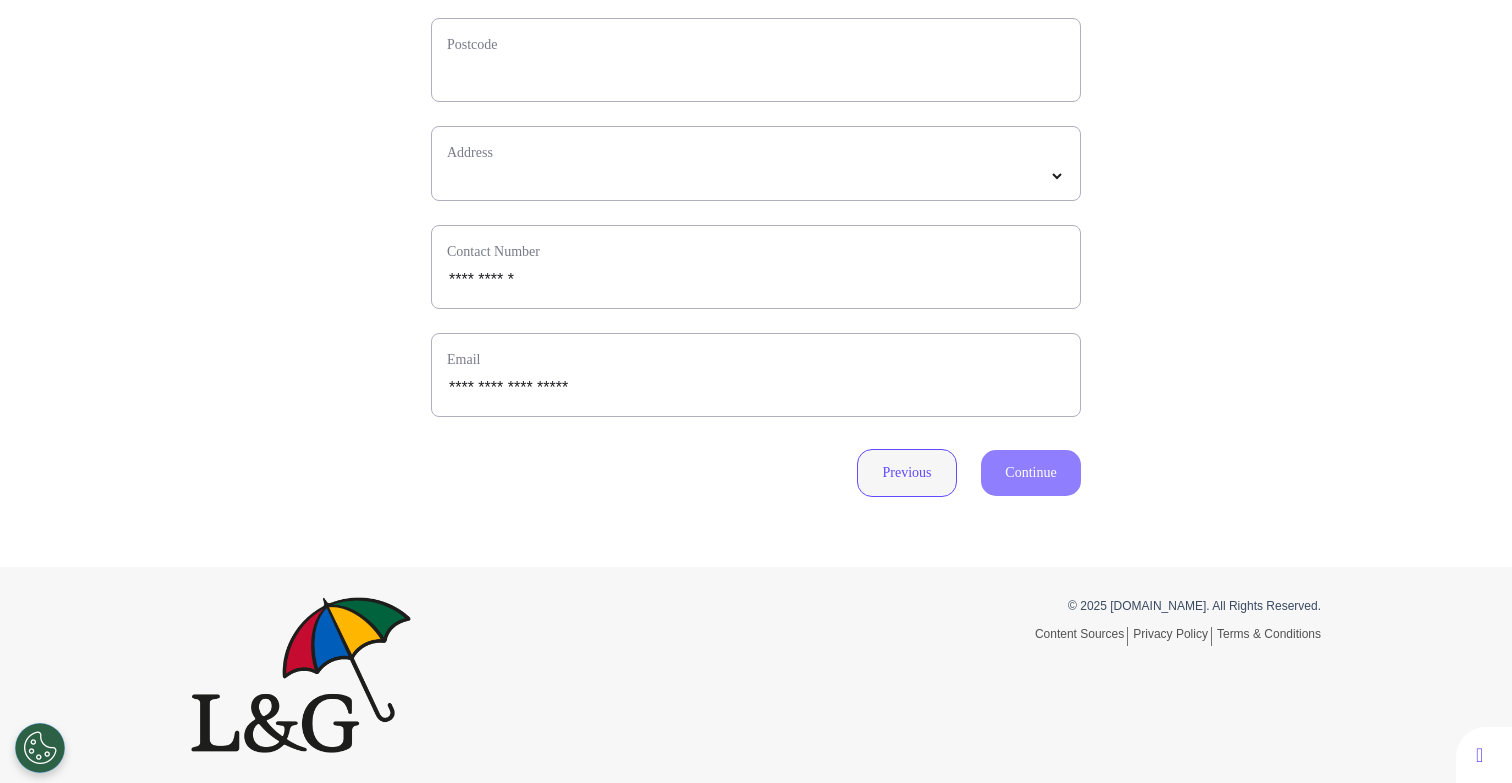click on "Previous" at bounding box center (907, 473) 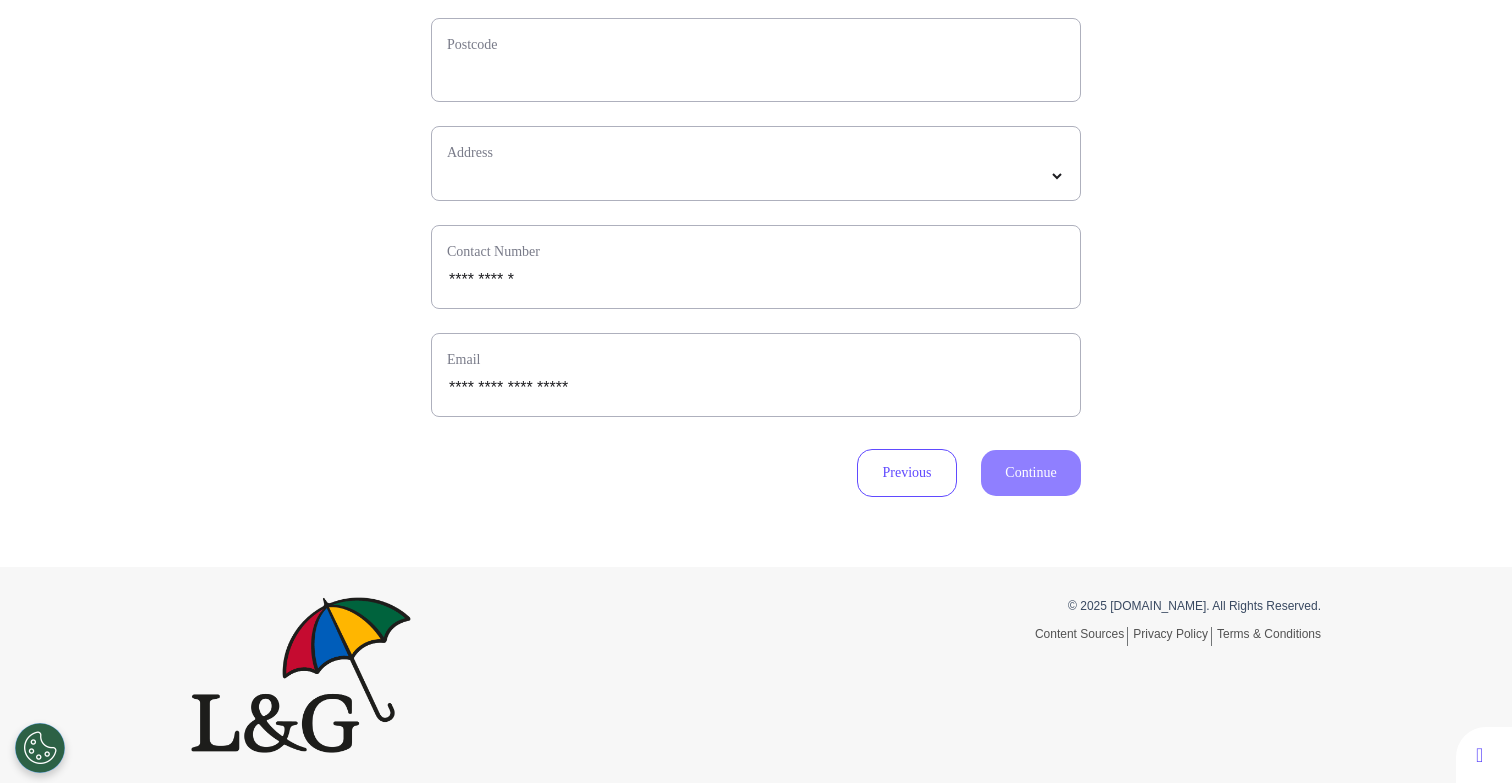scroll, scrollTop: 93, scrollLeft: 0, axis: vertical 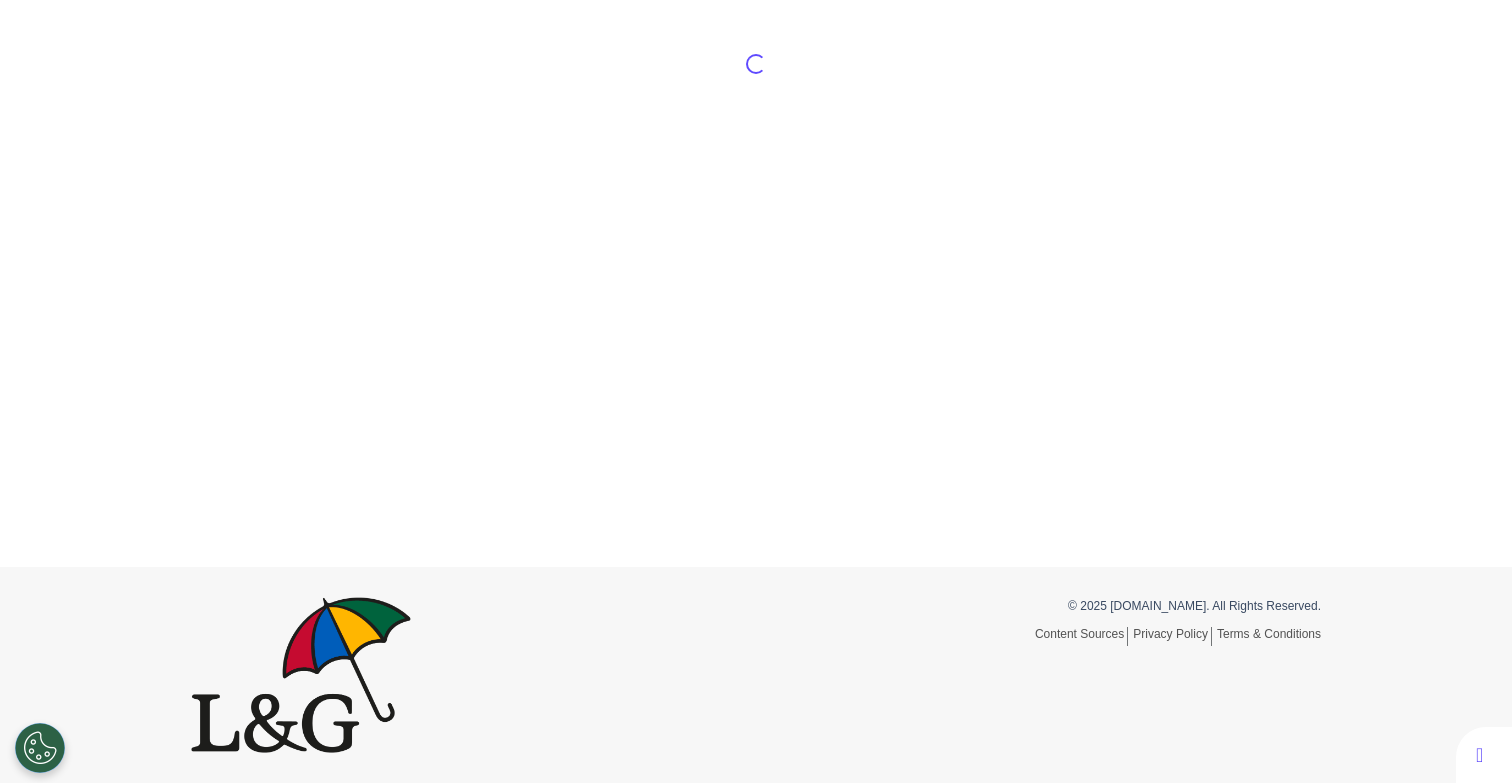 select on "******" 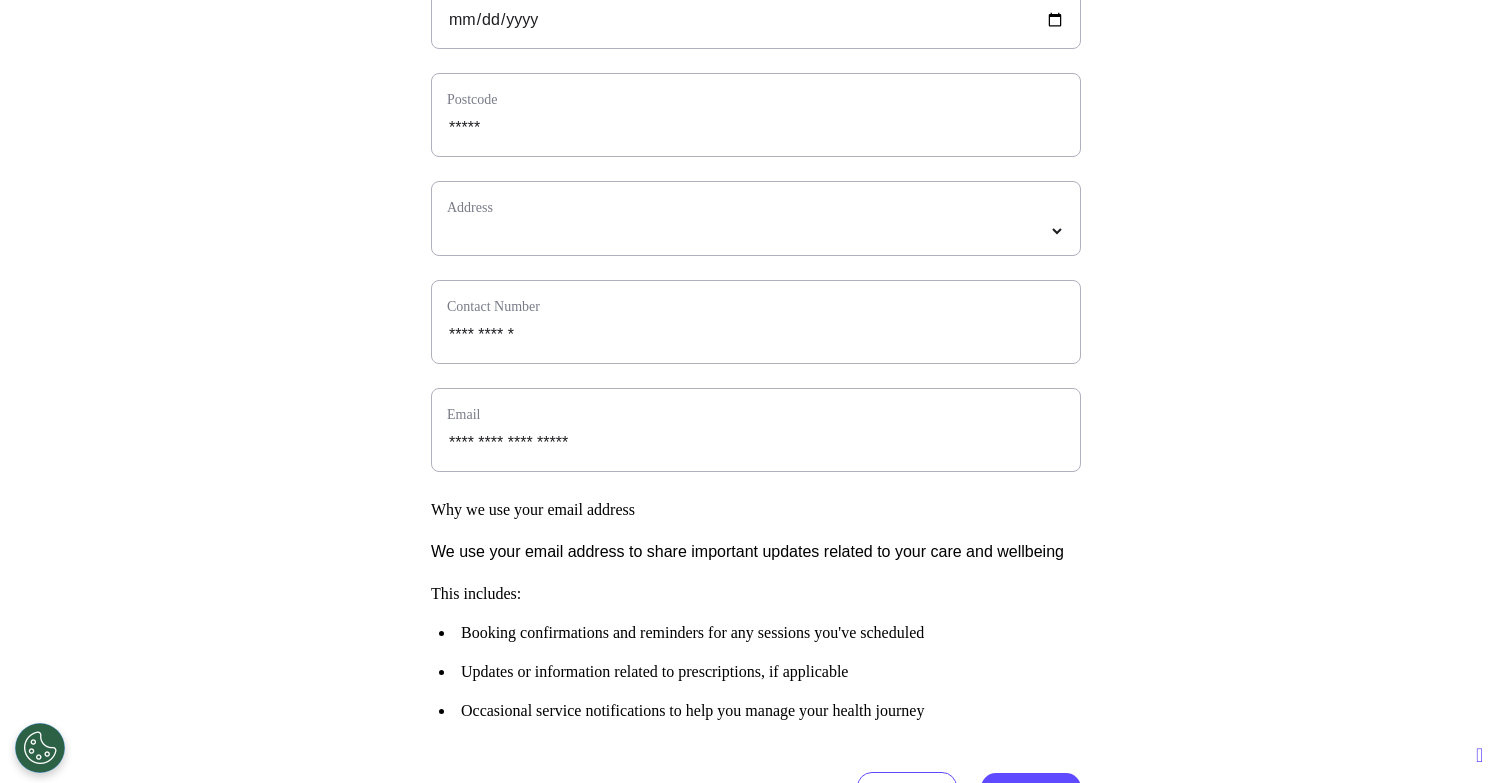 scroll, scrollTop: 0, scrollLeft: 0, axis: both 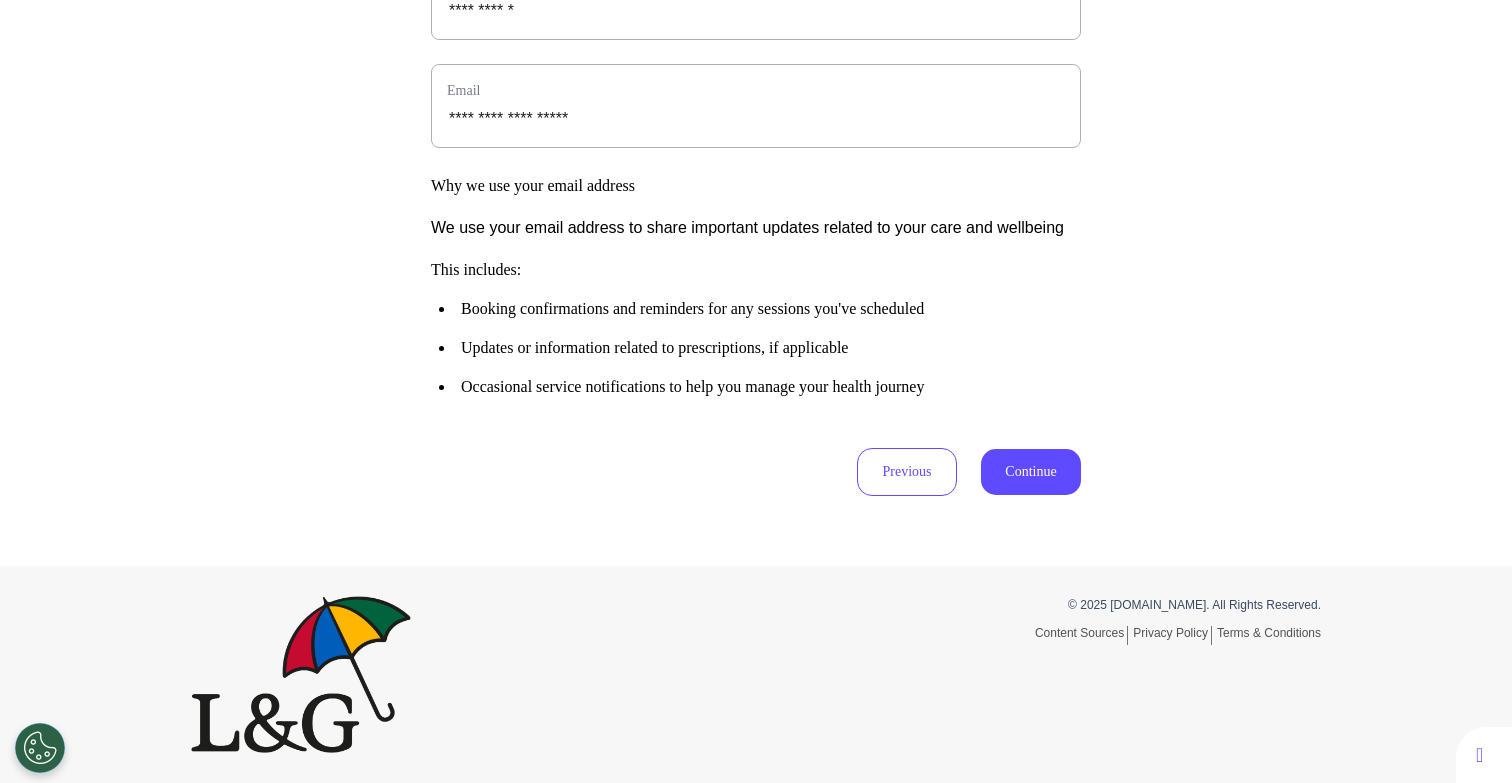 select on "**********" 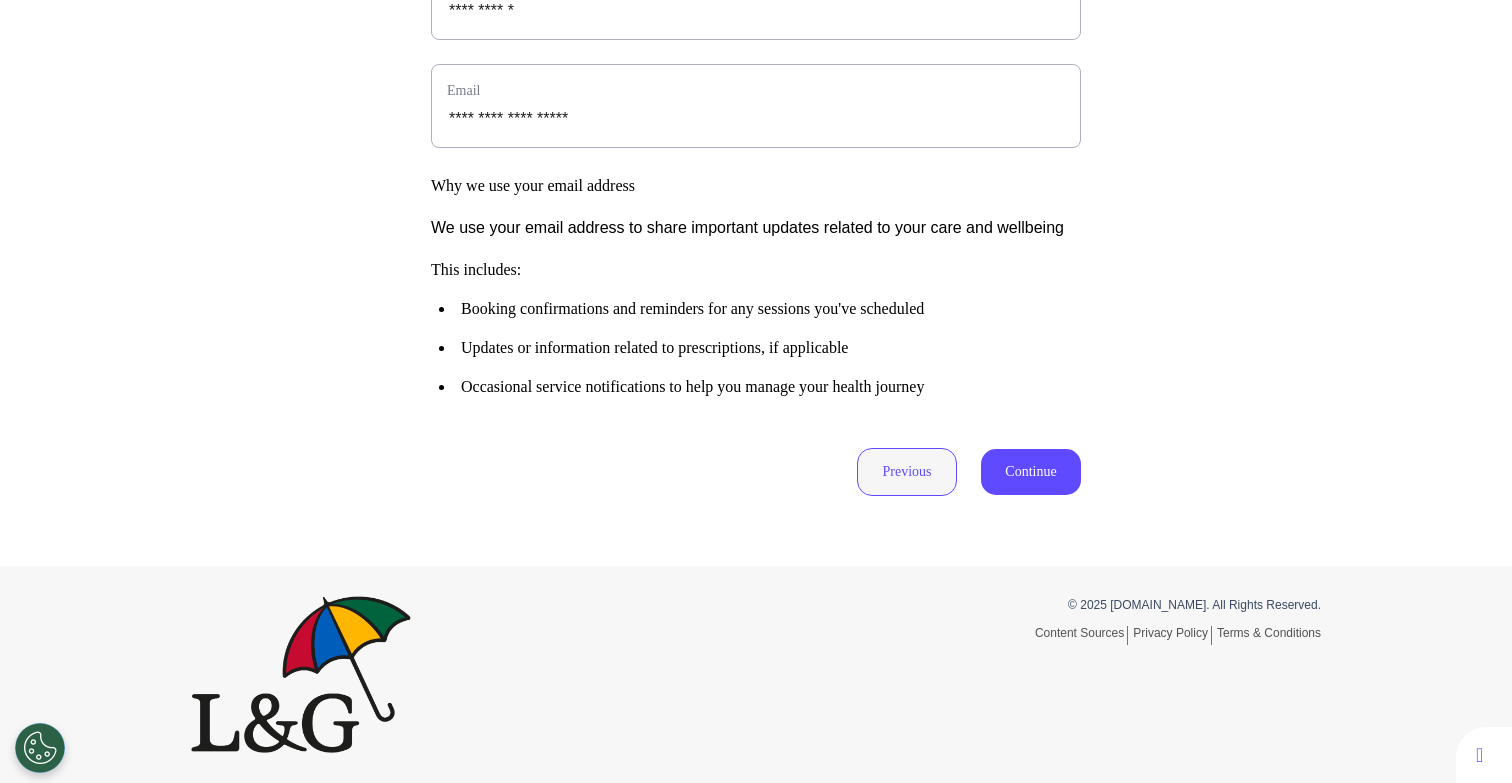 click on "Previous" at bounding box center [907, 472] 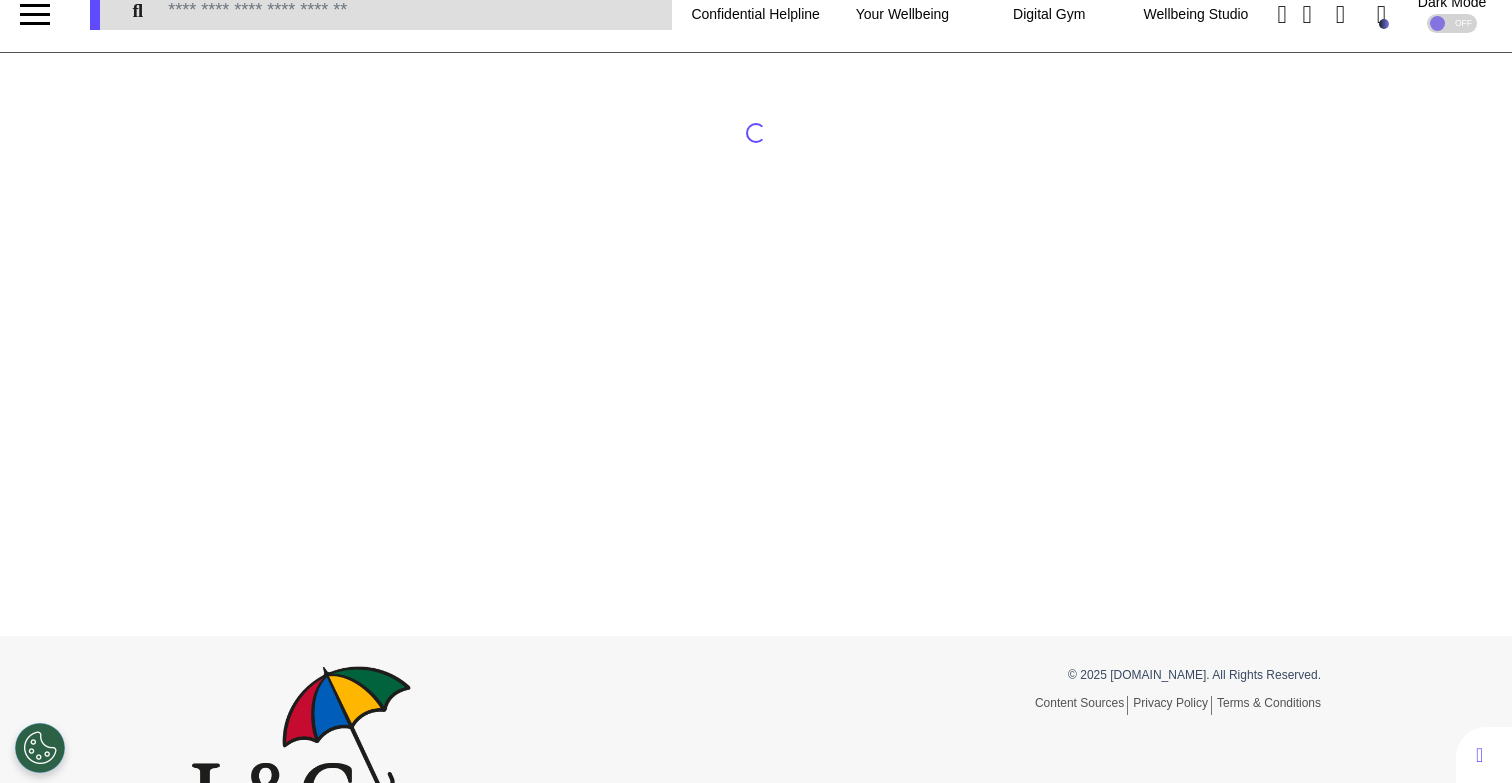 scroll, scrollTop: 0, scrollLeft: 0, axis: both 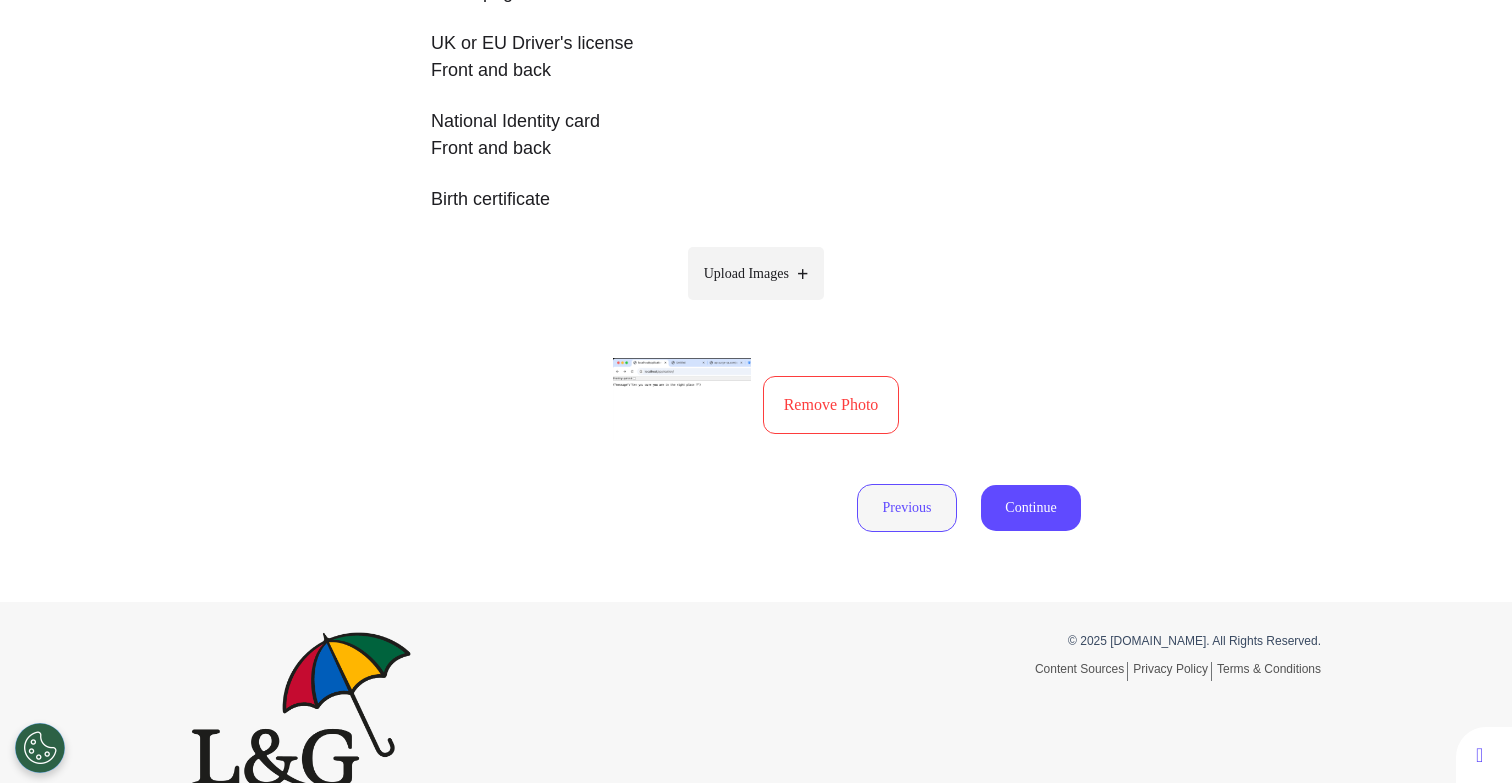 click on "Previous" at bounding box center (907, 508) 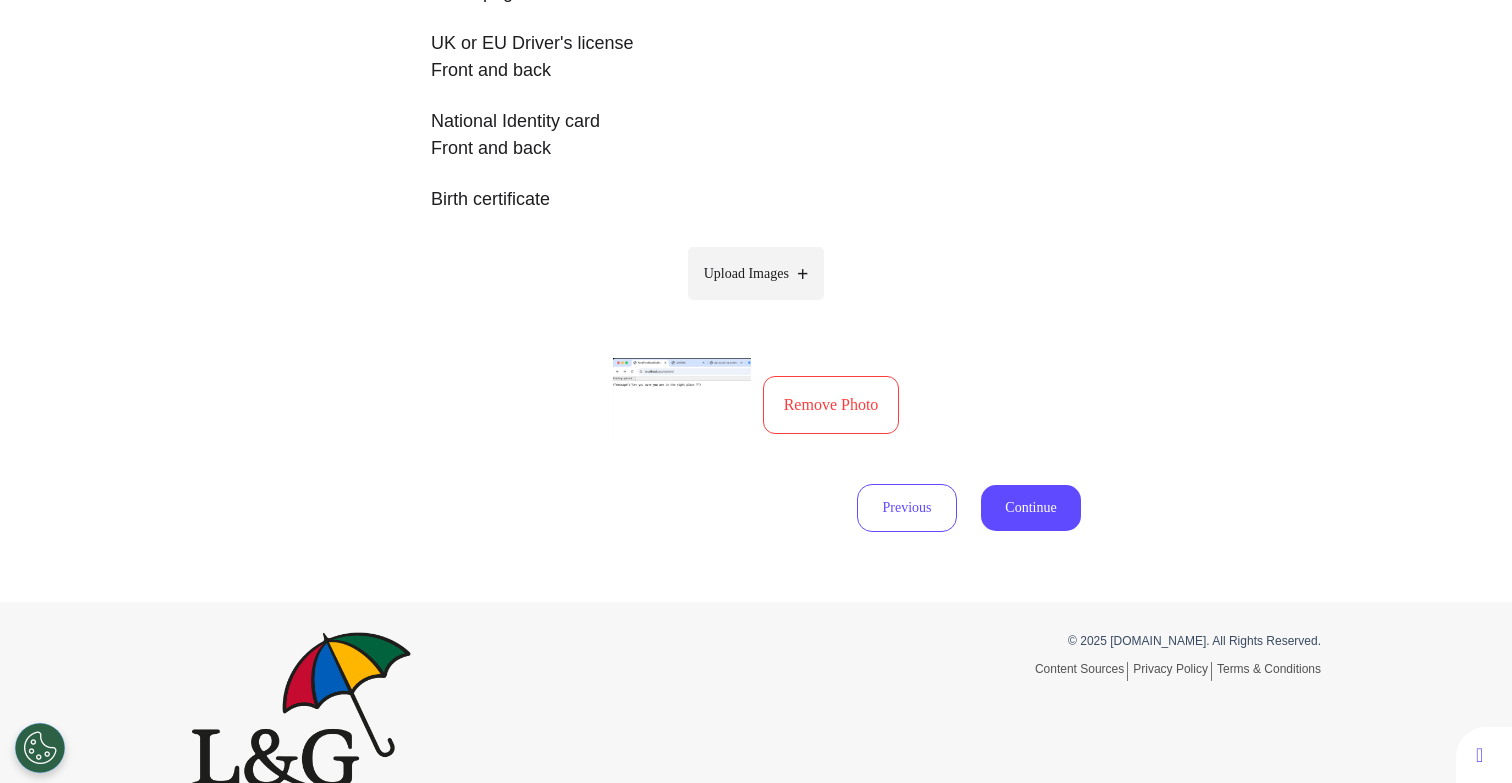 scroll, scrollTop: 93, scrollLeft: 0, axis: vertical 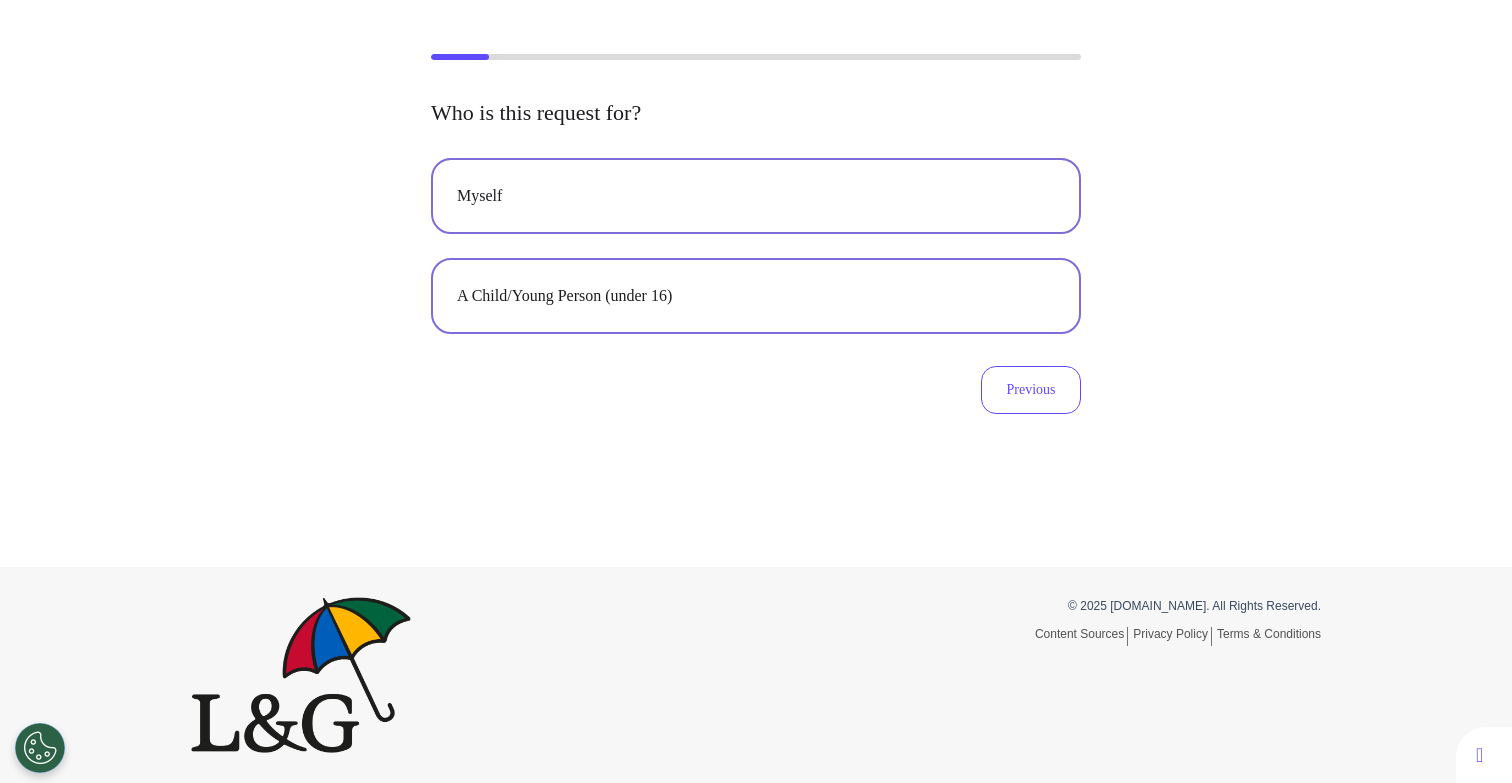 click on "Myself" at bounding box center (756, 196) 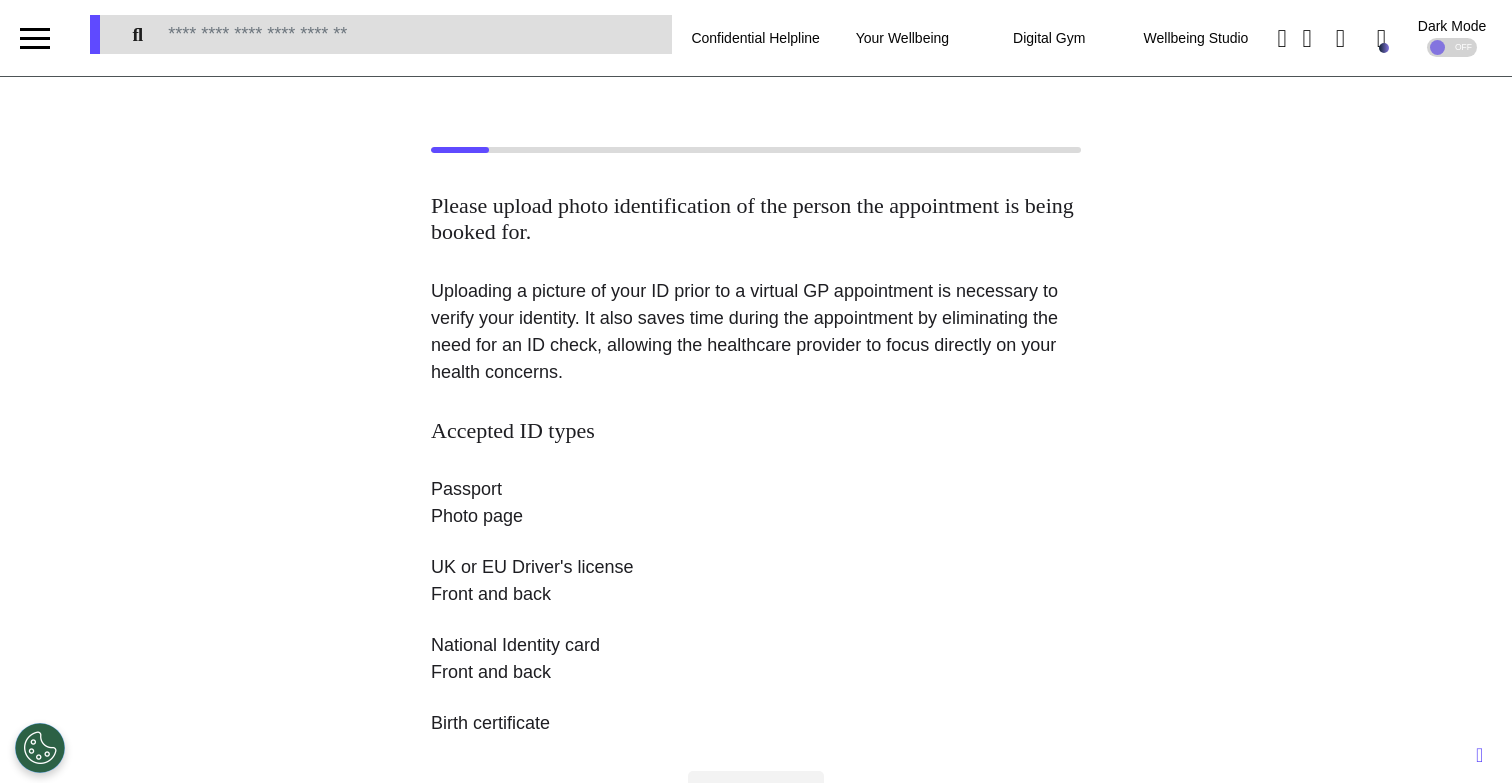 scroll, scrollTop: 559, scrollLeft: 0, axis: vertical 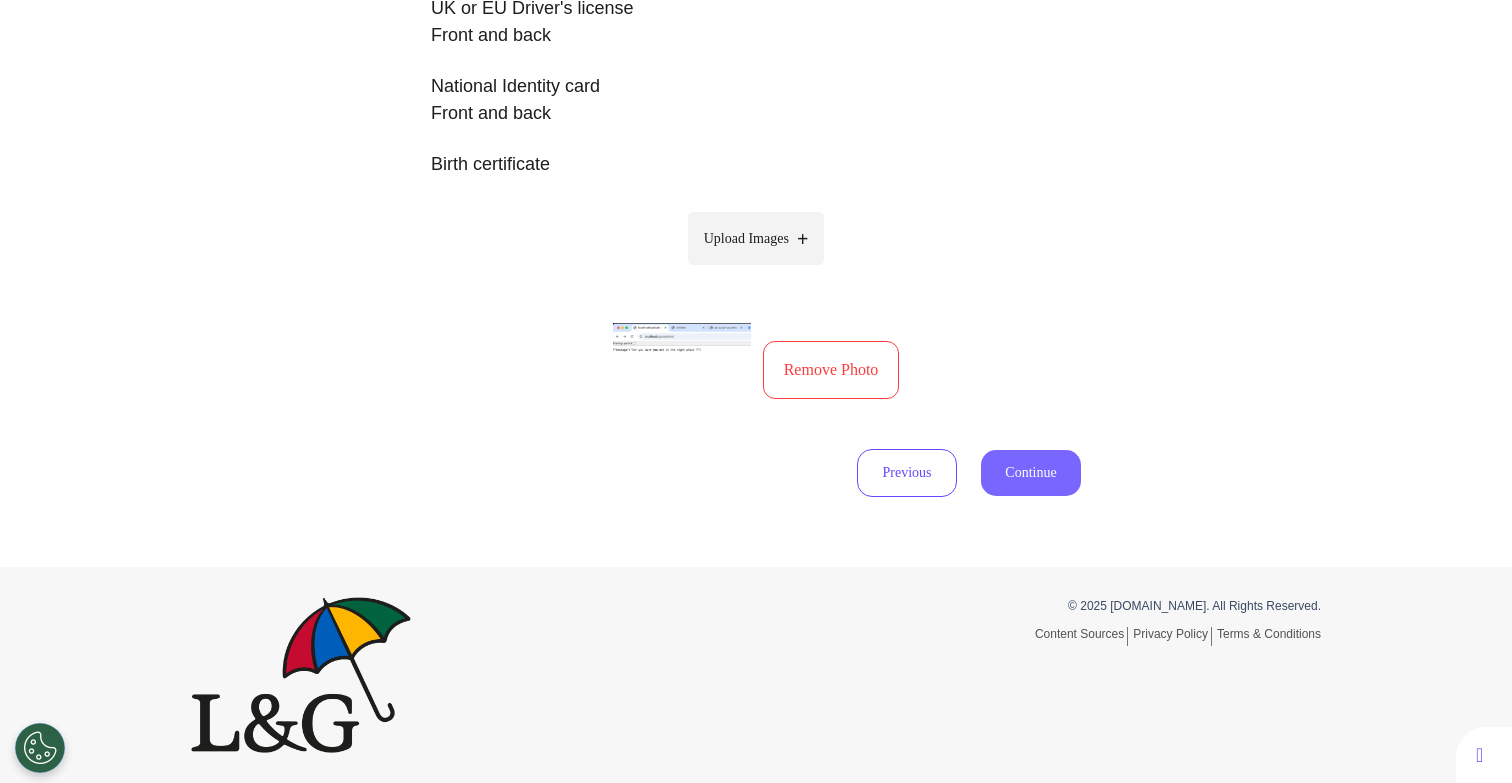 click on "Continue" at bounding box center [1031, 473] 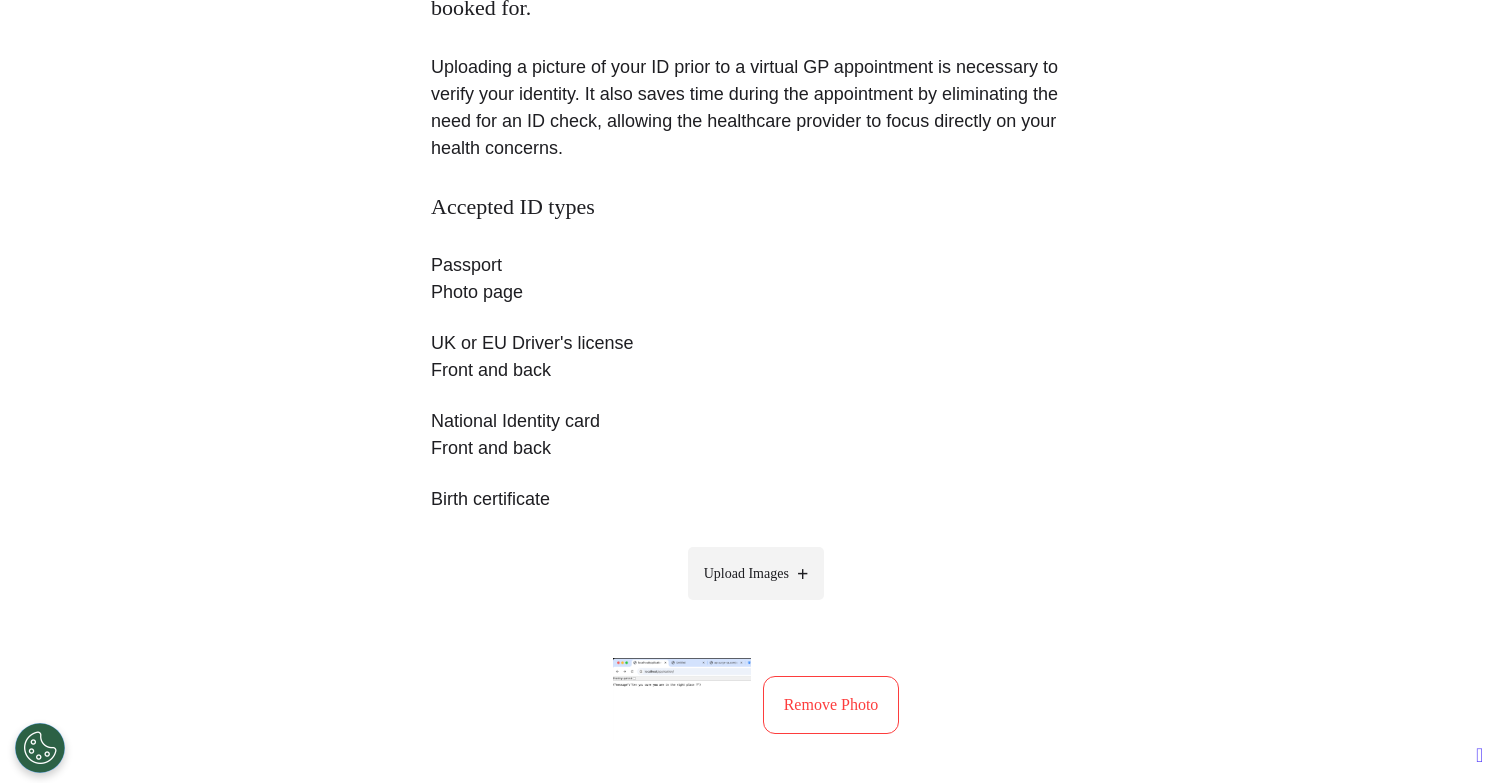 scroll, scrollTop: 0, scrollLeft: 0, axis: both 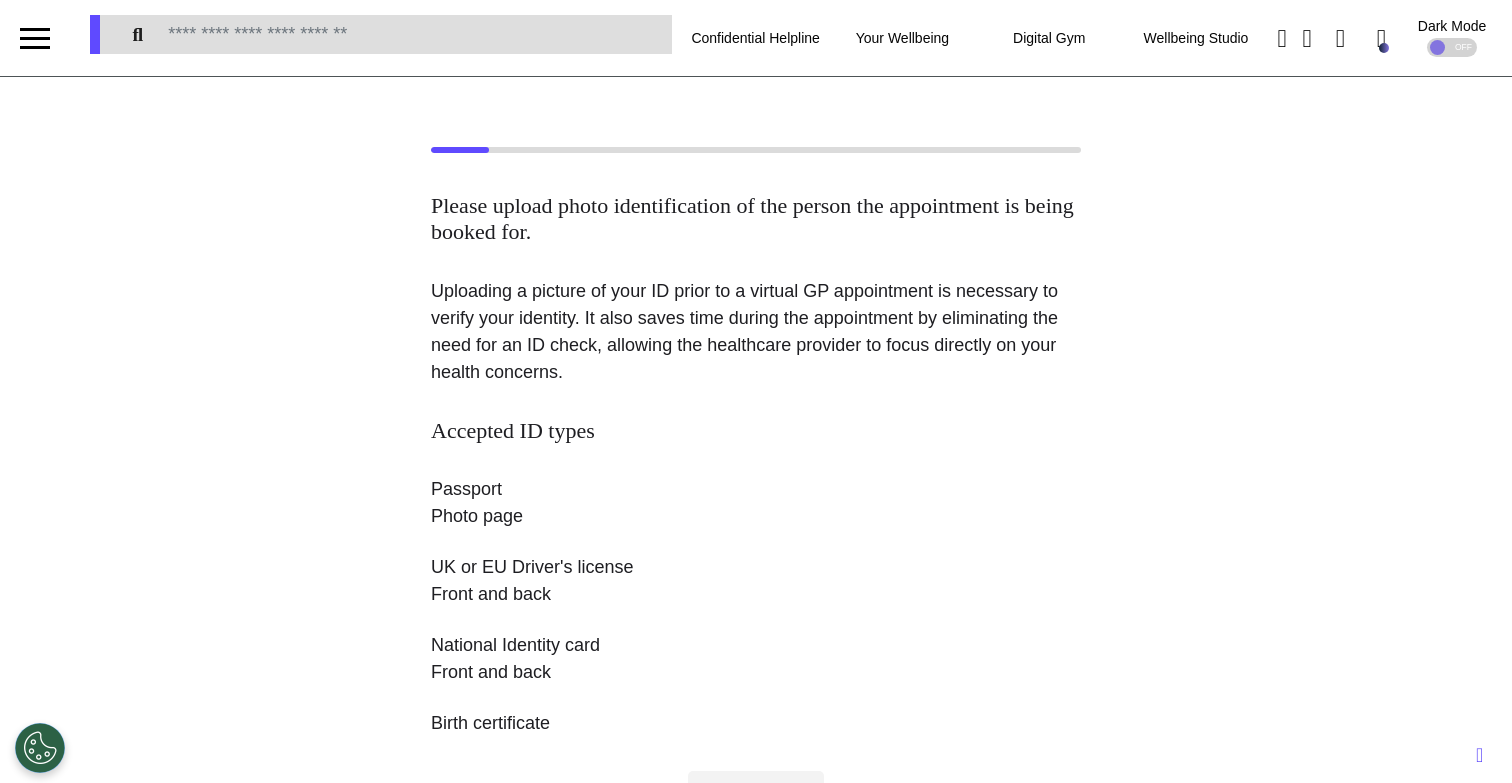 select on "******" 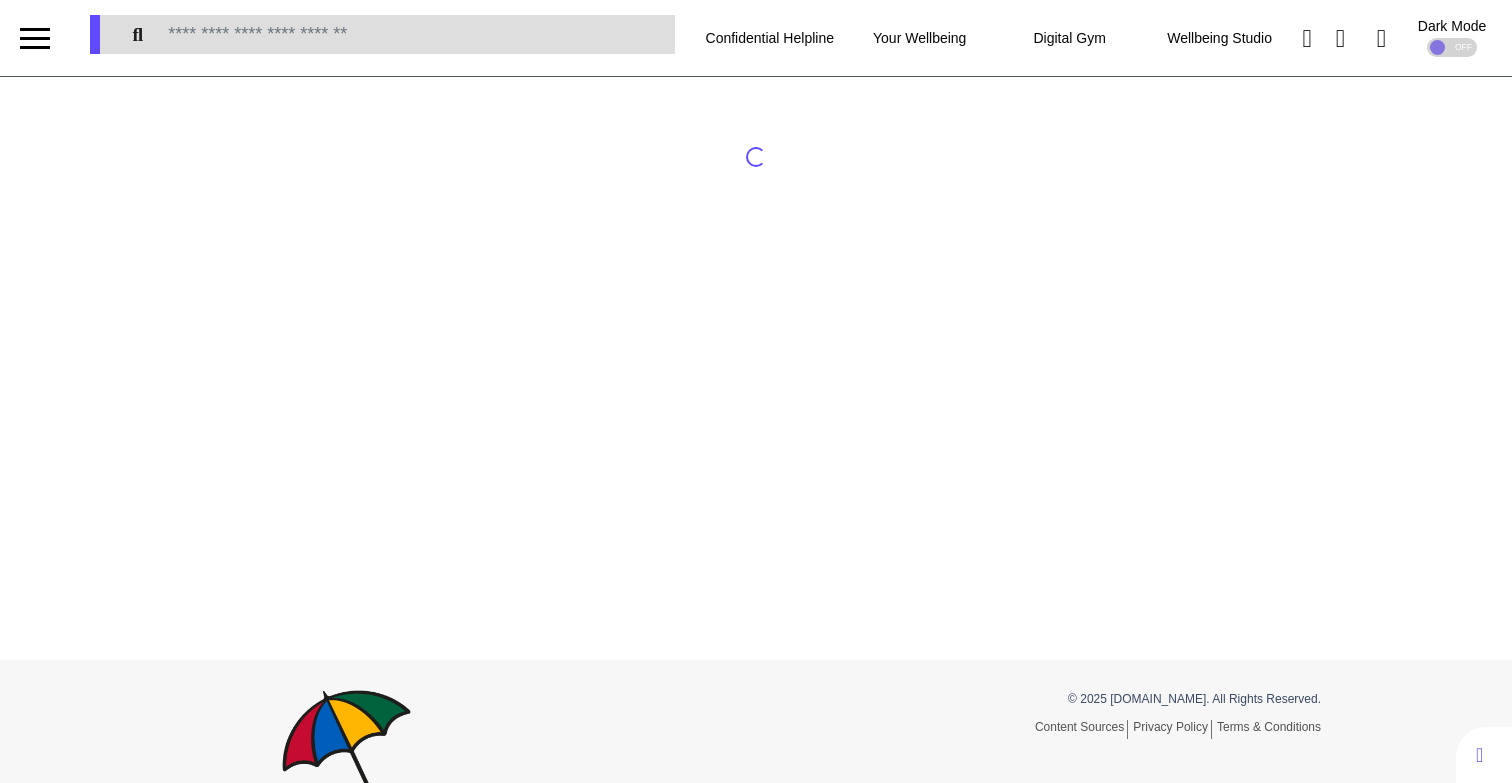 scroll, scrollTop: 0, scrollLeft: 0, axis: both 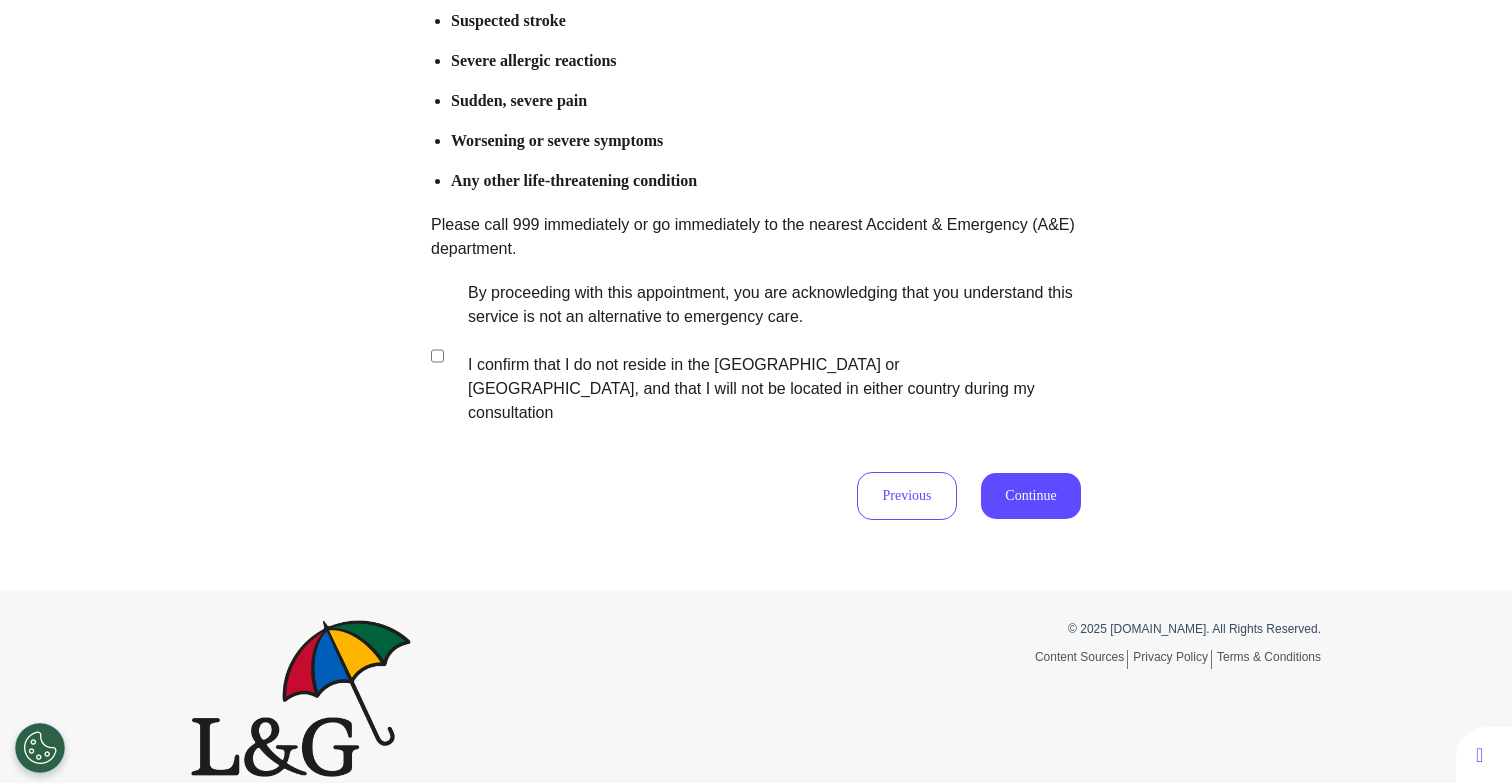 click on "By proceeding with this appointment, you are acknowledging that you understand this service is not an alternative to emergency care. I confirm that I do not reside in the [GEOGRAPHIC_DATA] or [GEOGRAPHIC_DATA], and that I will not be located in either country during my consultation" at bounding box center (761, 353) 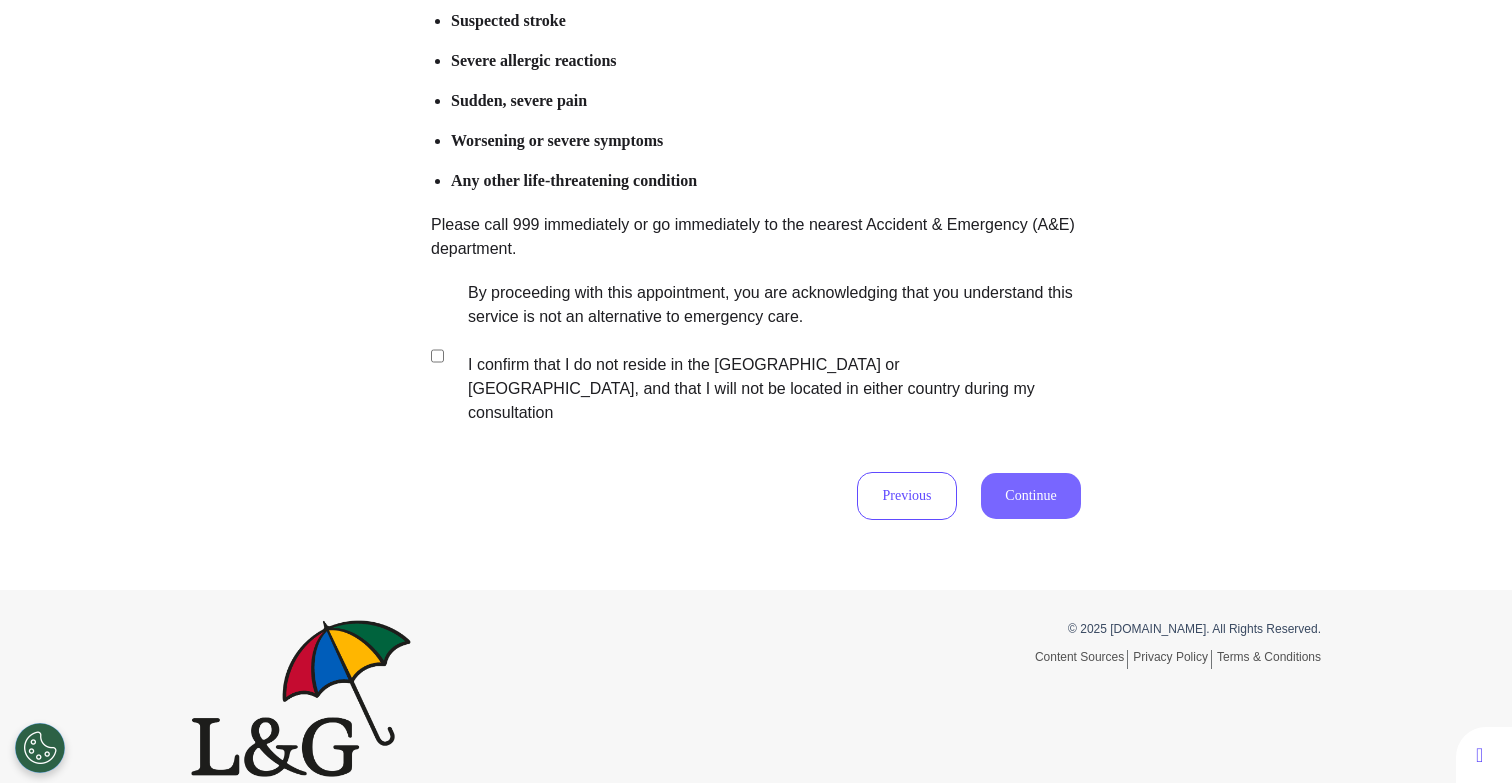 click on "Continue" at bounding box center (1031, 496) 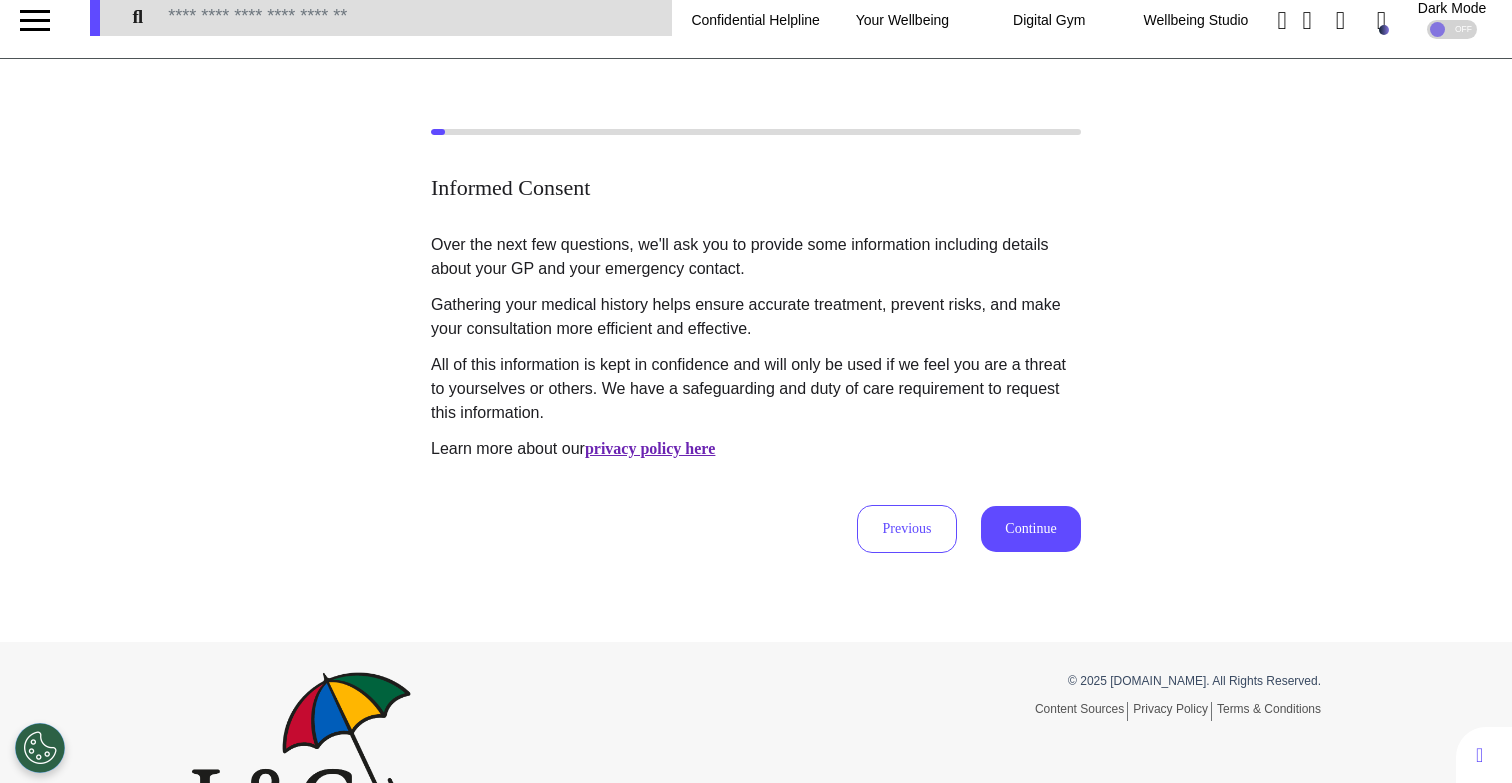 scroll, scrollTop: 0, scrollLeft: 0, axis: both 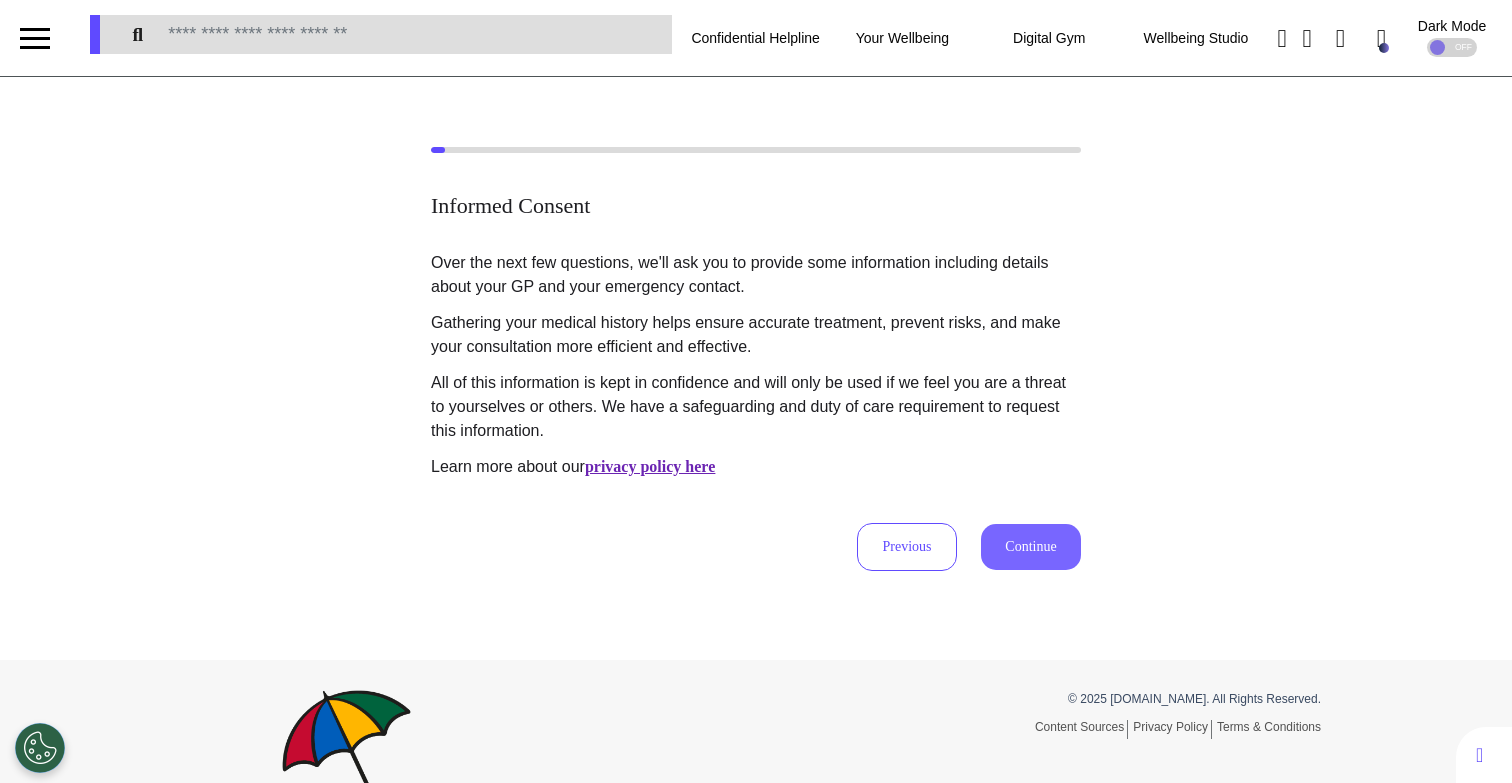 click on "Continue" at bounding box center [1031, 547] 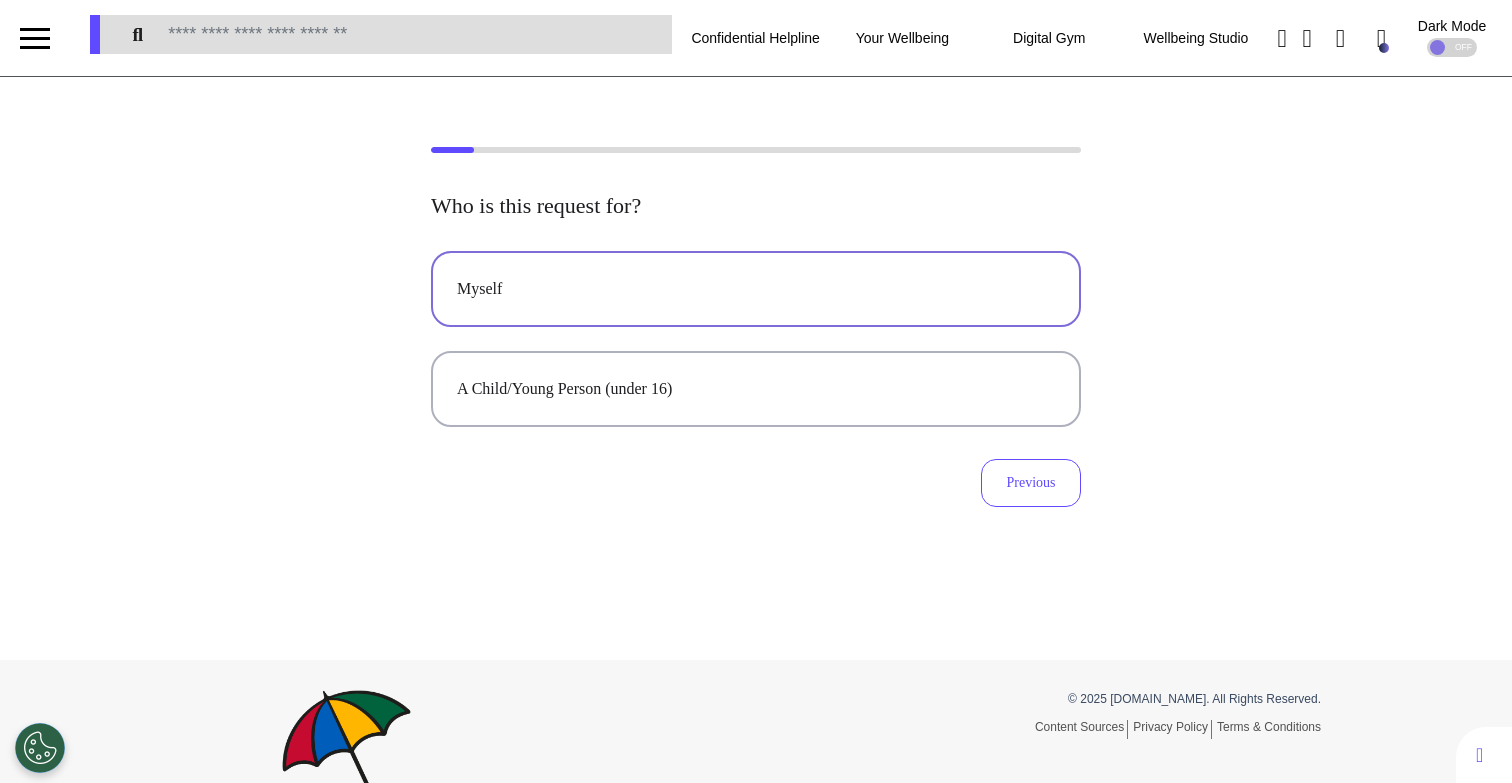 click on "Myself" at bounding box center [756, 289] 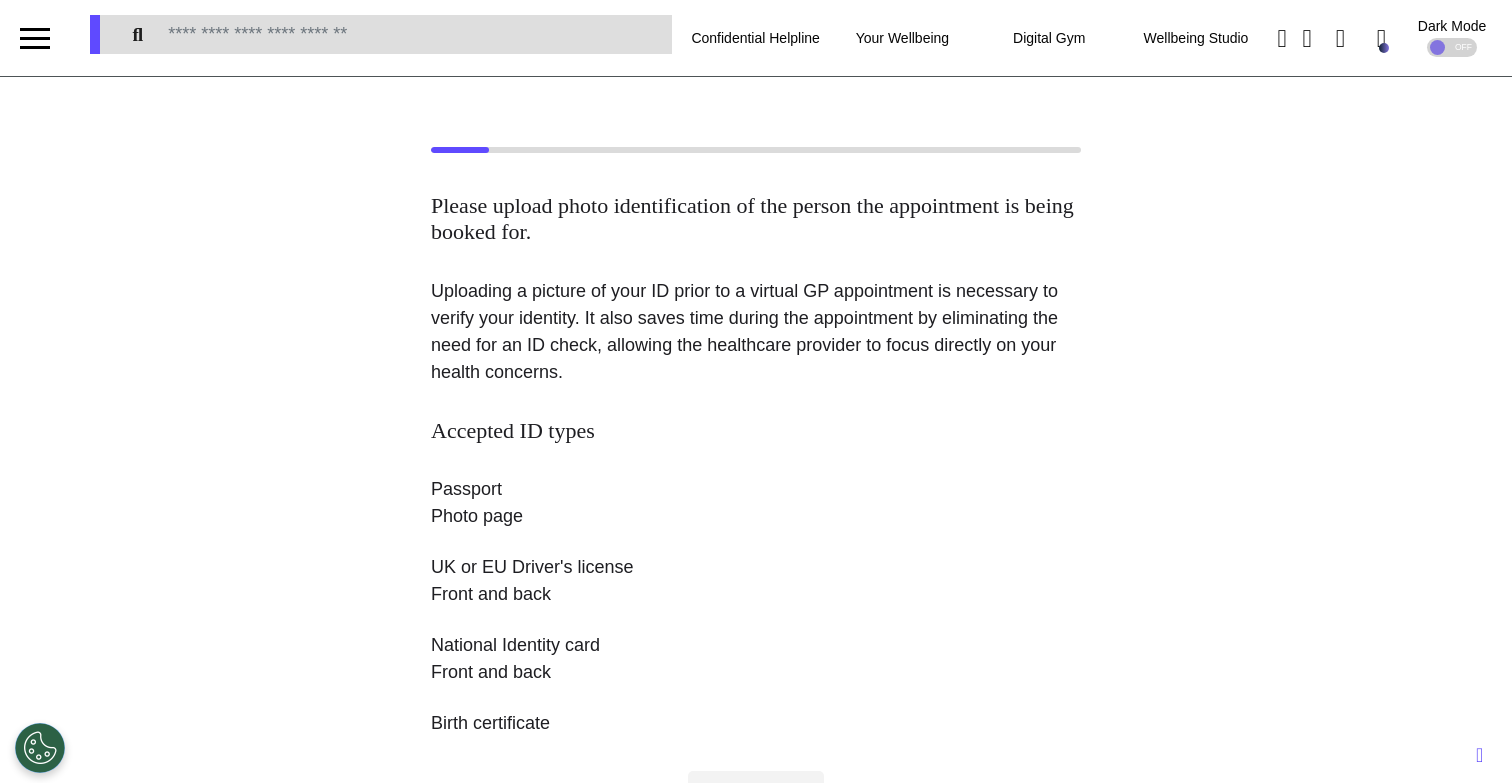 scroll, scrollTop: 269, scrollLeft: 0, axis: vertical 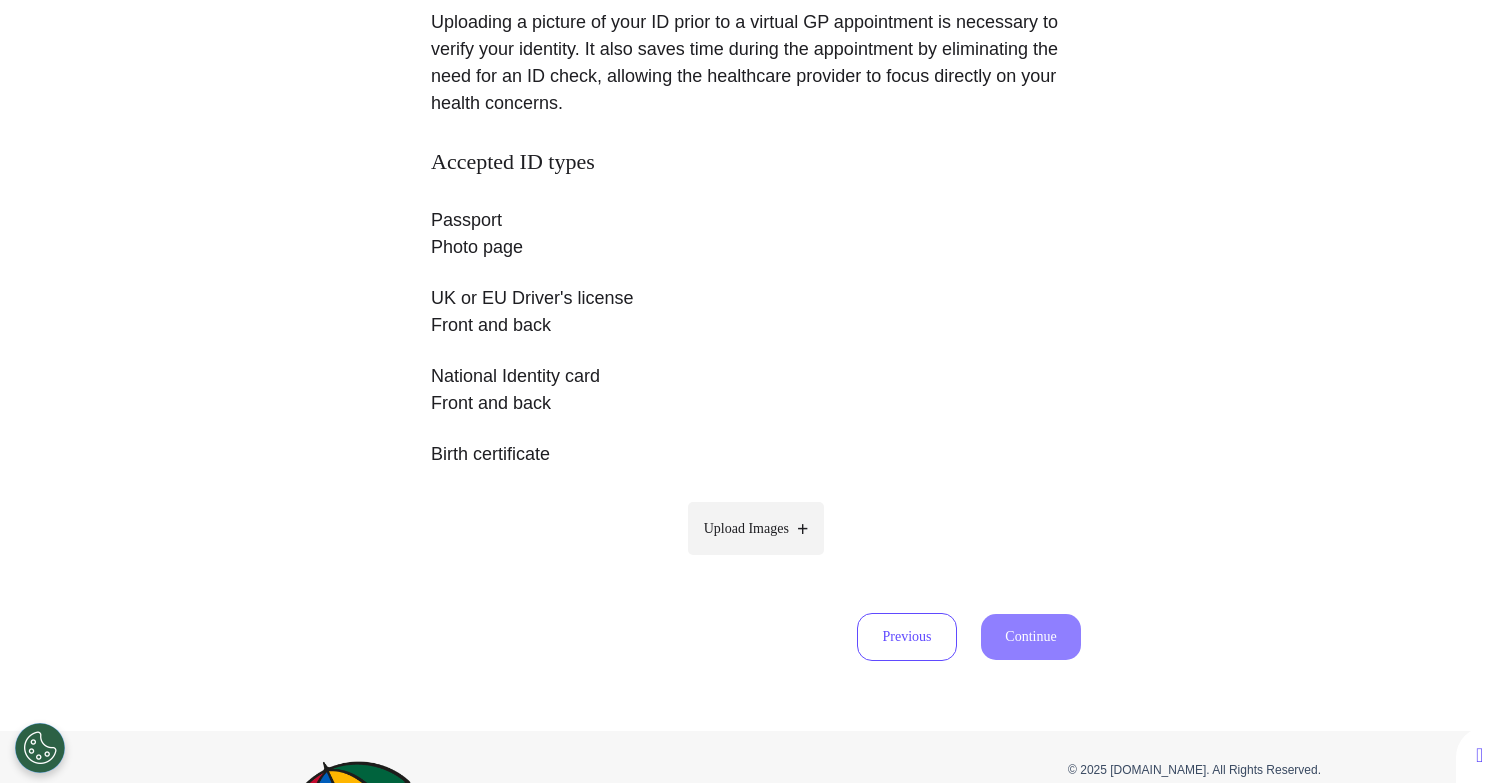 click on "Upload Images" at bounding box center (746, 528) 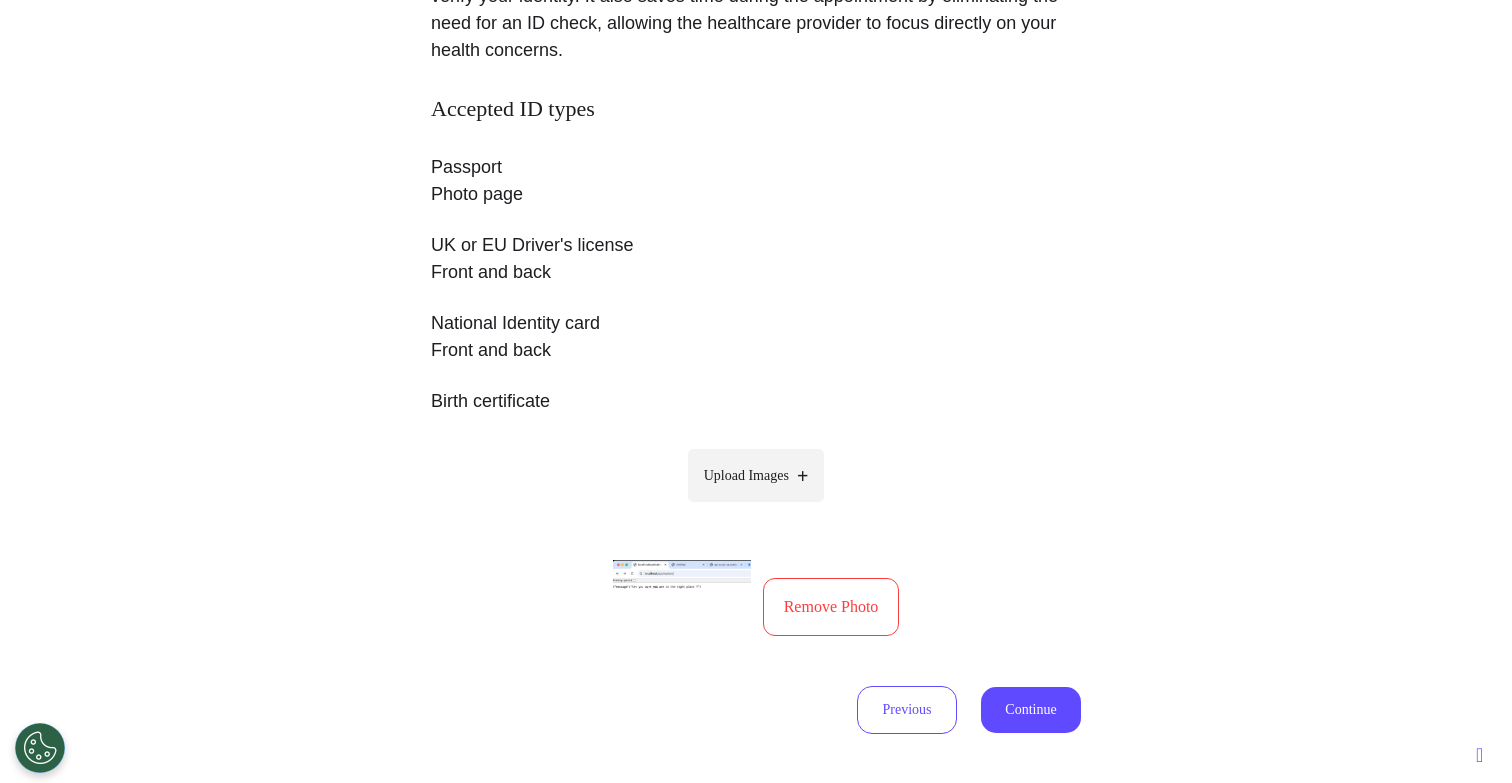 scroll, scrollTop: 324, scrollLeft: 0, axis: vertical 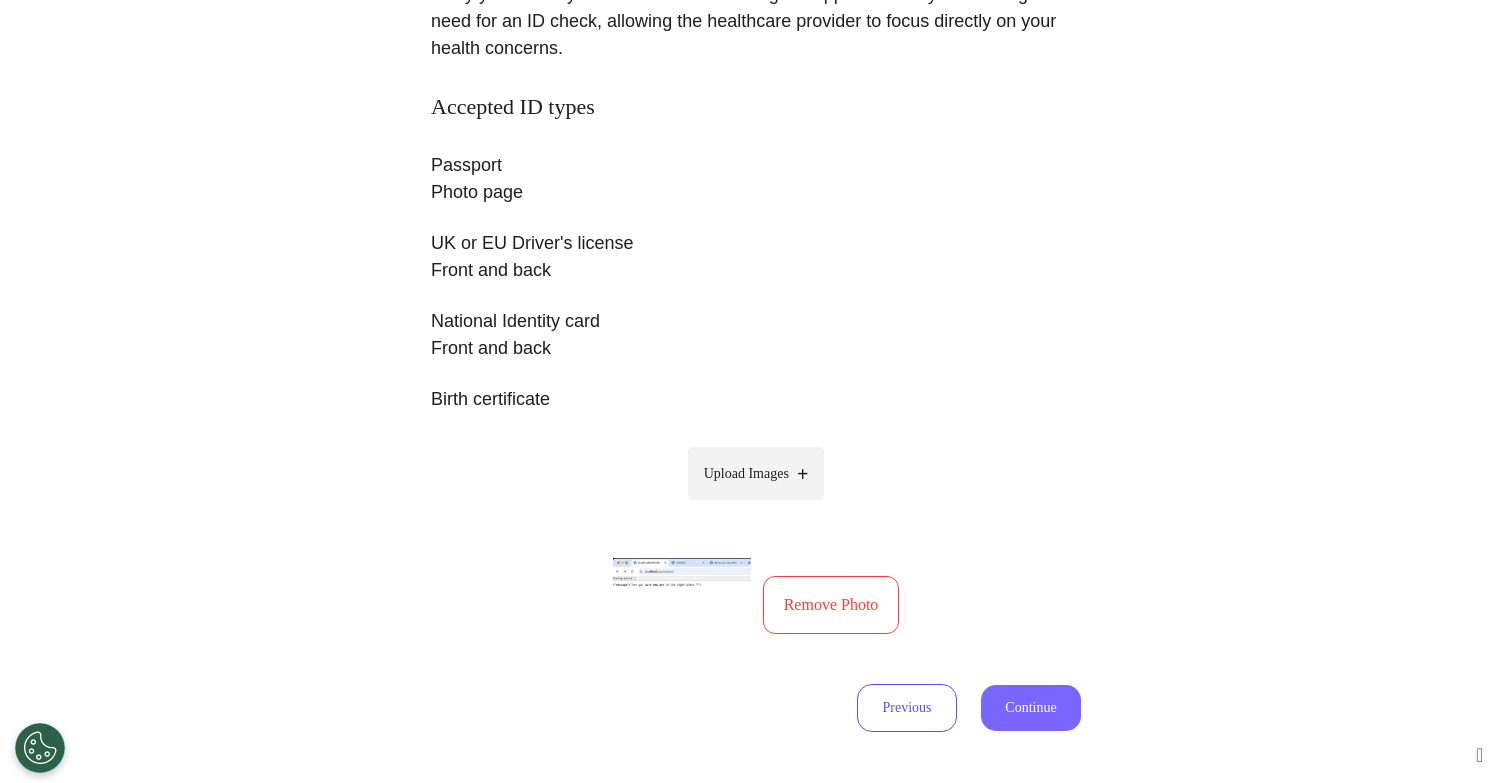 click on "Continue" at bounding box center (1031, 708) 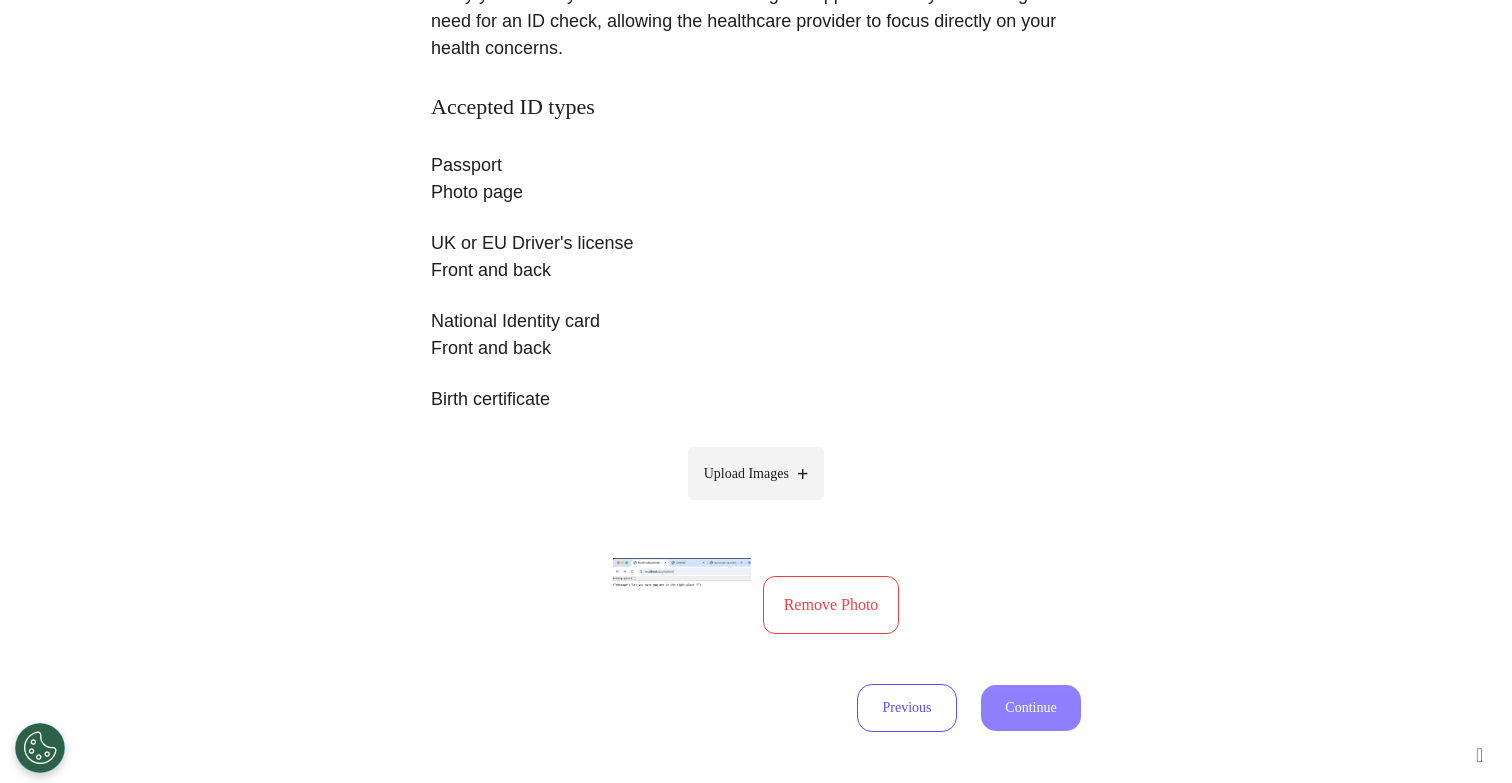 select on "******" 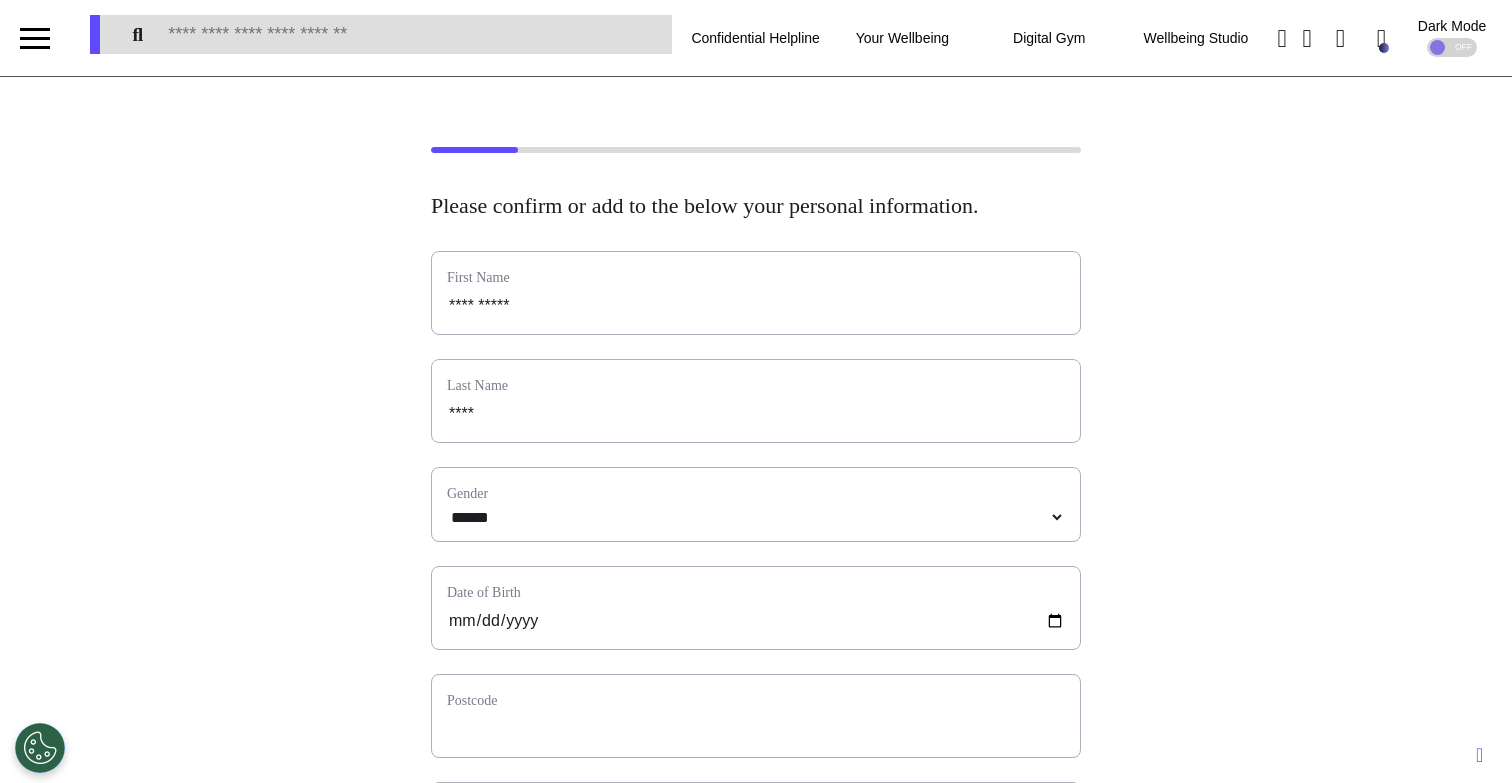 scroll, scrollTop: 253, scrollLeft: 0, axis: vertical 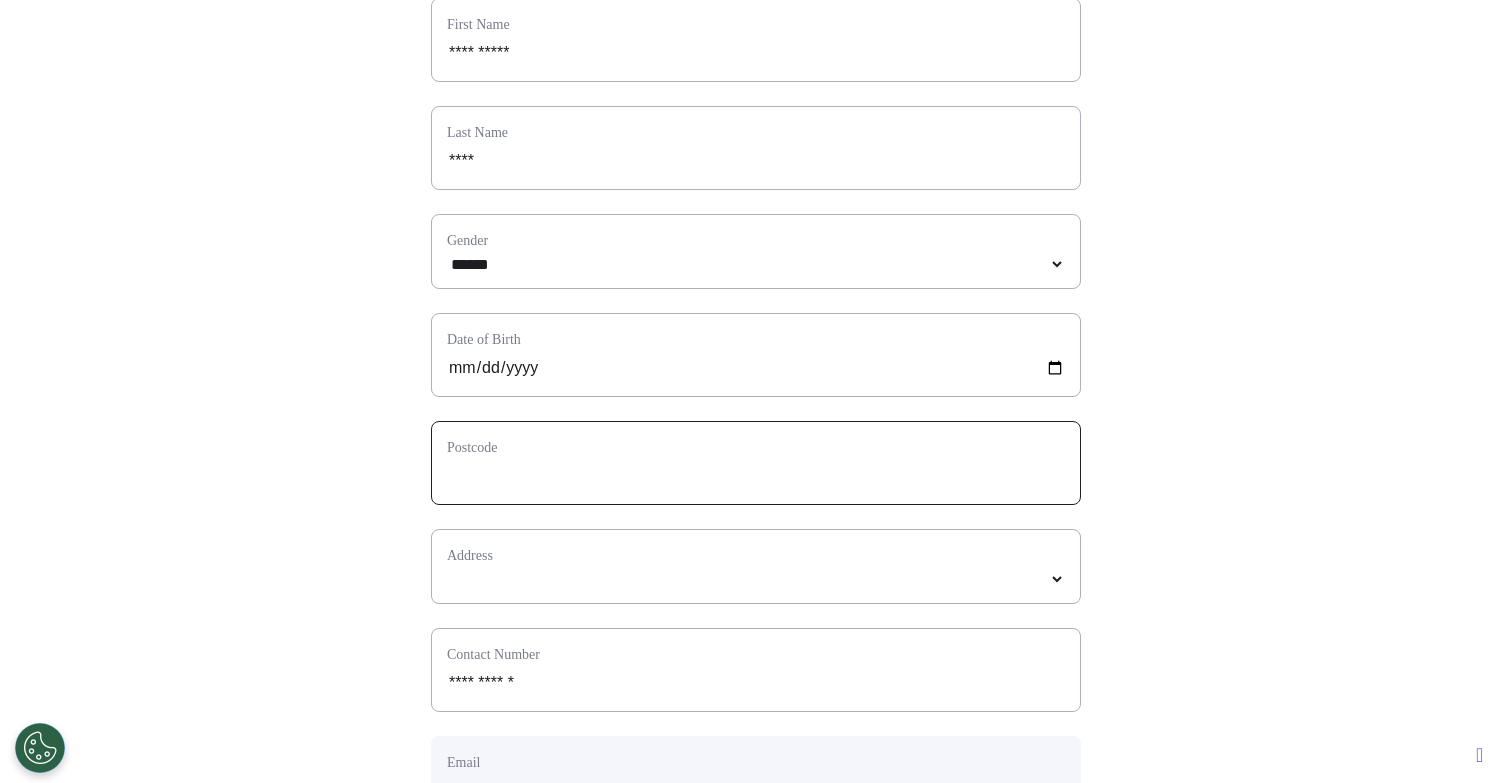 click at bounding box center (756, 476) 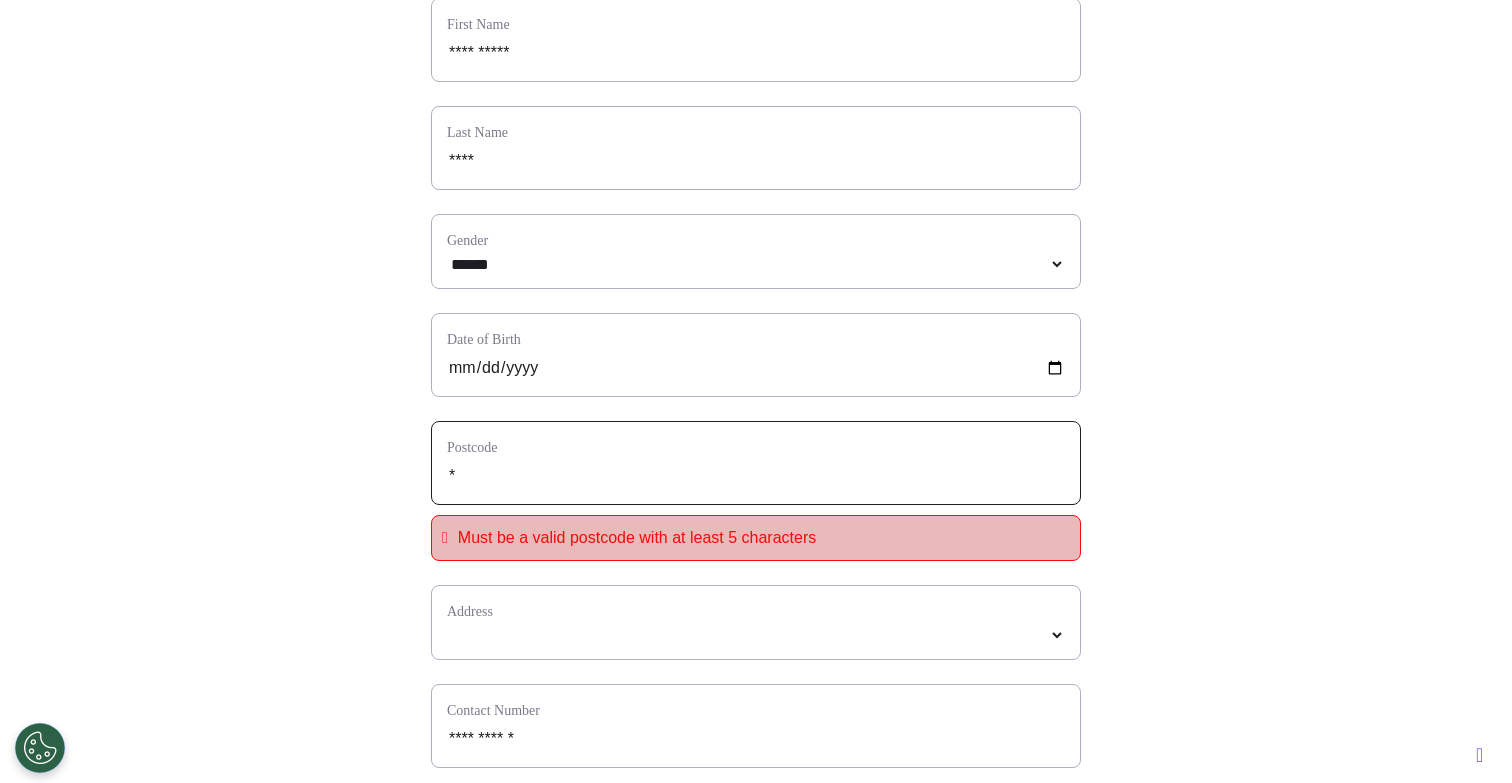 type on "**" 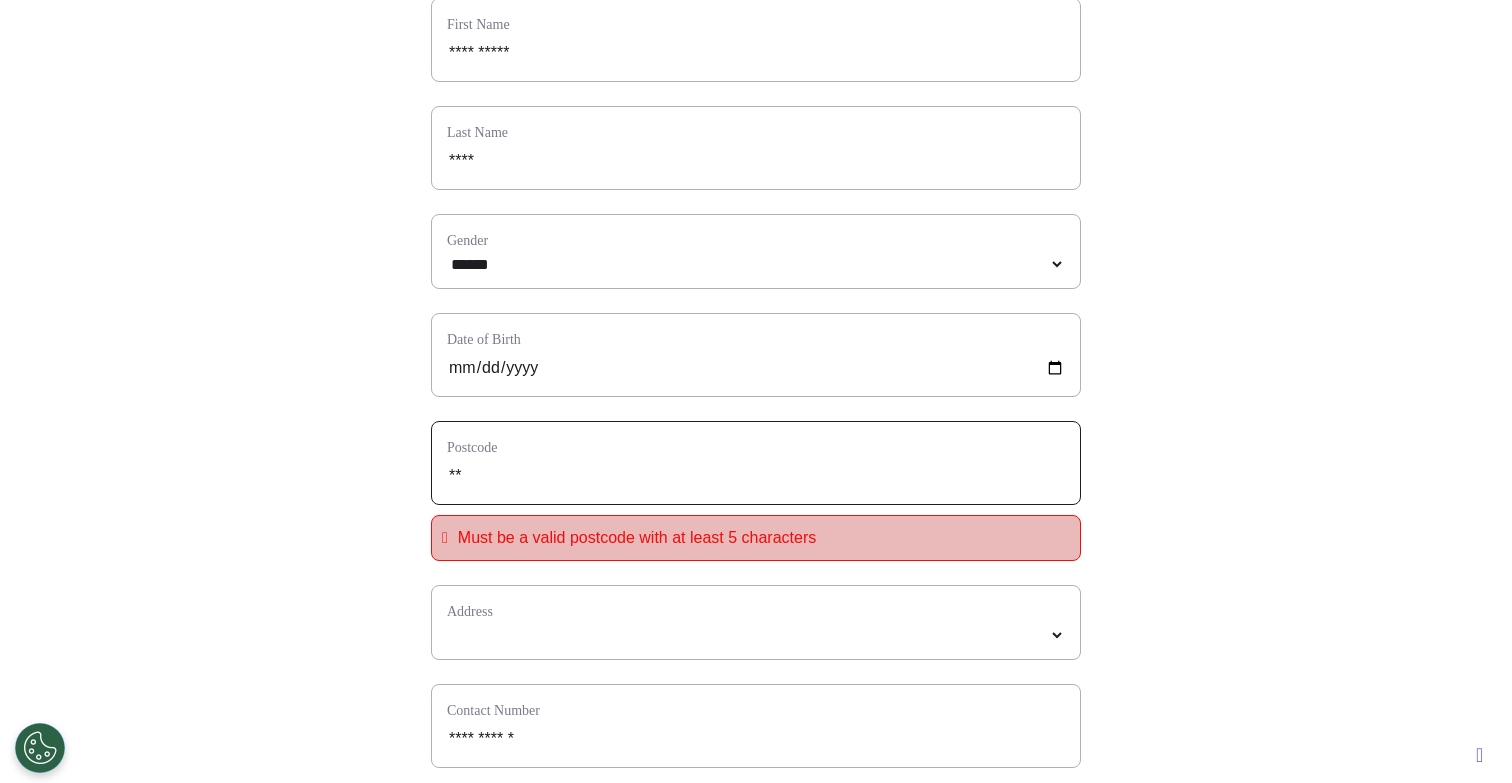 type on "***" 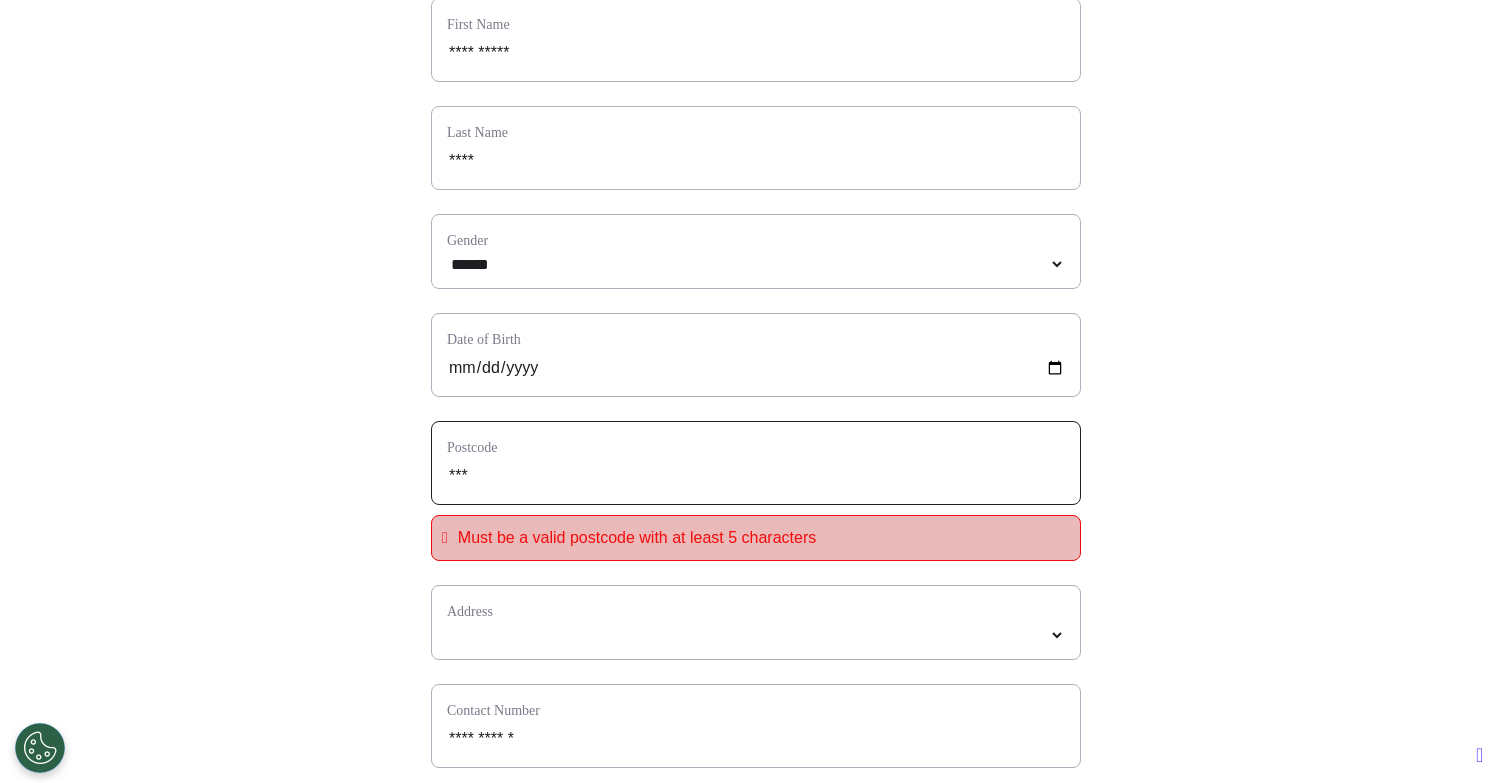 type on "****" 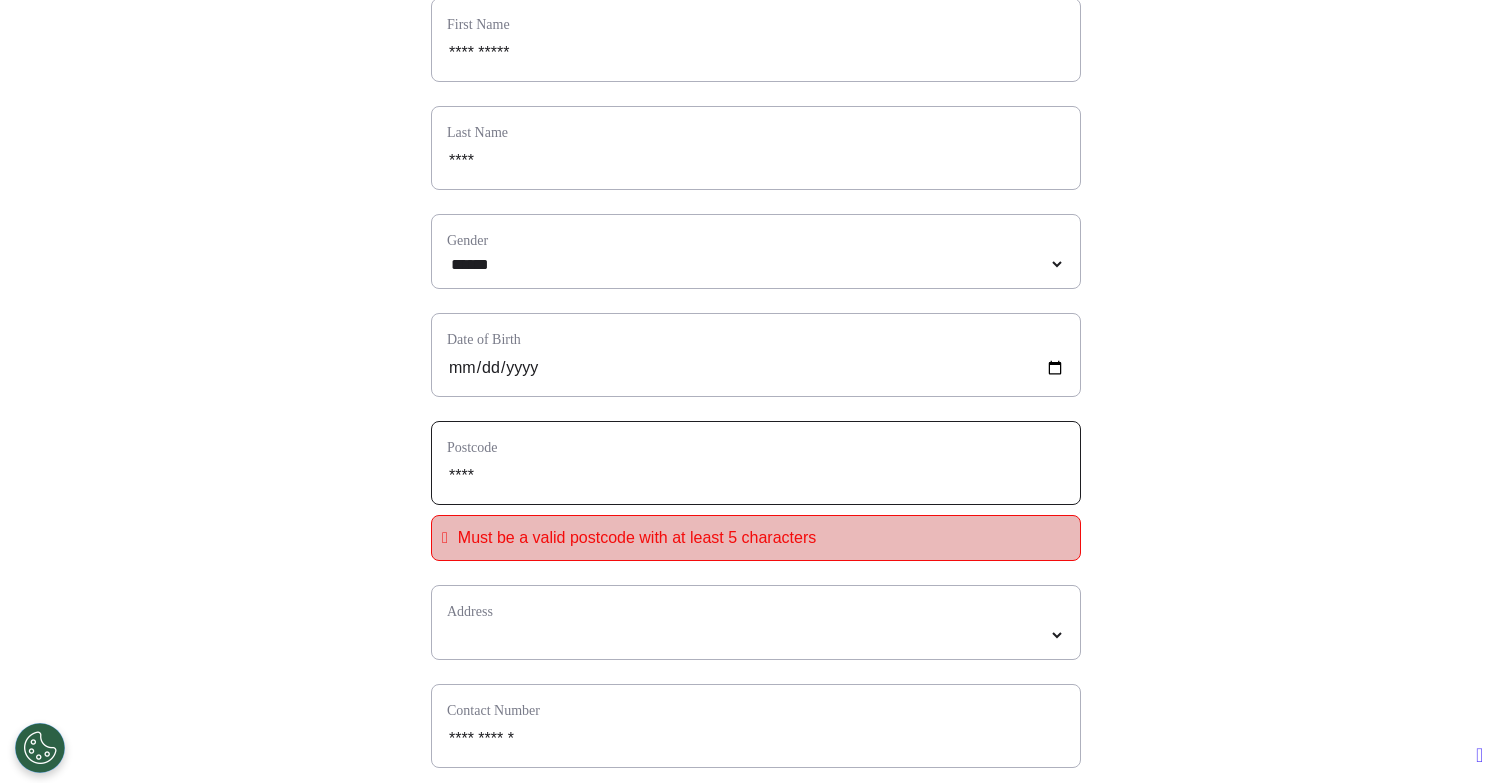 type on "*****" 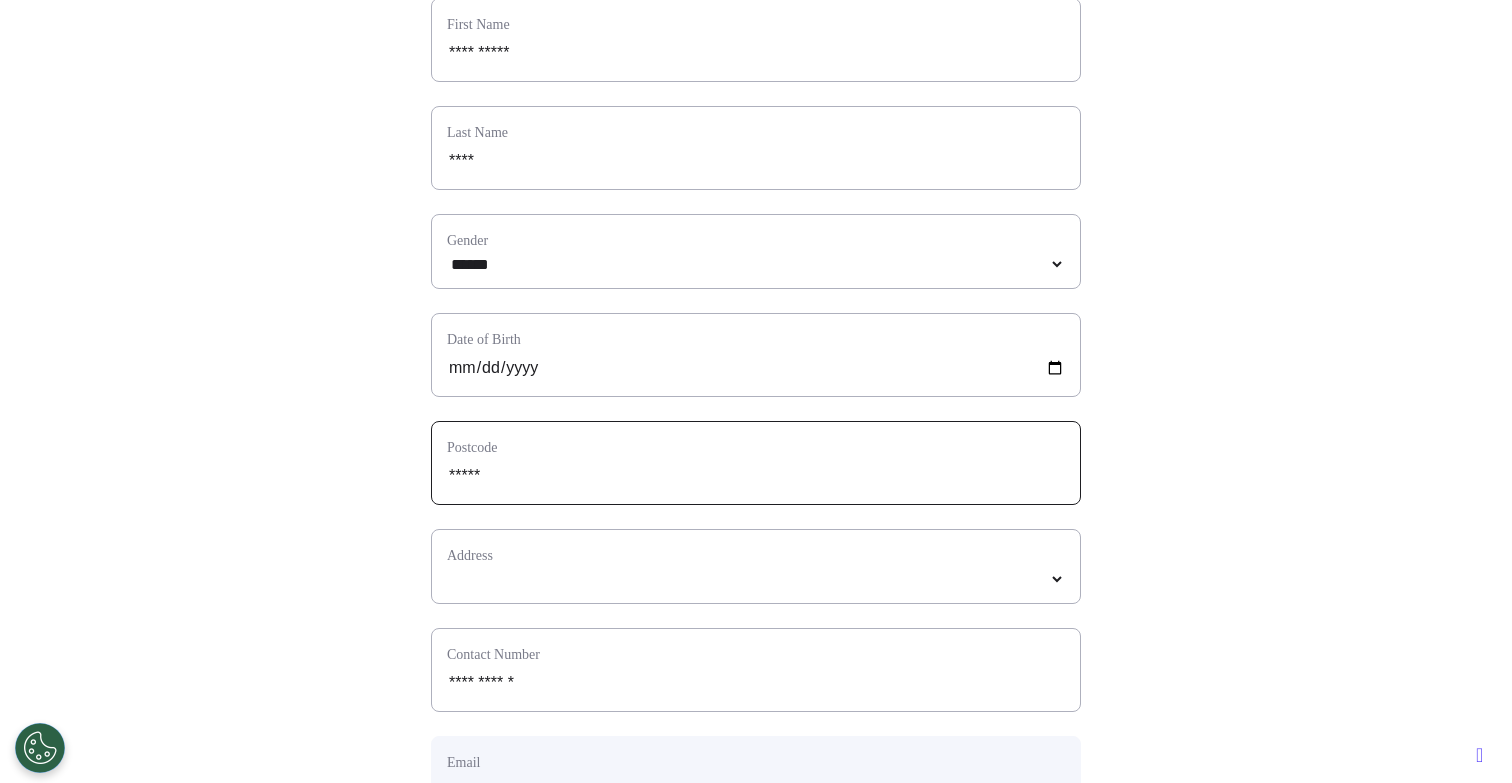 type on "*****" 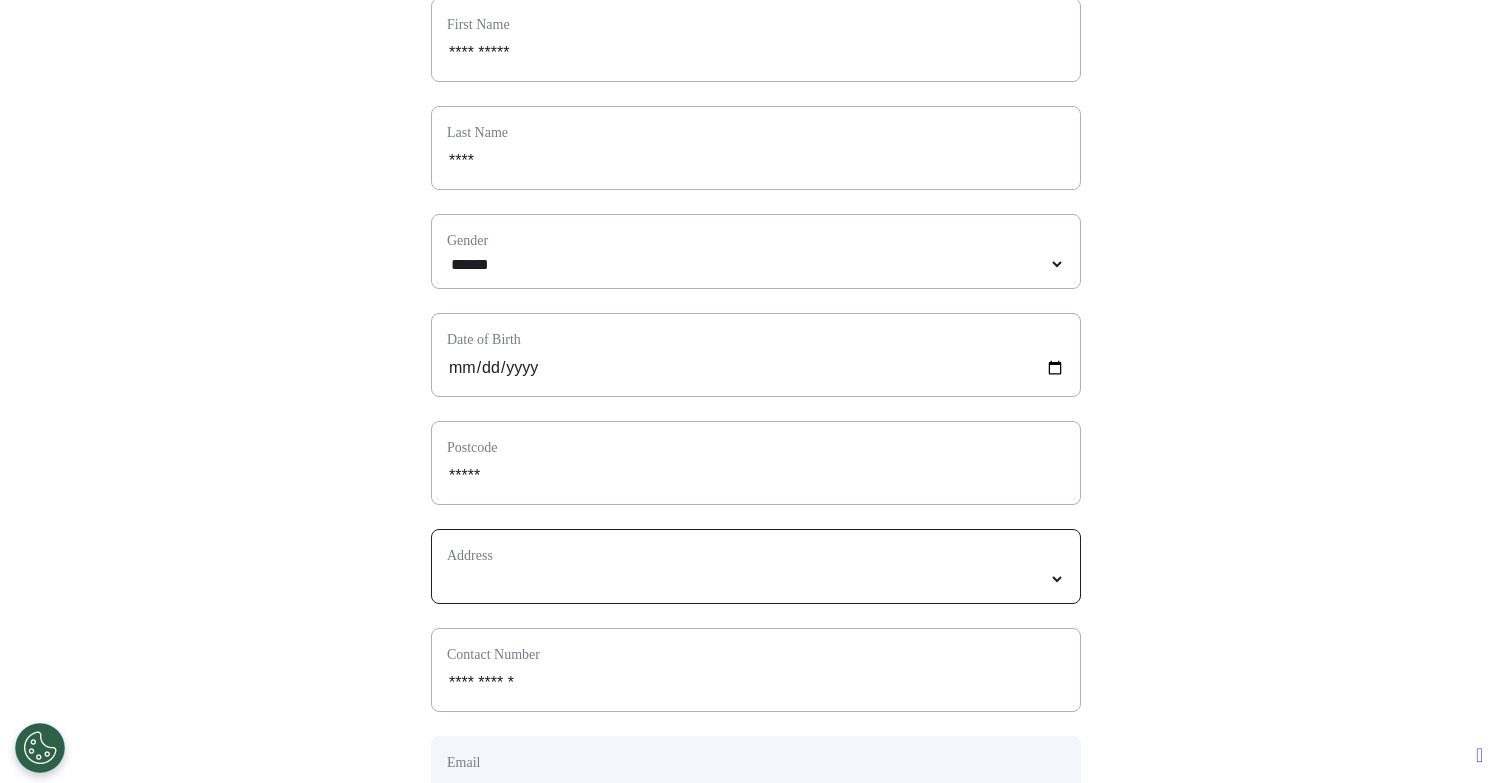 click at bounding box center (756, 579) 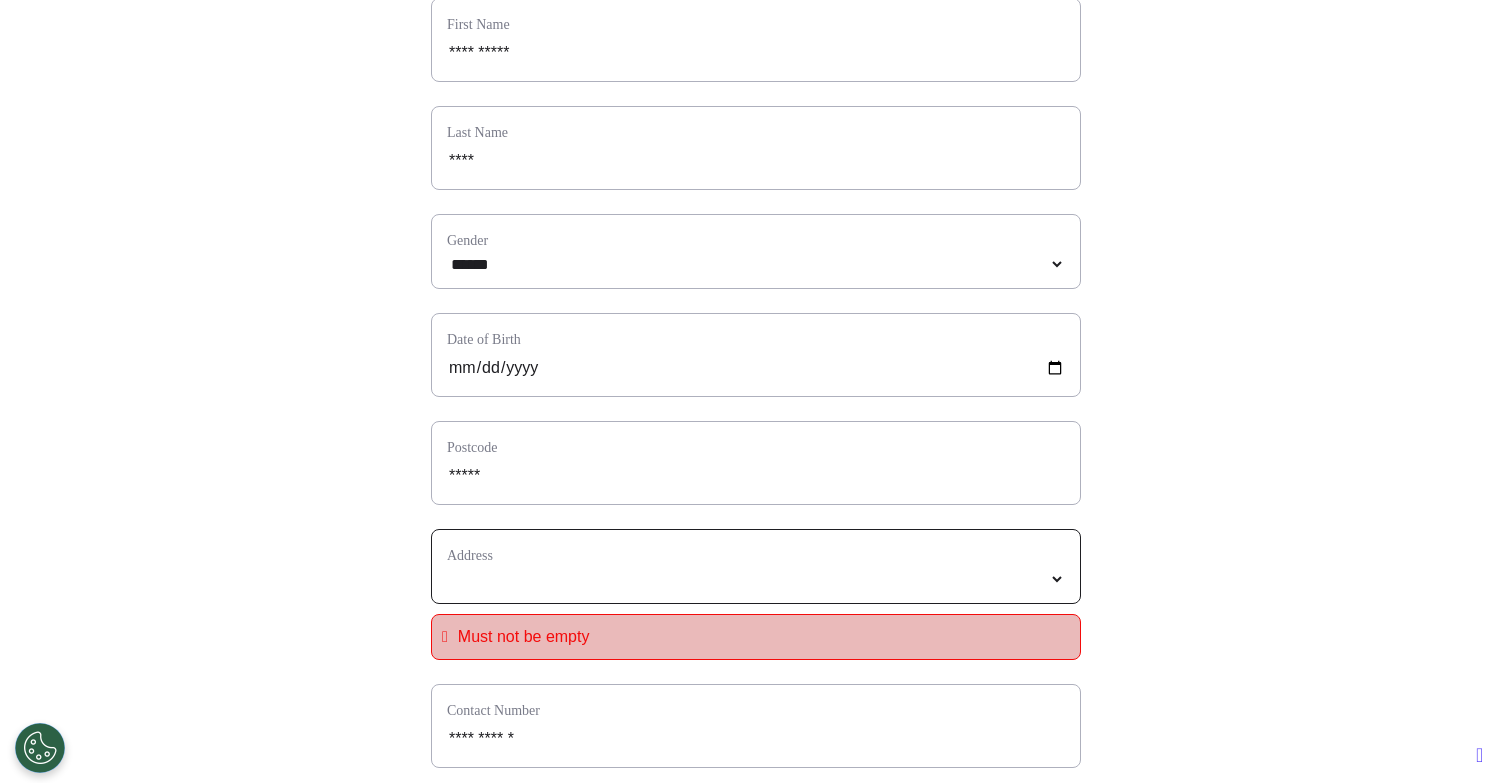 click on "**********" at bounding box center [756, 579] 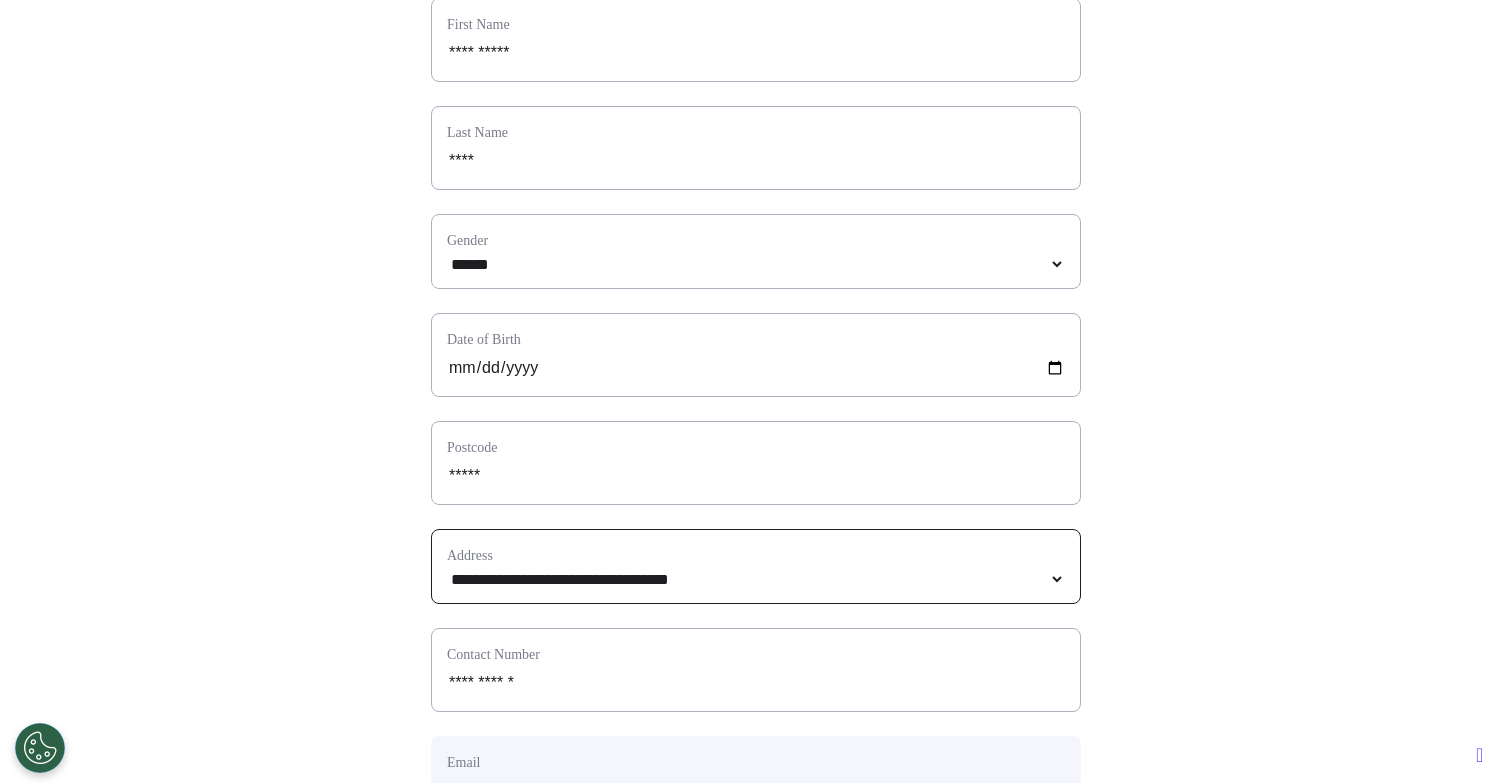 scroll, scrollTop: 0, scrollLeft: 0, axis: both 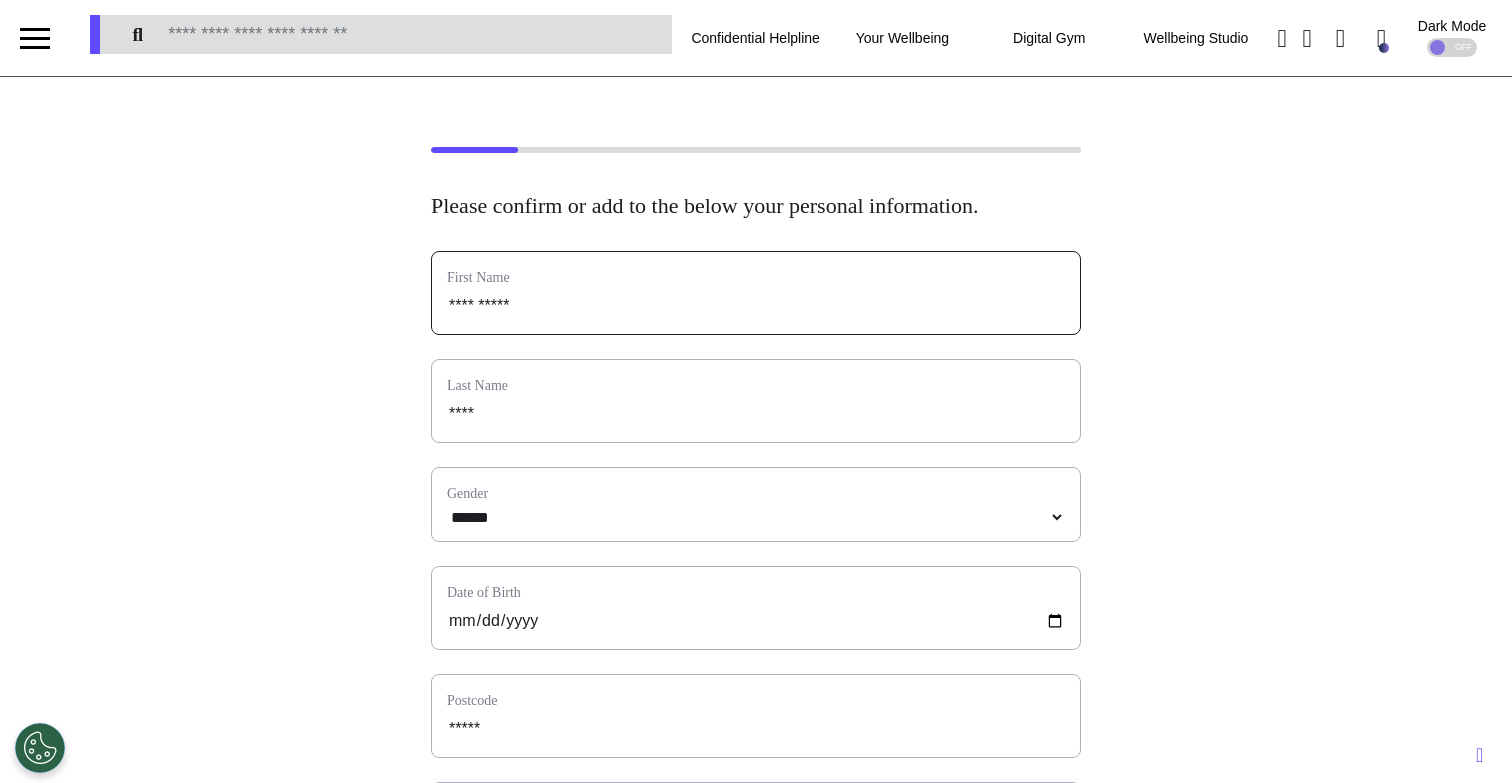 click on "**********" at bounding box center (756, 306) 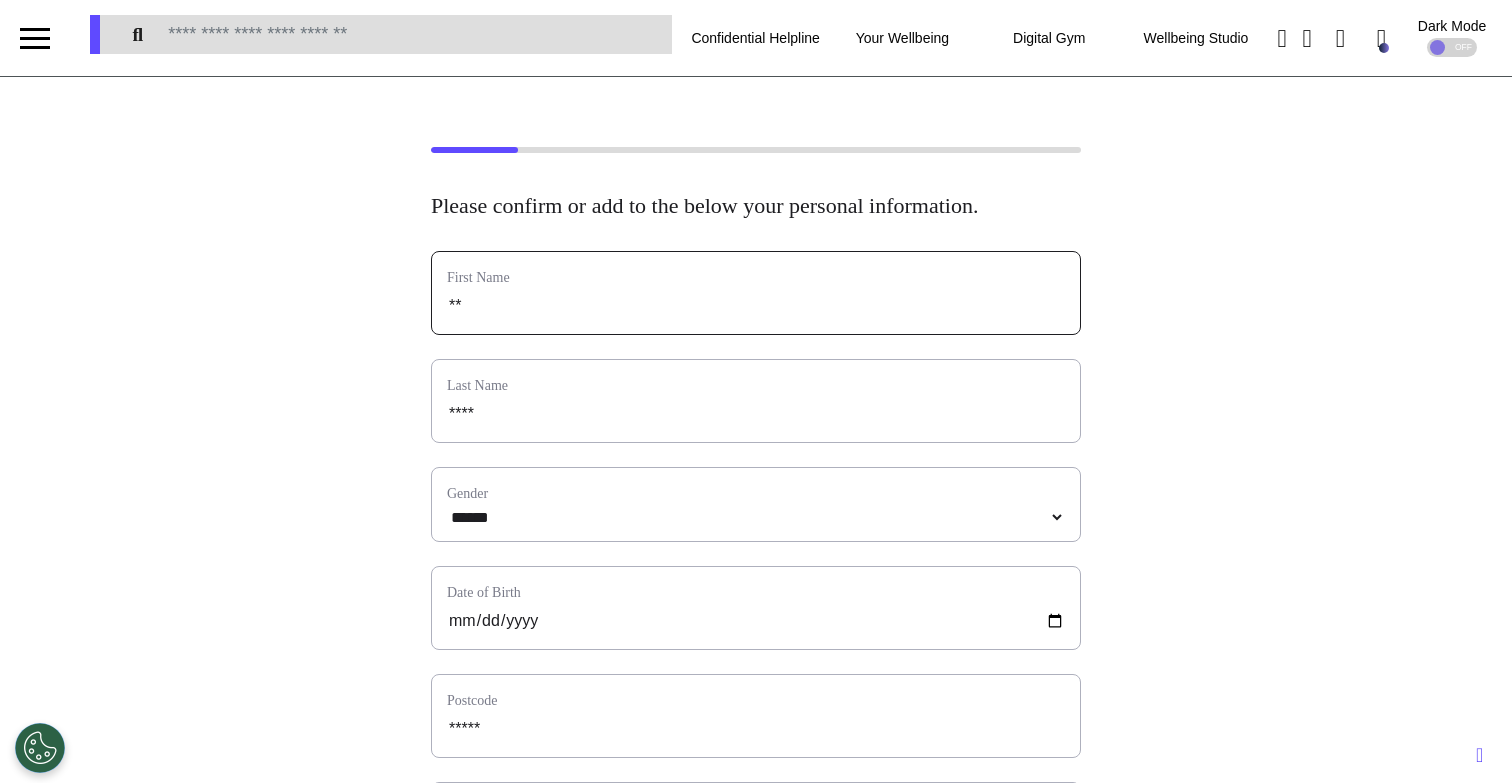 type on "*" 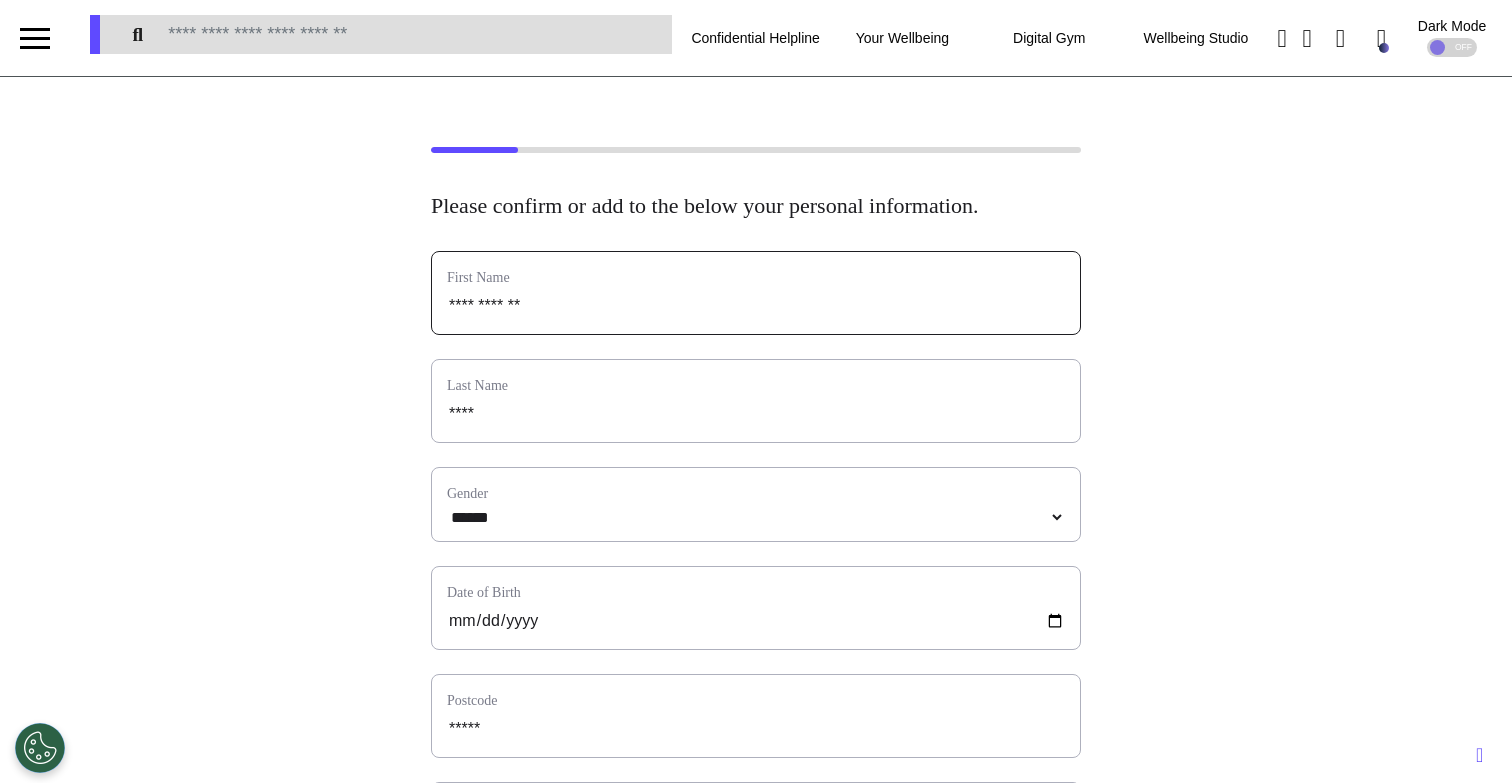 type on "**********" 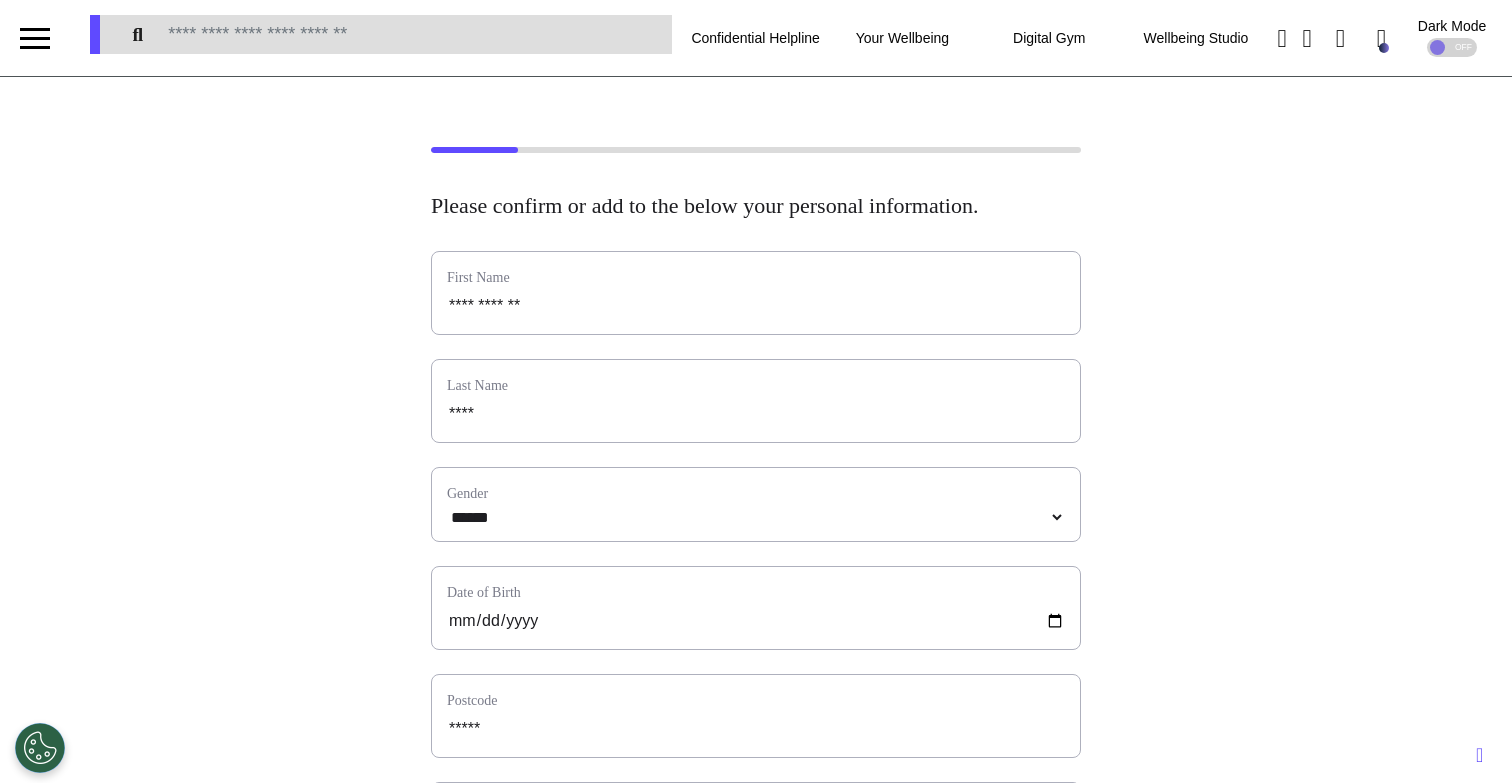 click on "**********" at bounding box center [756, 784] 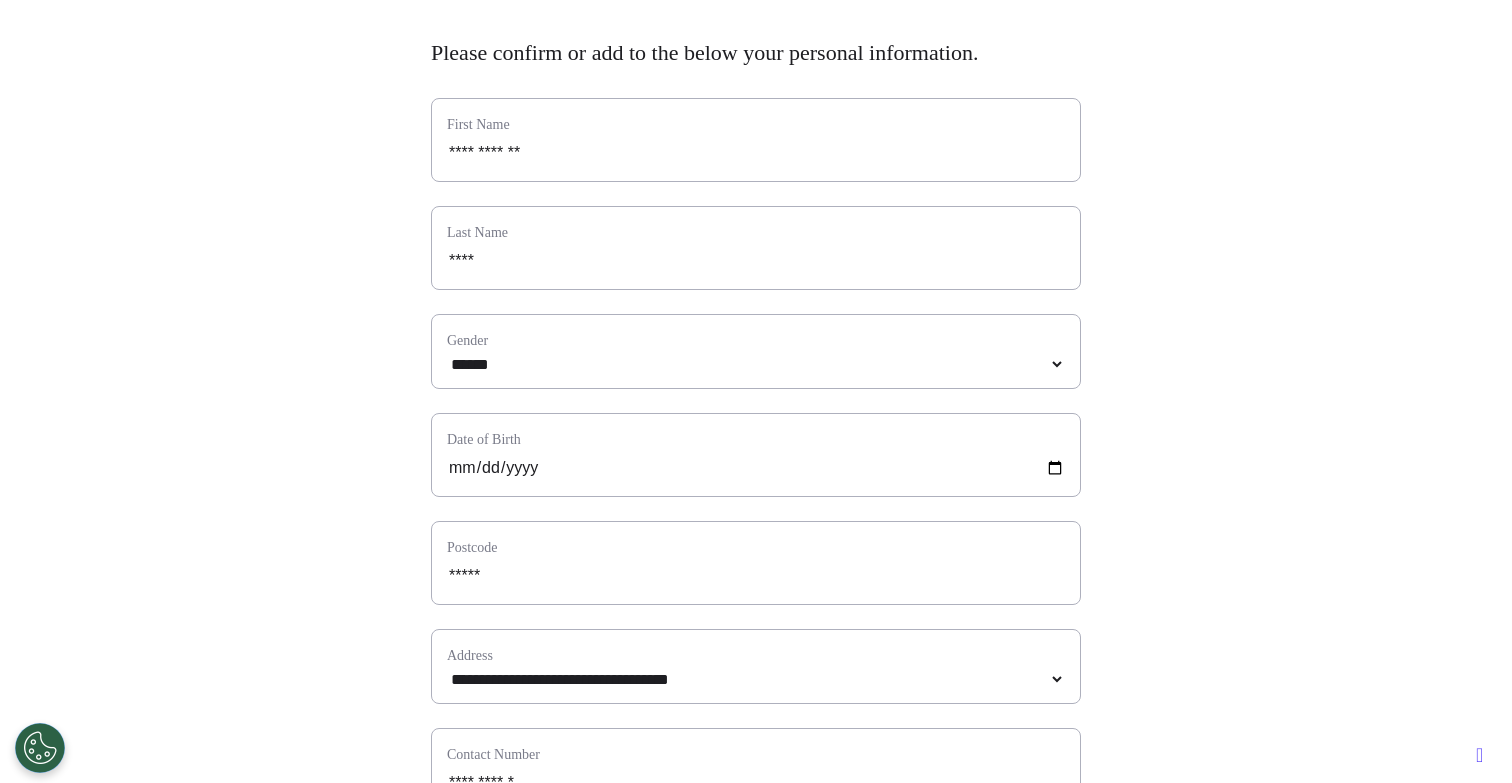 scroll, scrollTop: 987, scrollLeft: 0, axis: vertical 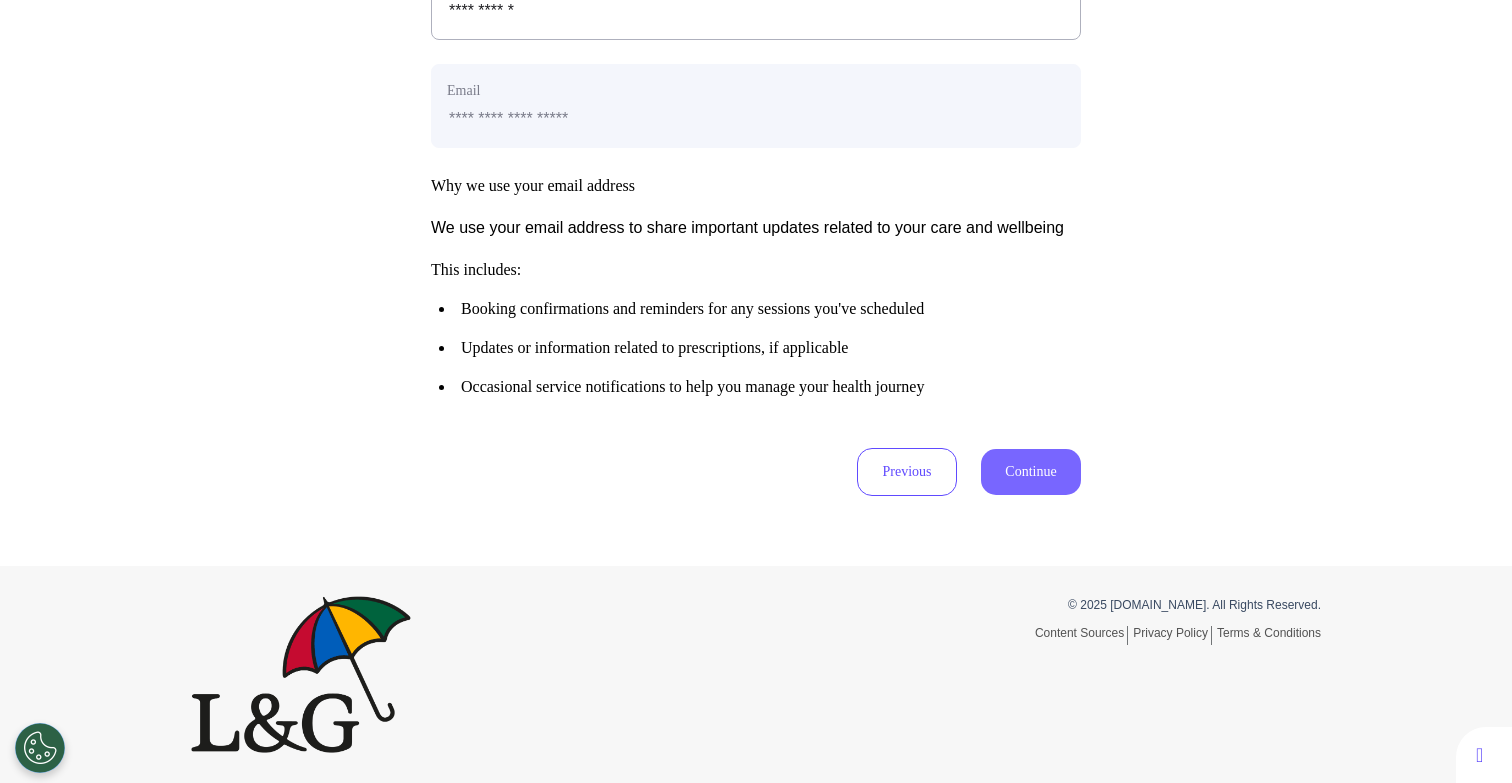 click on "Continue" at bounding box center [1031, 472] 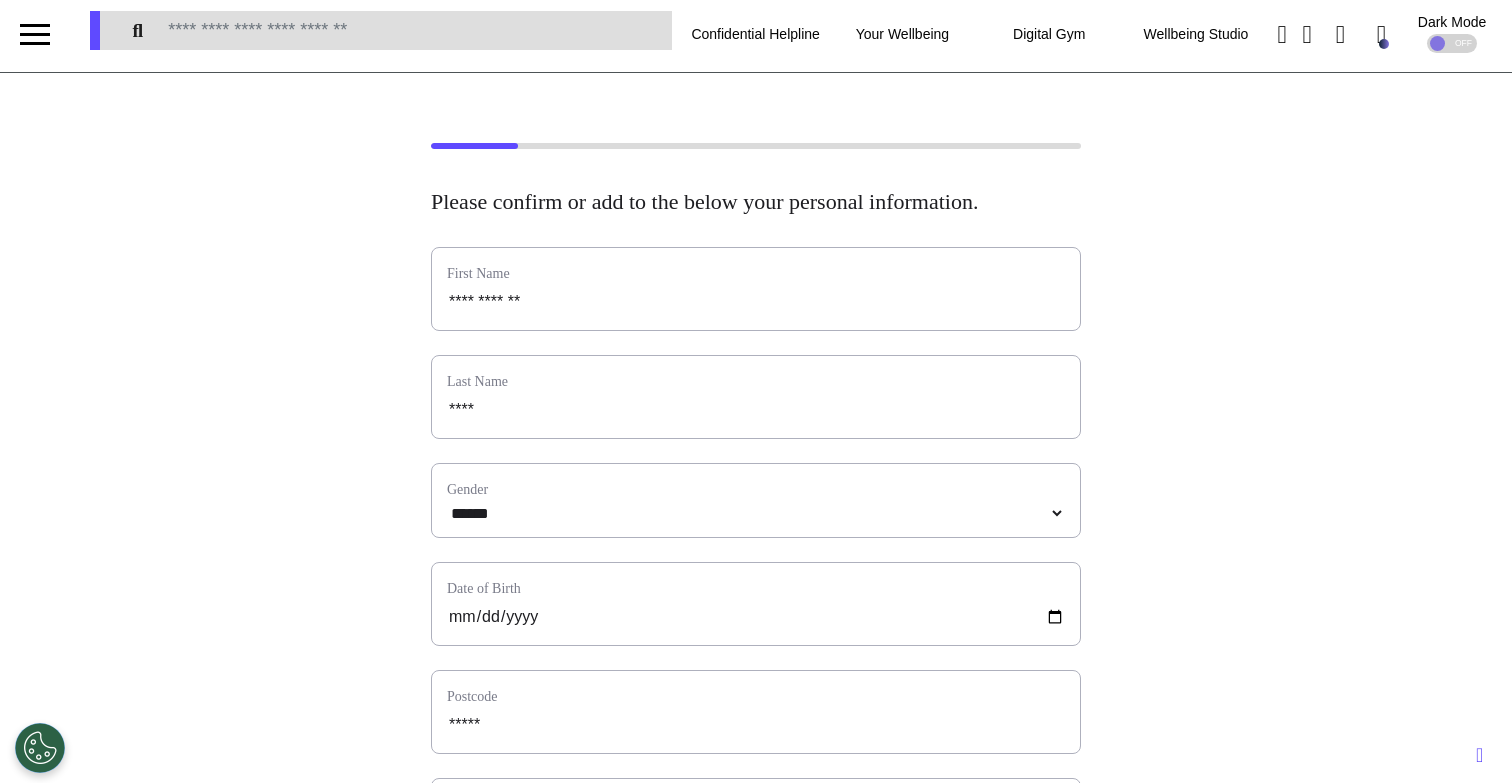 scroll, scrollTop: 0, scrollLeft: 0, axis: both 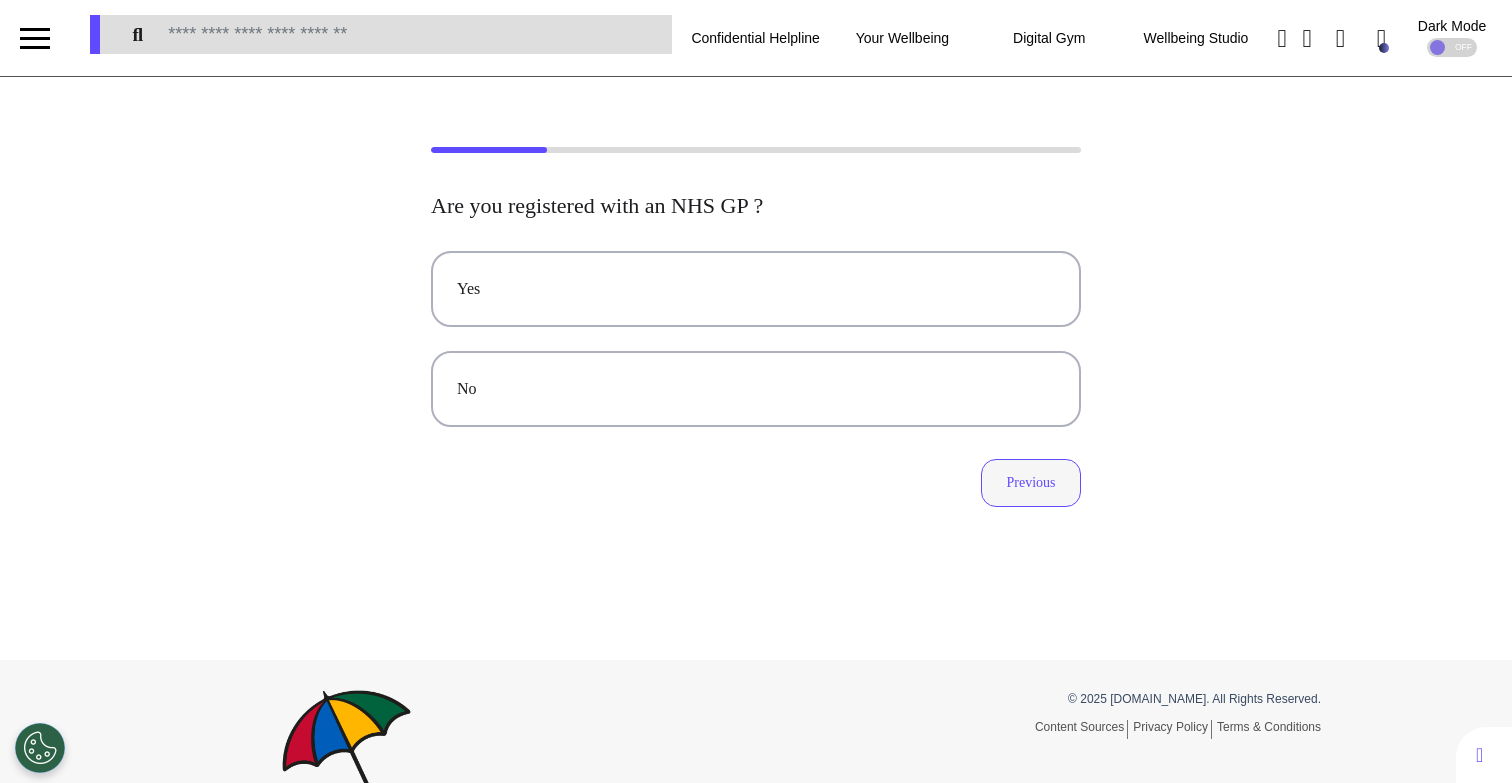 click on "Previous" at bounding box center [1031, 483] 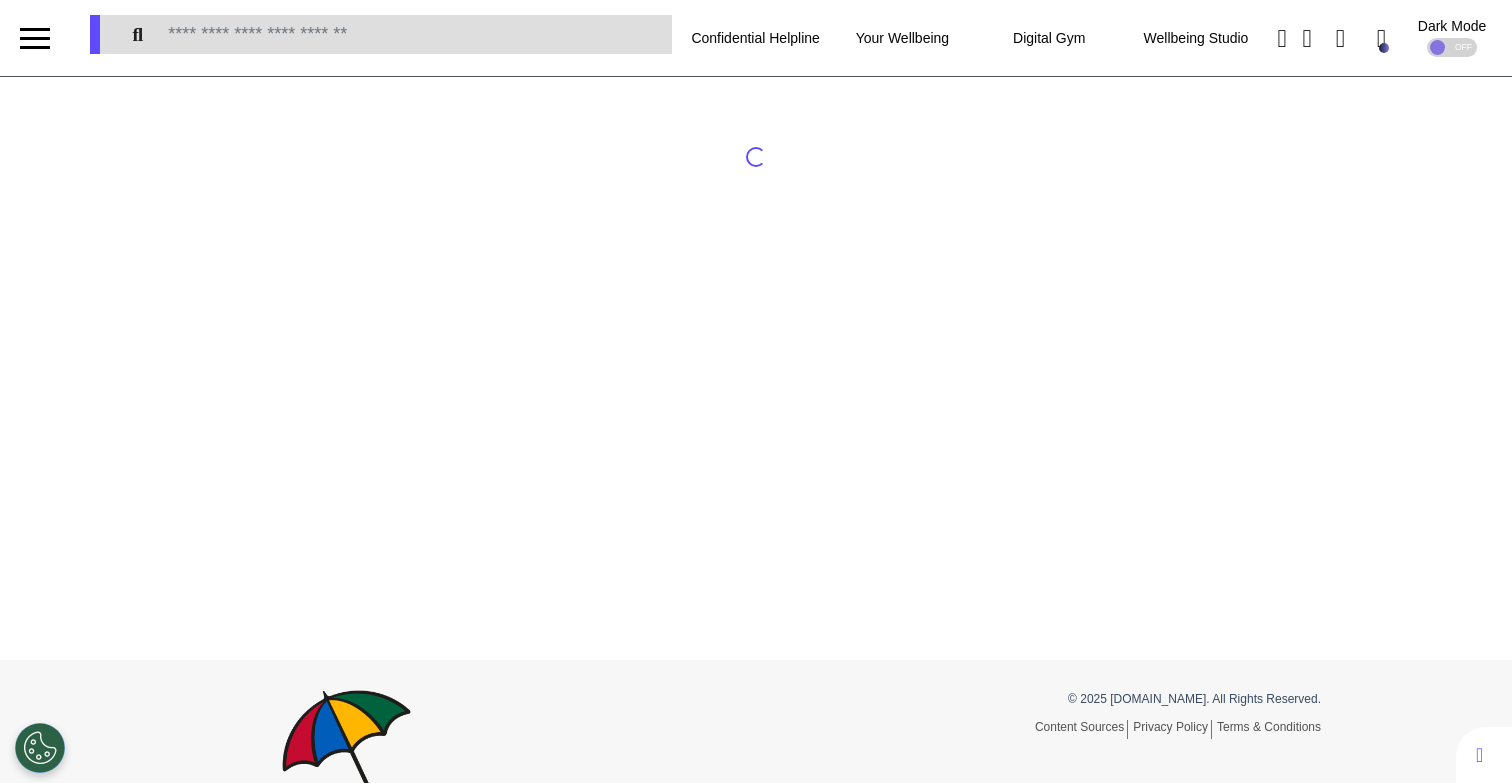 select on "******" 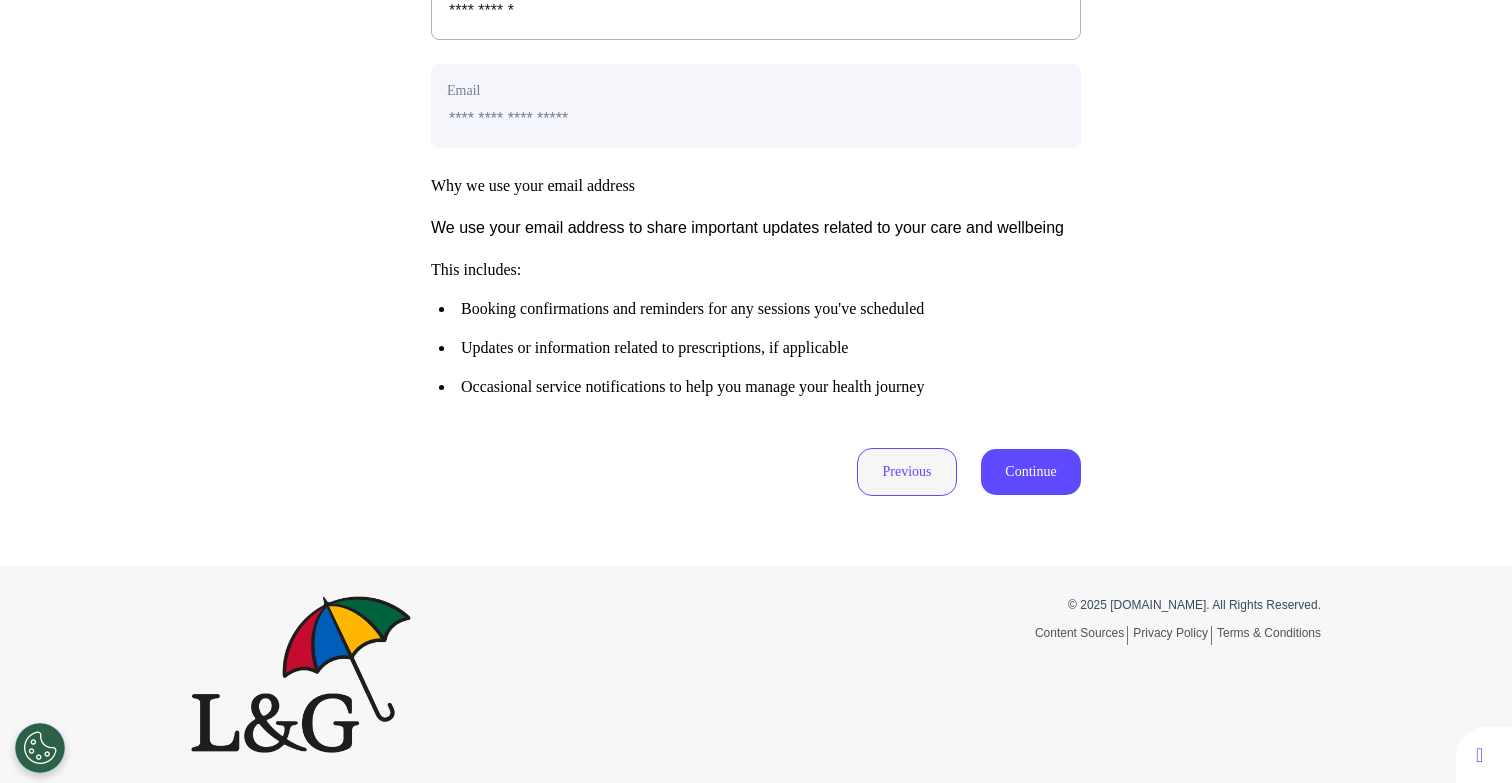 click on "Previous" at bounding box center (907, 472) 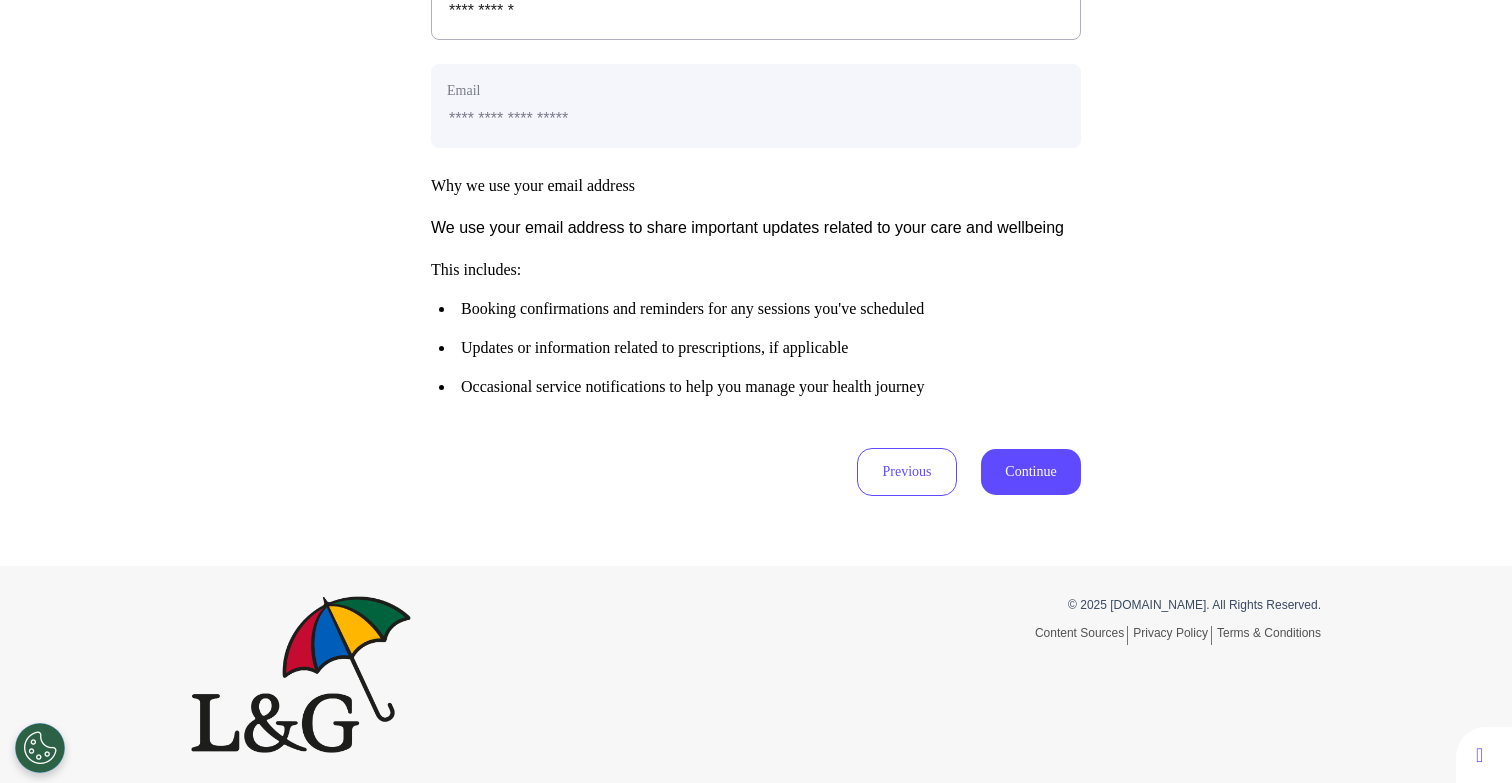 scroll, scrollTop: 93, scrollLeft: 0, axis: vertical 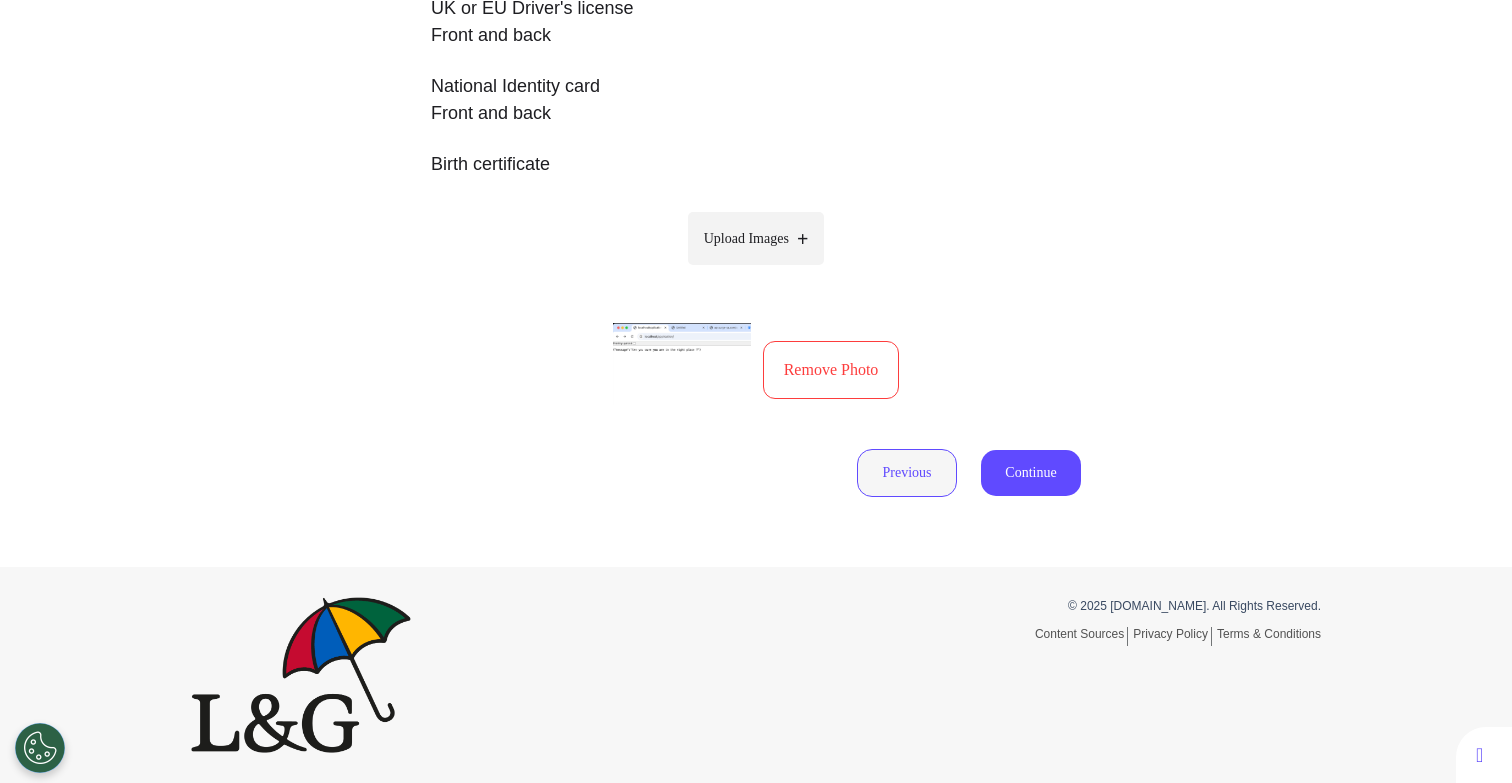 click on "Previous" at bounding box center [907, 473] 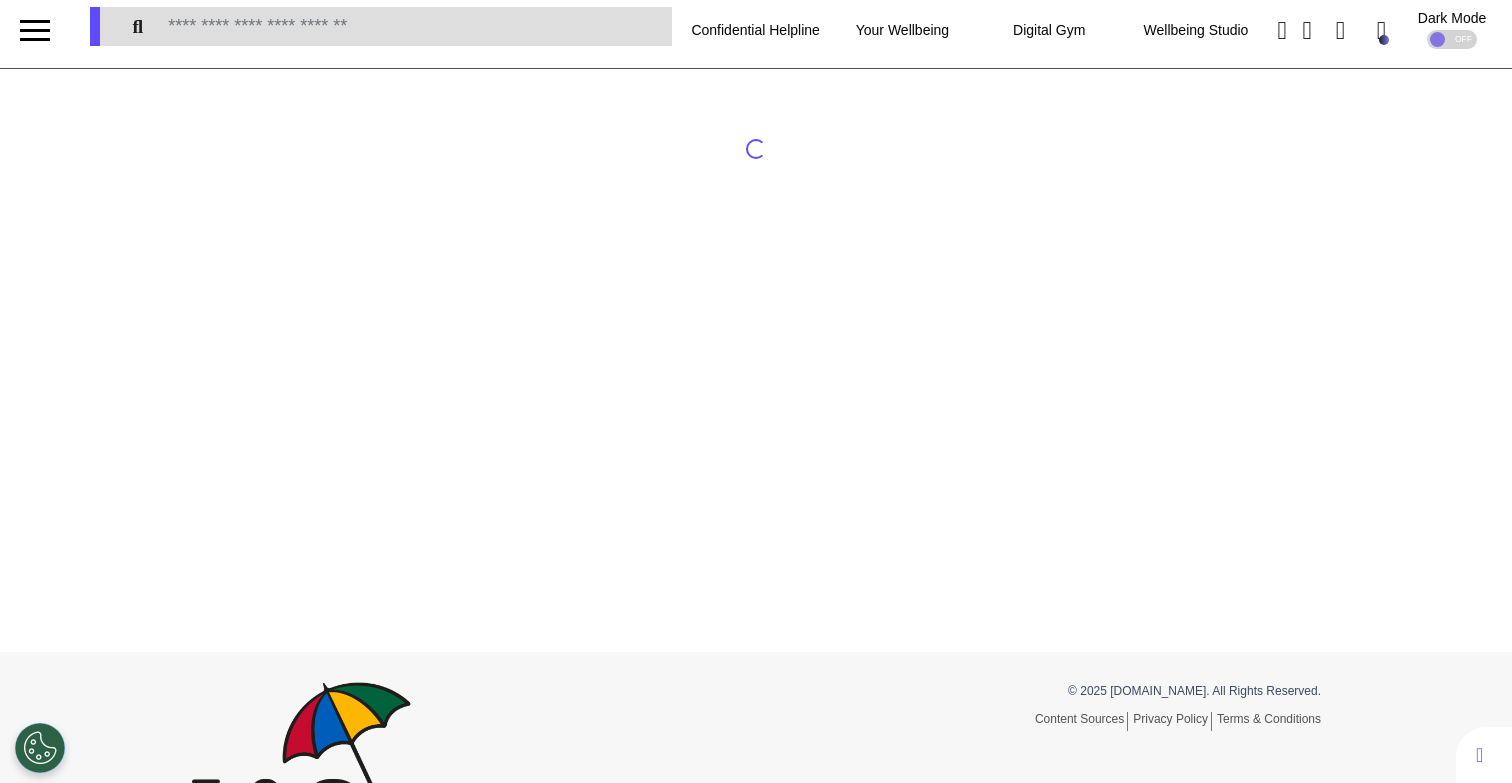 scroll, scrollTop: 0, scrollLeft: 0, axis: both 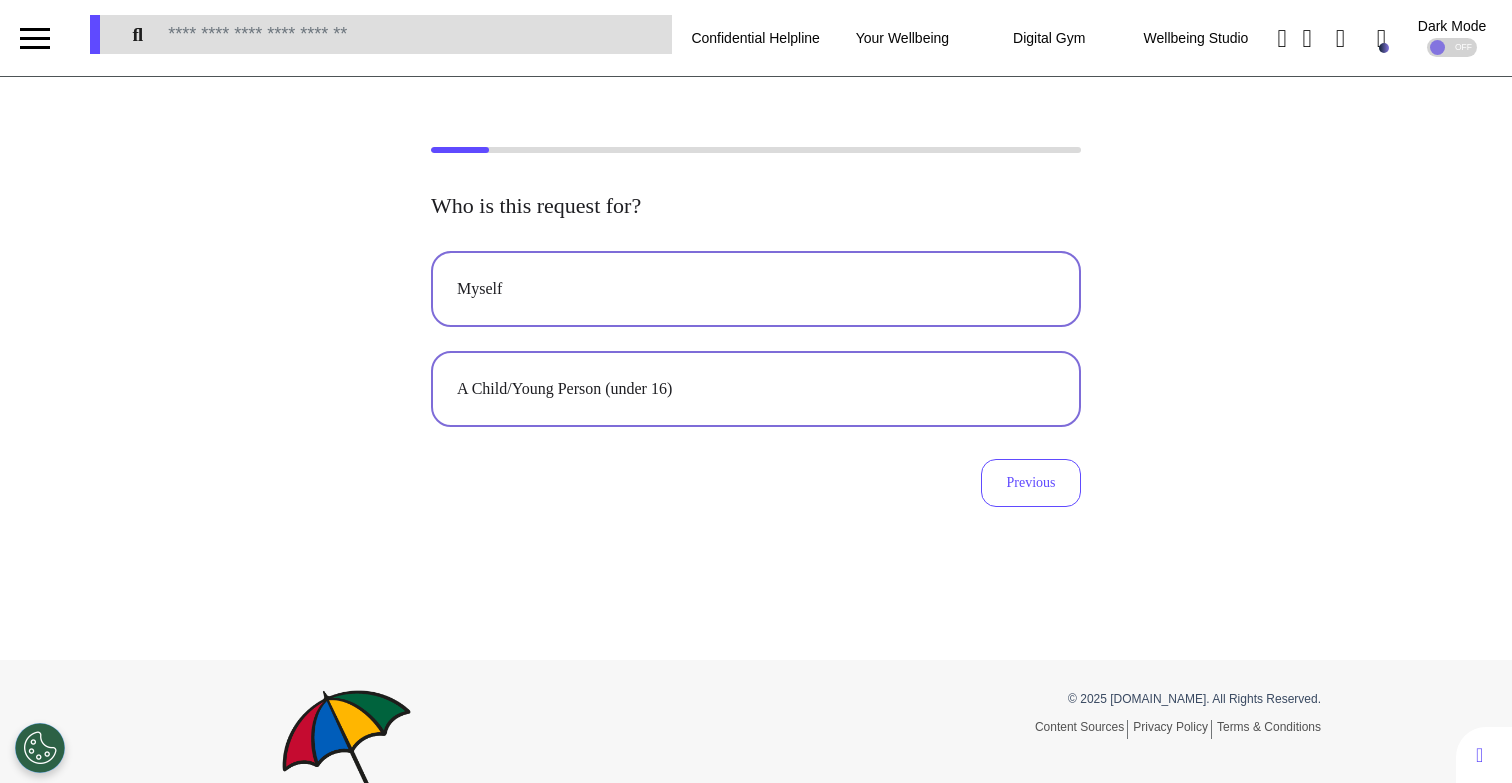 click on "A Child/Young Person (under 16)" at bounding box center [756, 389] 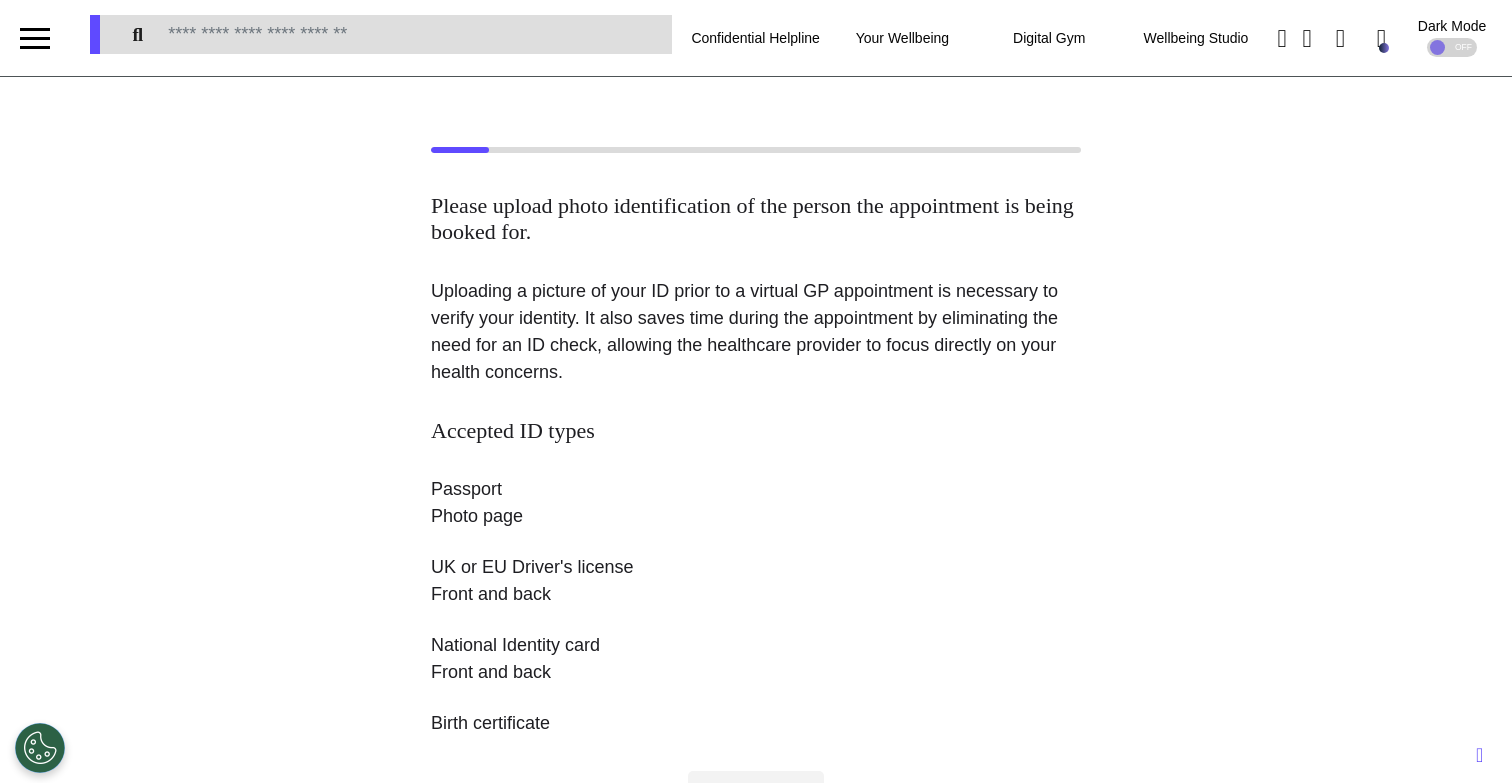 scroll, scrollTop: 284, scrollLeft: 0, axis: vertical 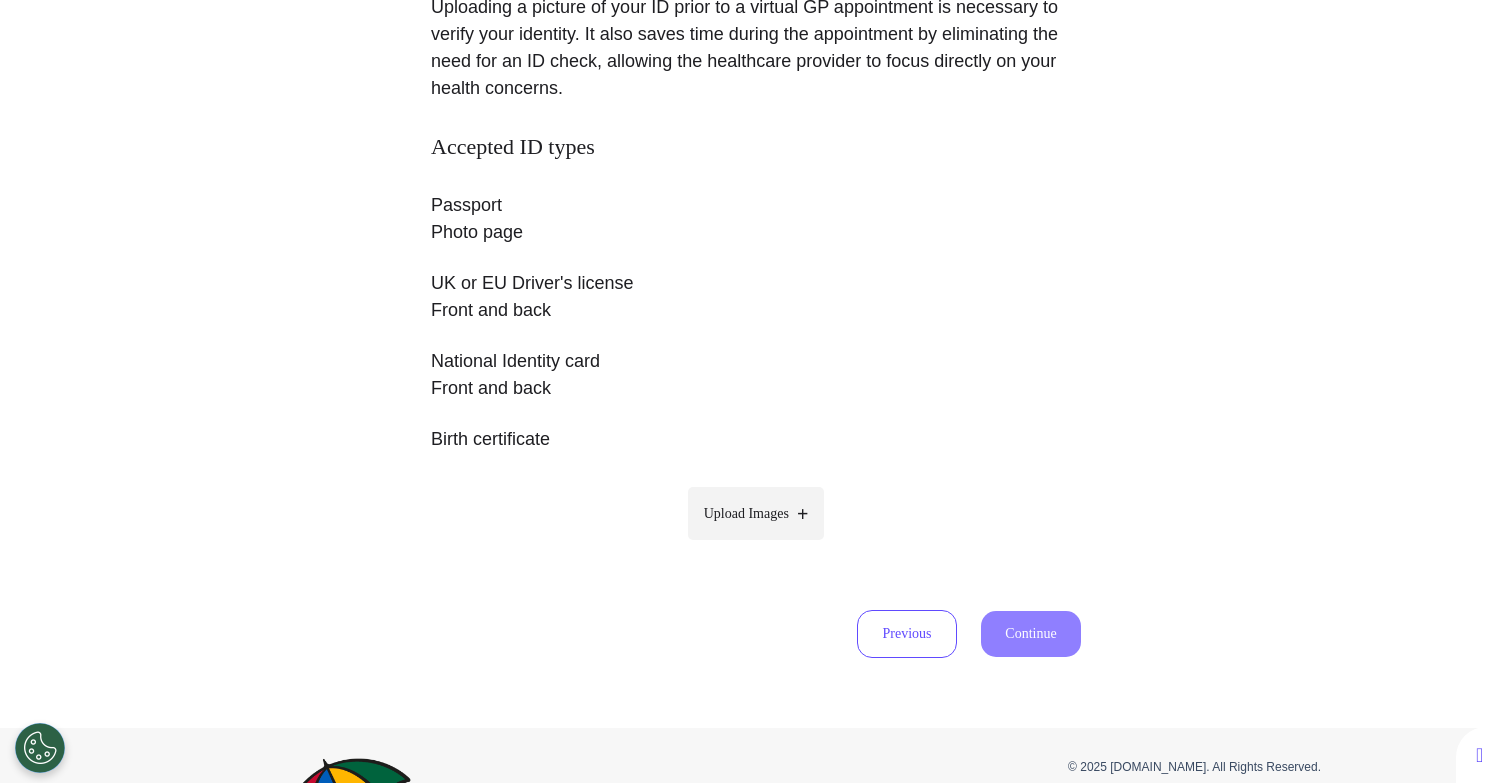 click on "Upload Images" at bounding box center (746, 513) 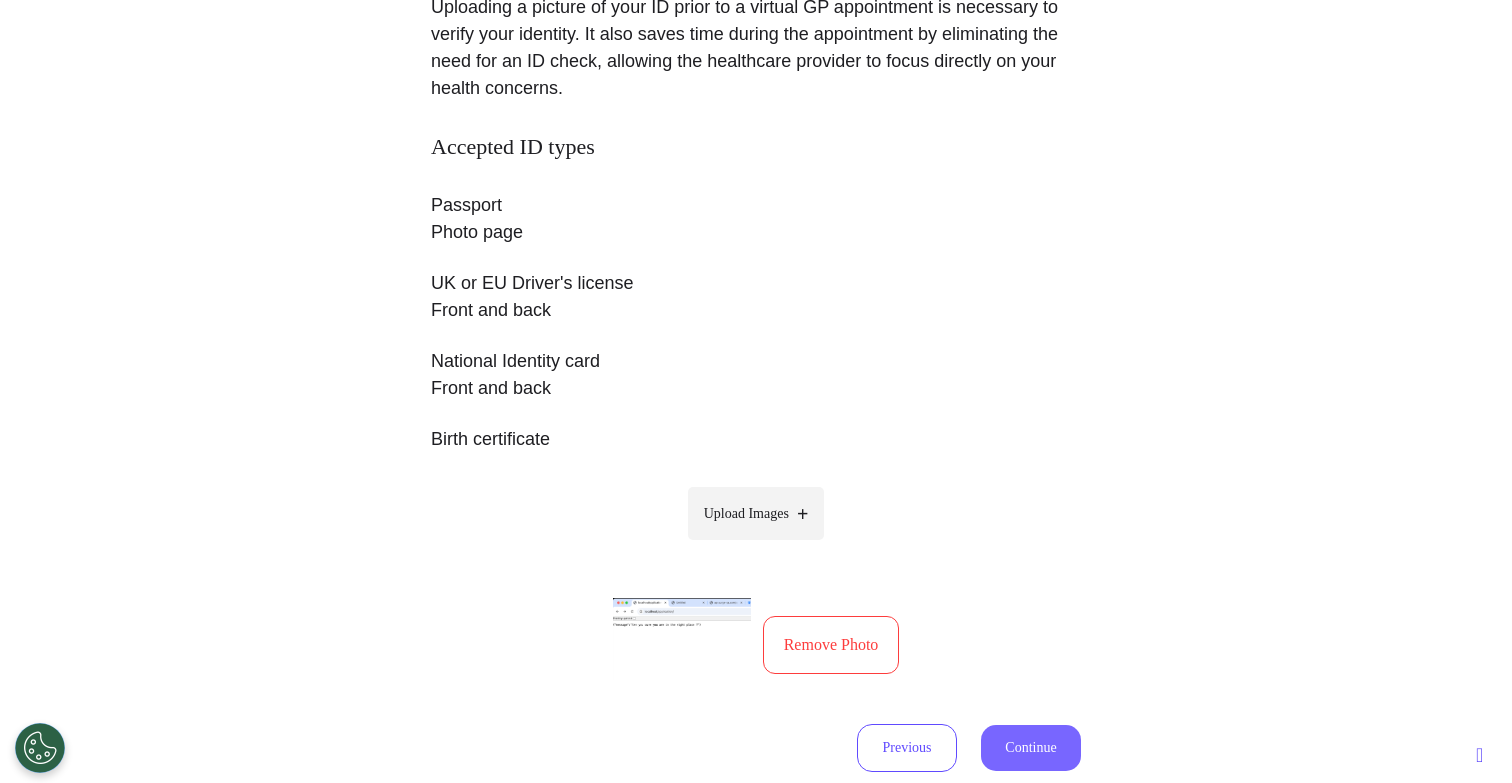 click on "Continue" at bounding box center [1031, 748] 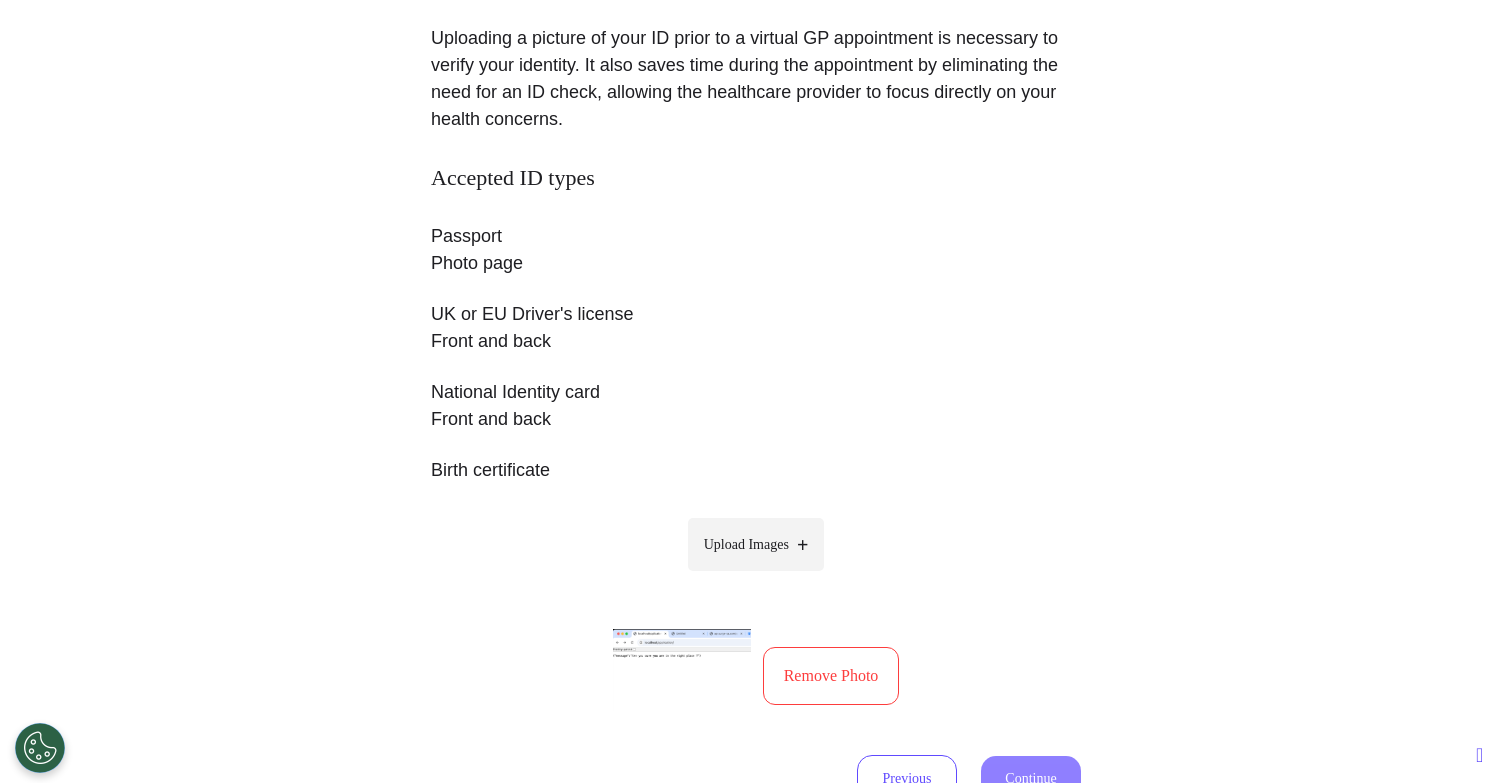 select on "******" 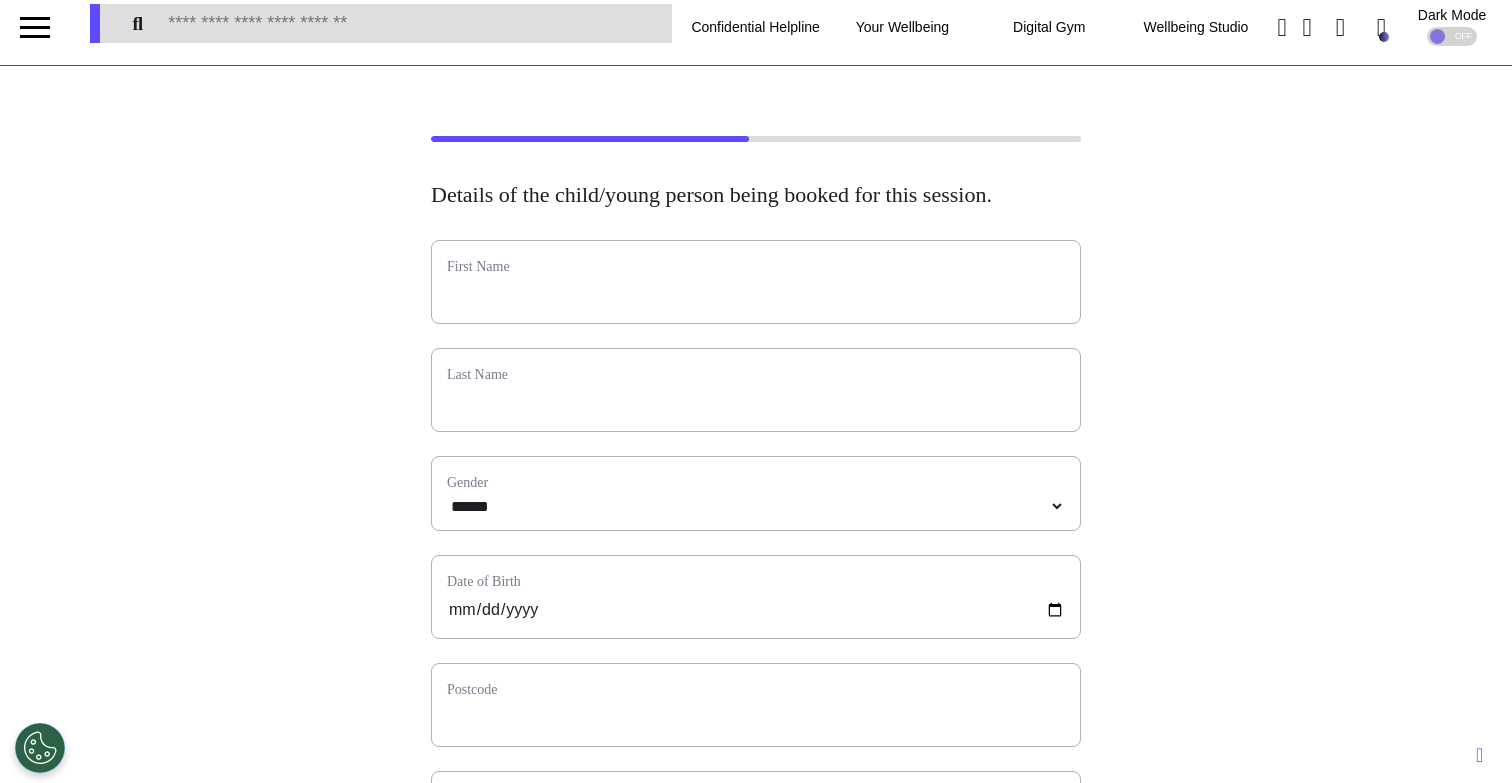 scroll, scrollTop: 0, scrollLeft: 0, axis: both 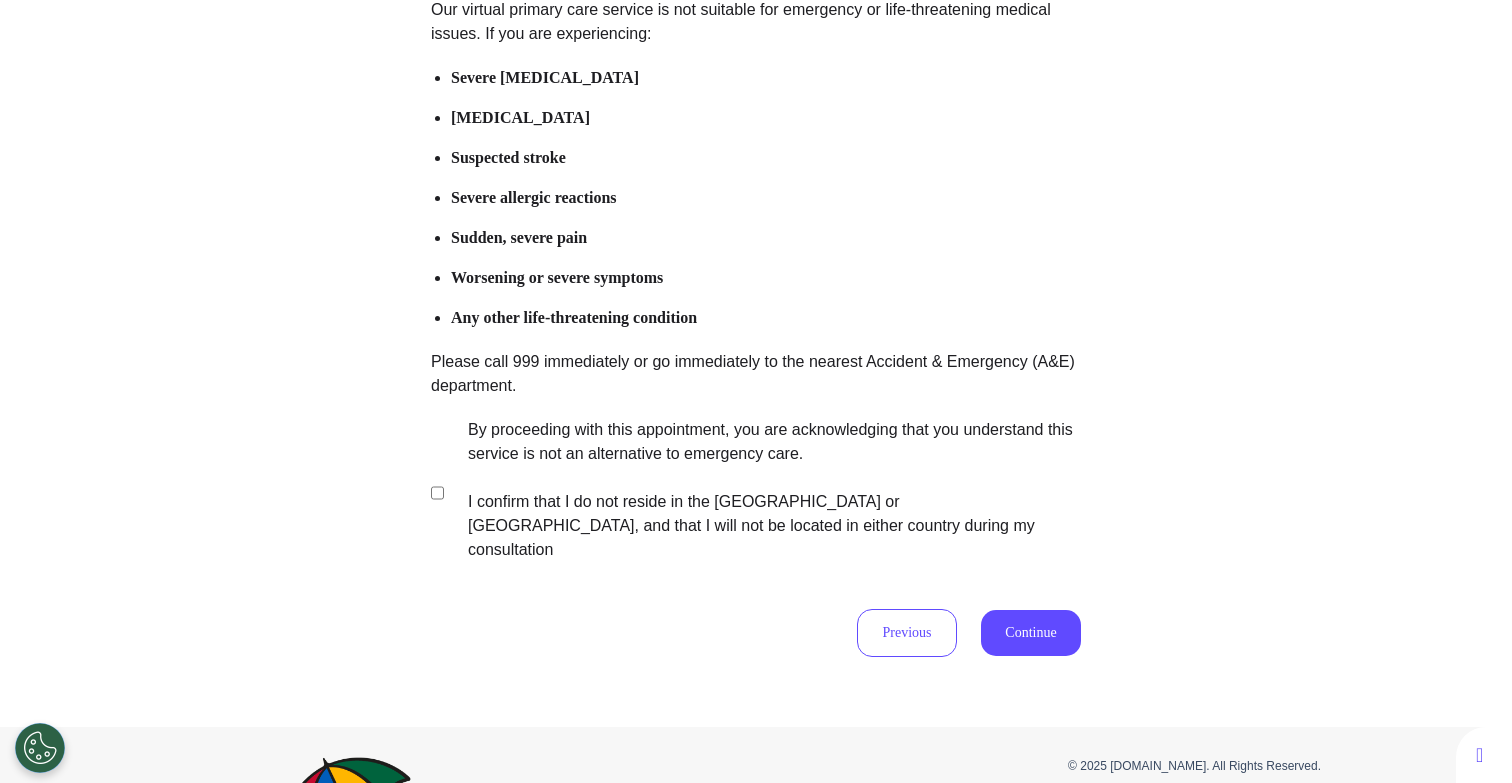 click on "By proceeding with this appointment, you are acknowledging that you understand this service is not an alternative to emergency care. I confirm that I do not reside in the [GEOGRAPHIC_DATA] or [GEOGRAPHIC_DATA], and that I will not be located in either country during my consultation" at bounding box center [761, 490] 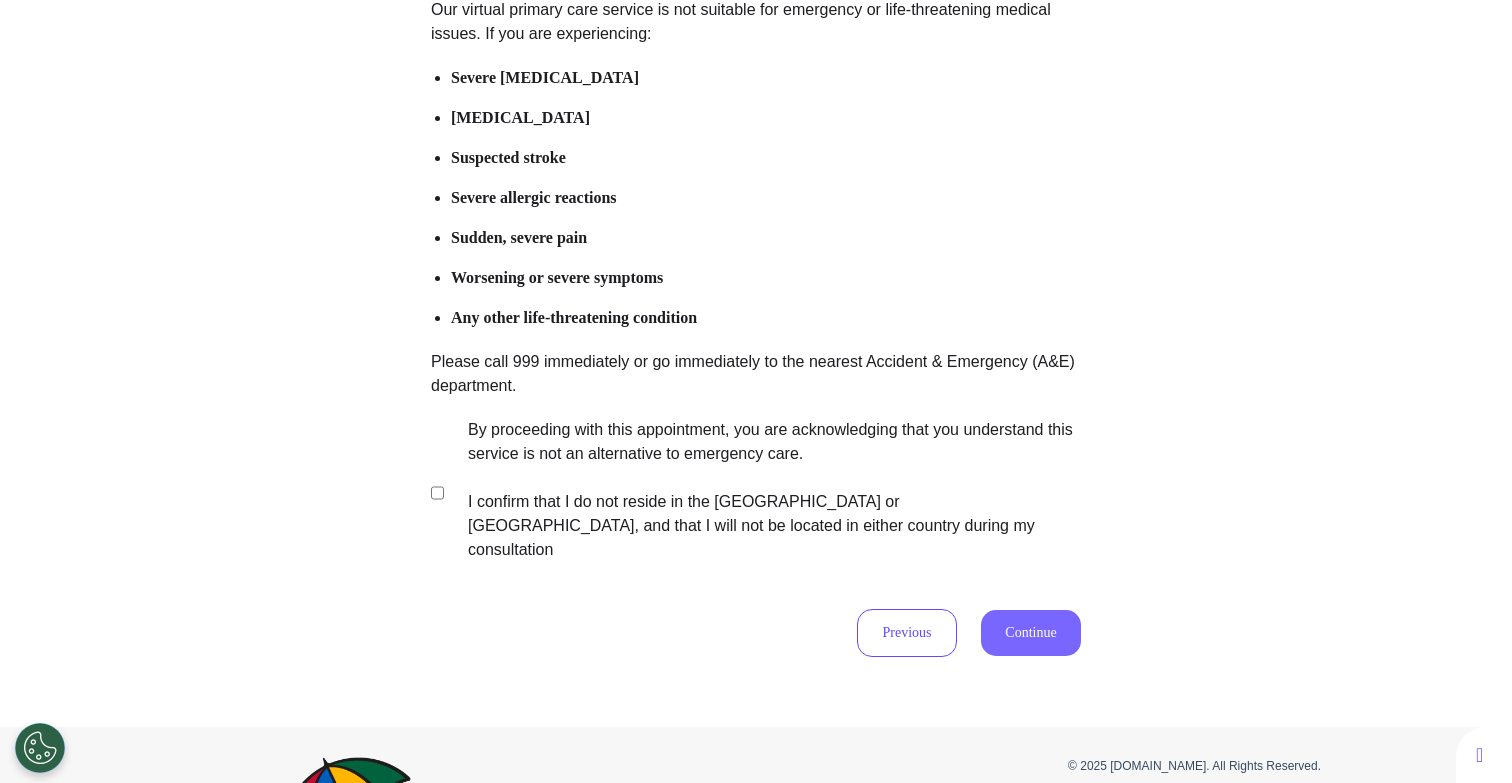 drag, startPoint x: 1010, startPoint y: 600, endPoint x: 881, endPoint y: 575, distance: 131.40015 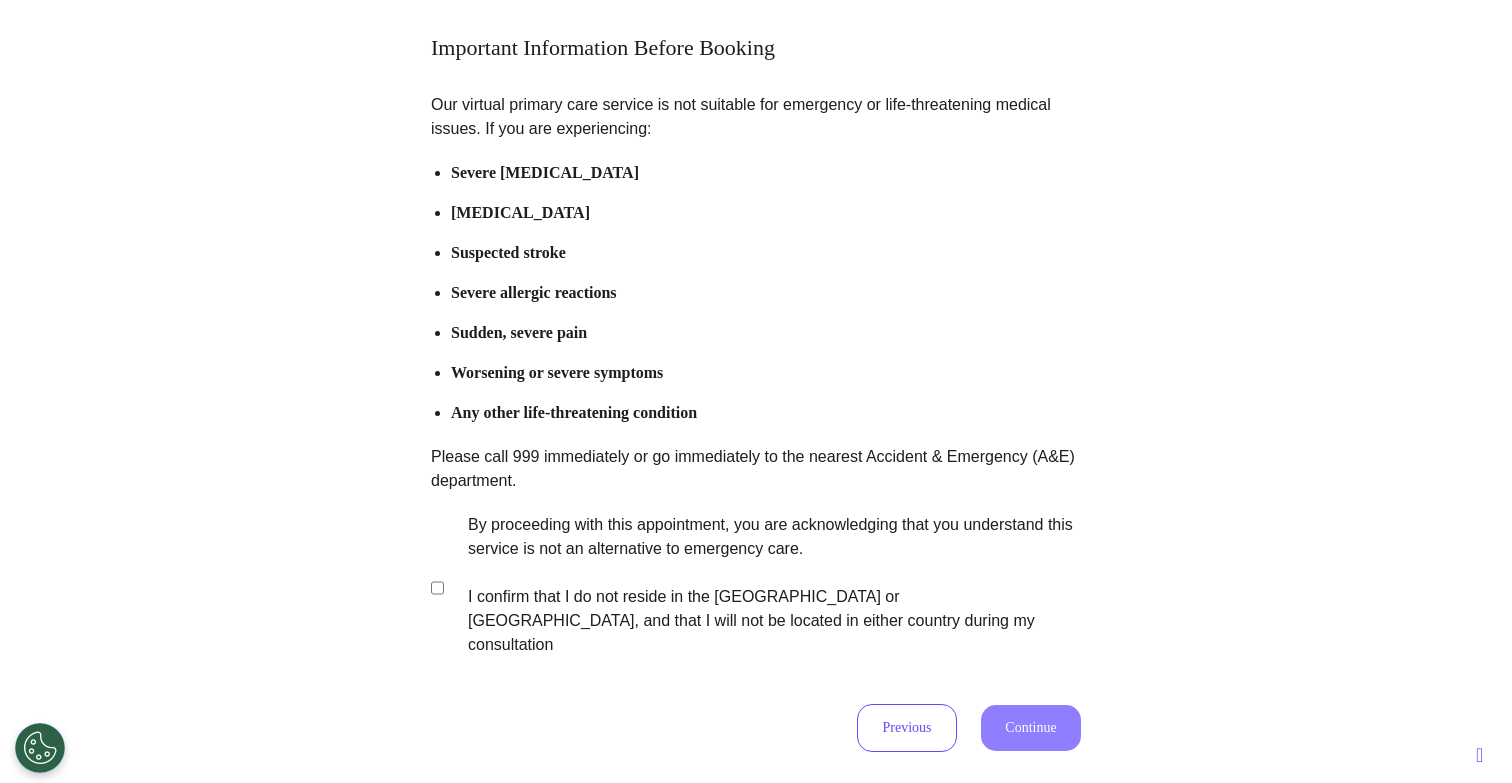 scroll, scrollTop: 0, scrollLeft: 0, axis: both 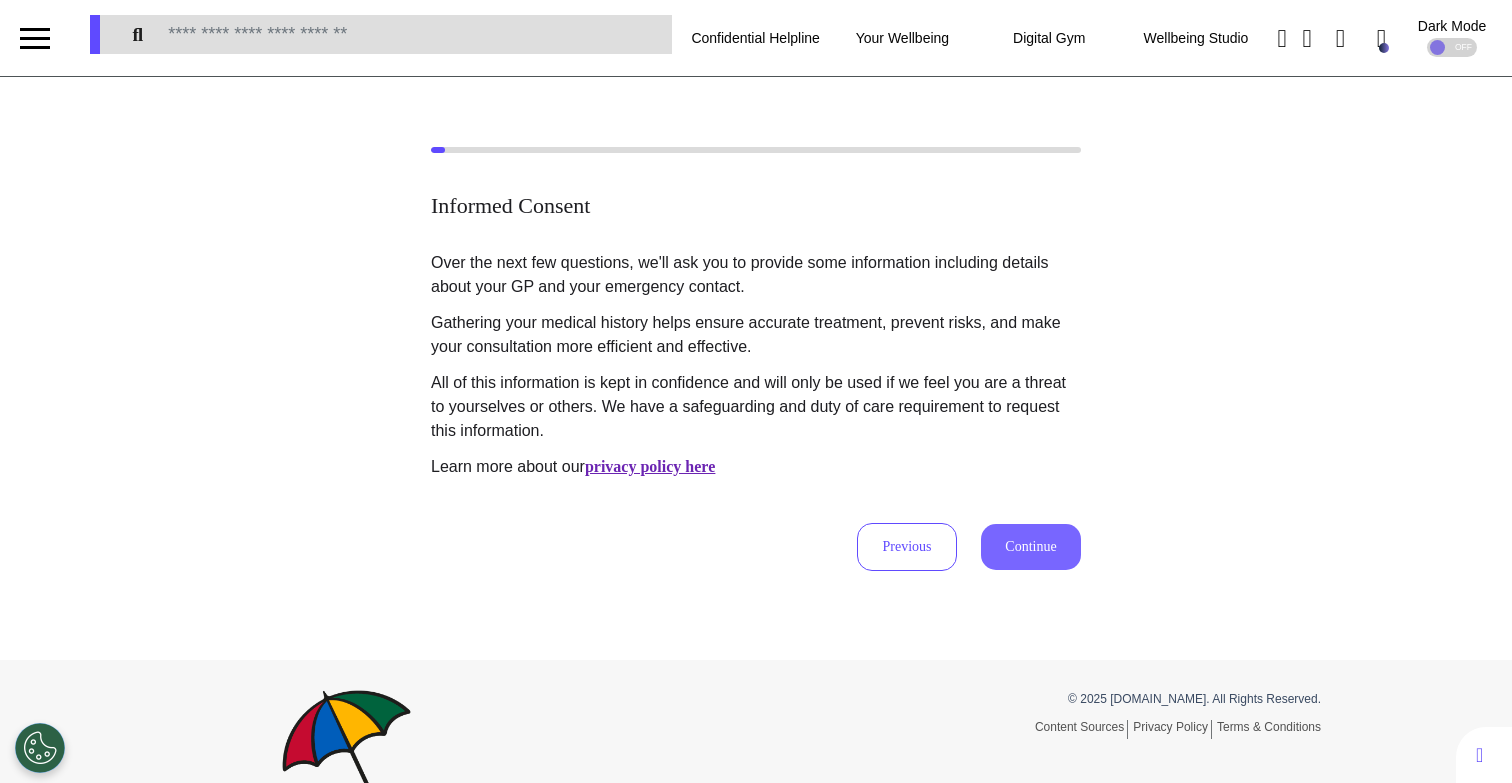 click on "Continue" at bounding box center (1031, 547) 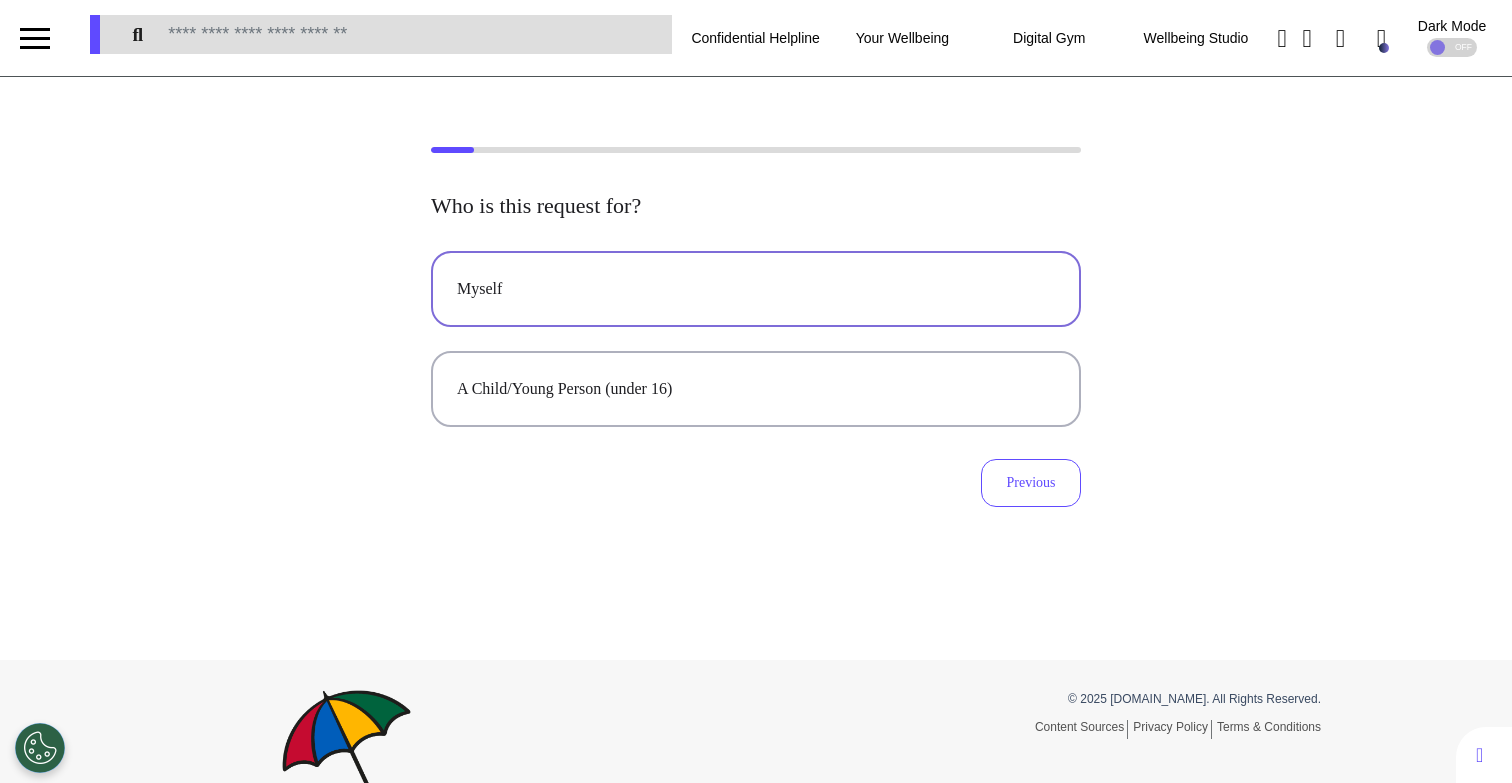 click on "Myself" at bounding box center (756, 289) 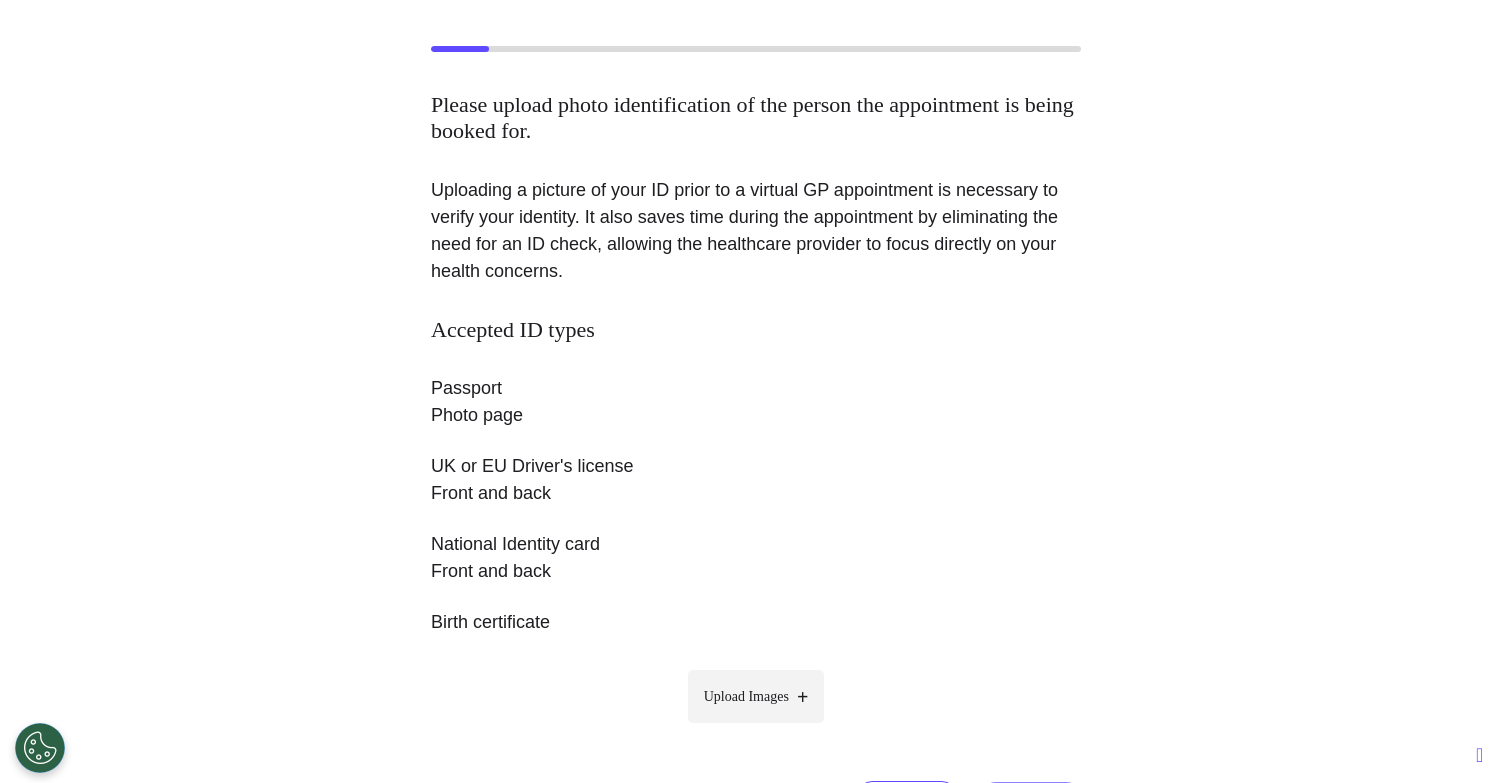 scroll, scrollTop: 259, scrollLeft: 0, axis: vertical 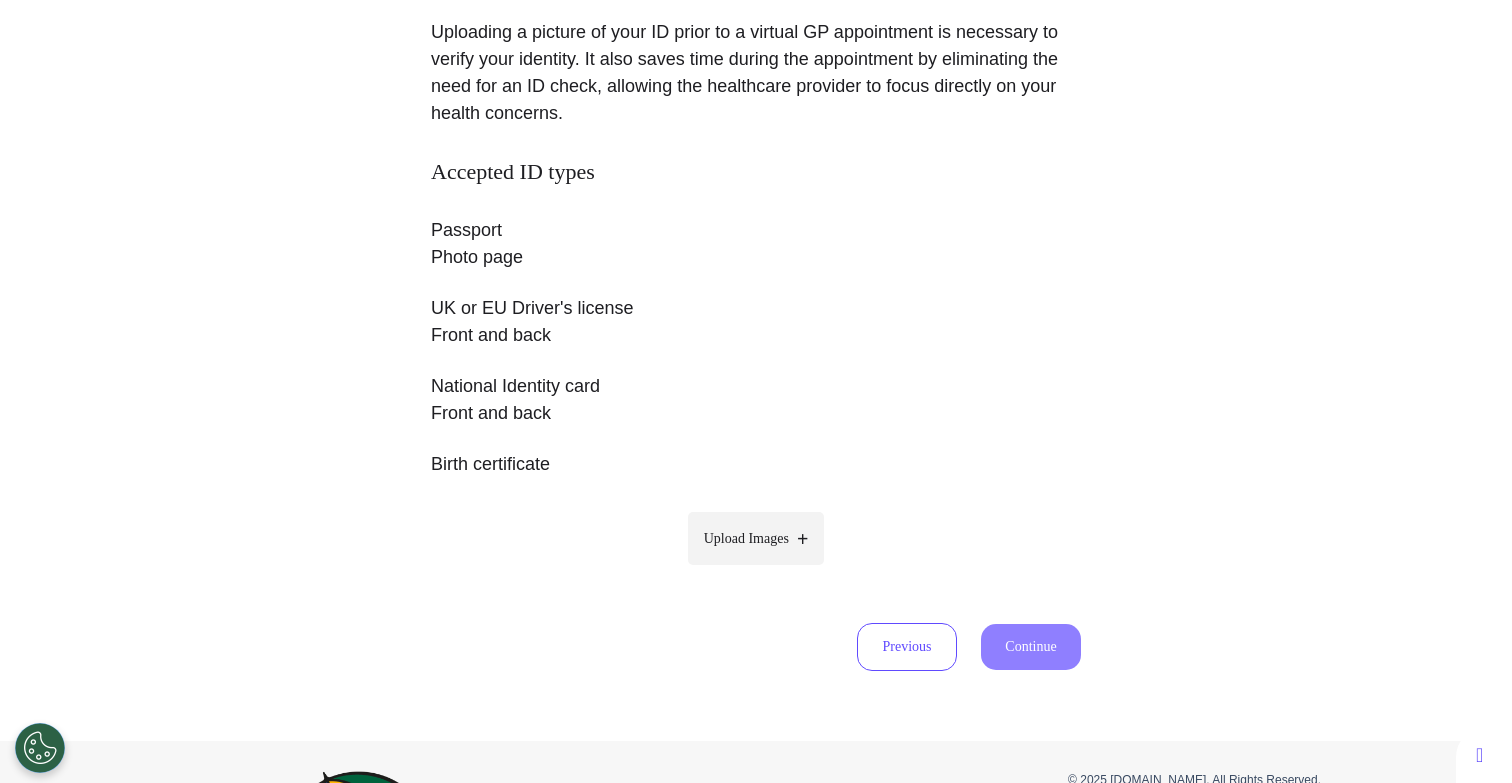 click on "Upload Images" at bounding box center [746, 538] 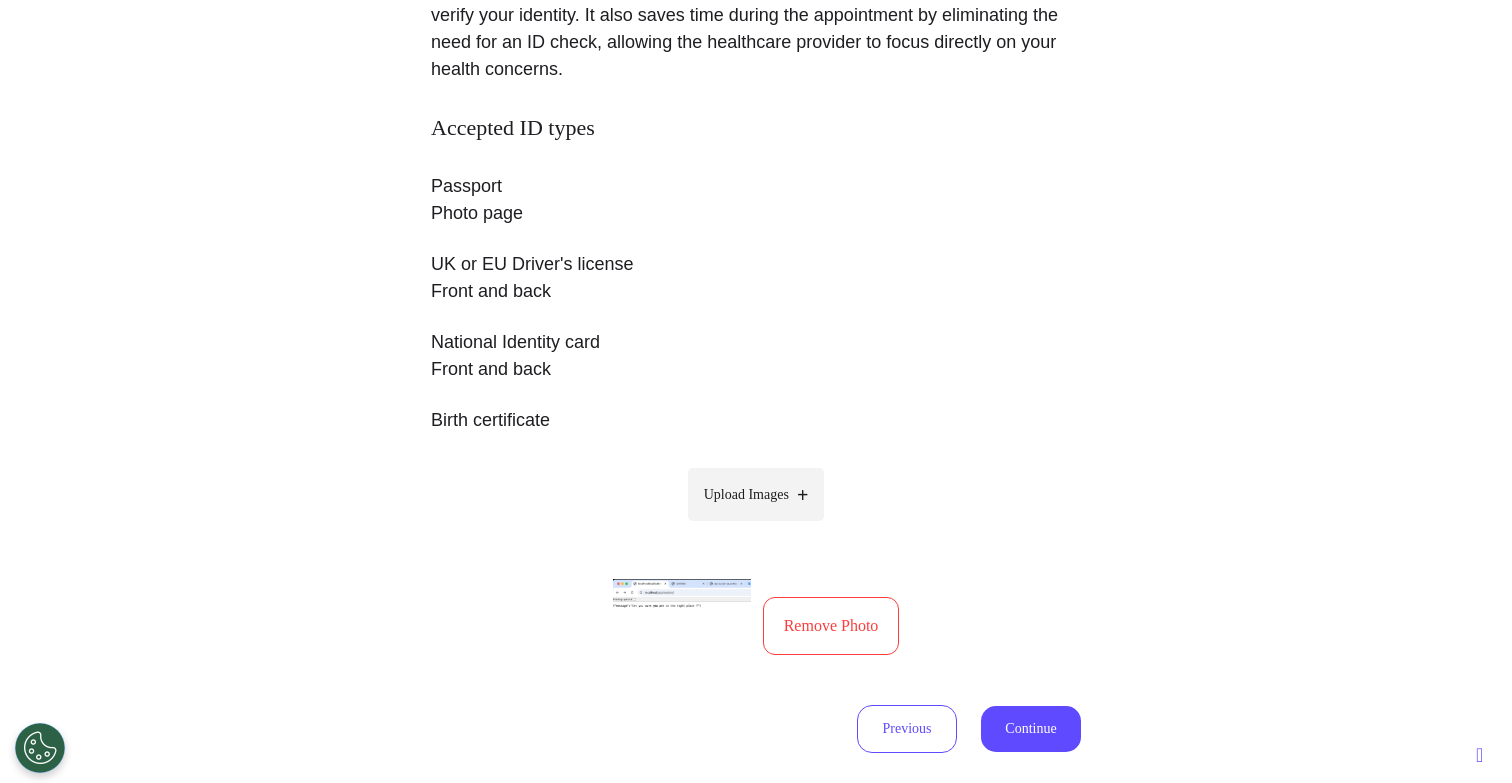 scroll, scrollTop: 313, scrollLeft: 0, axis: vertical 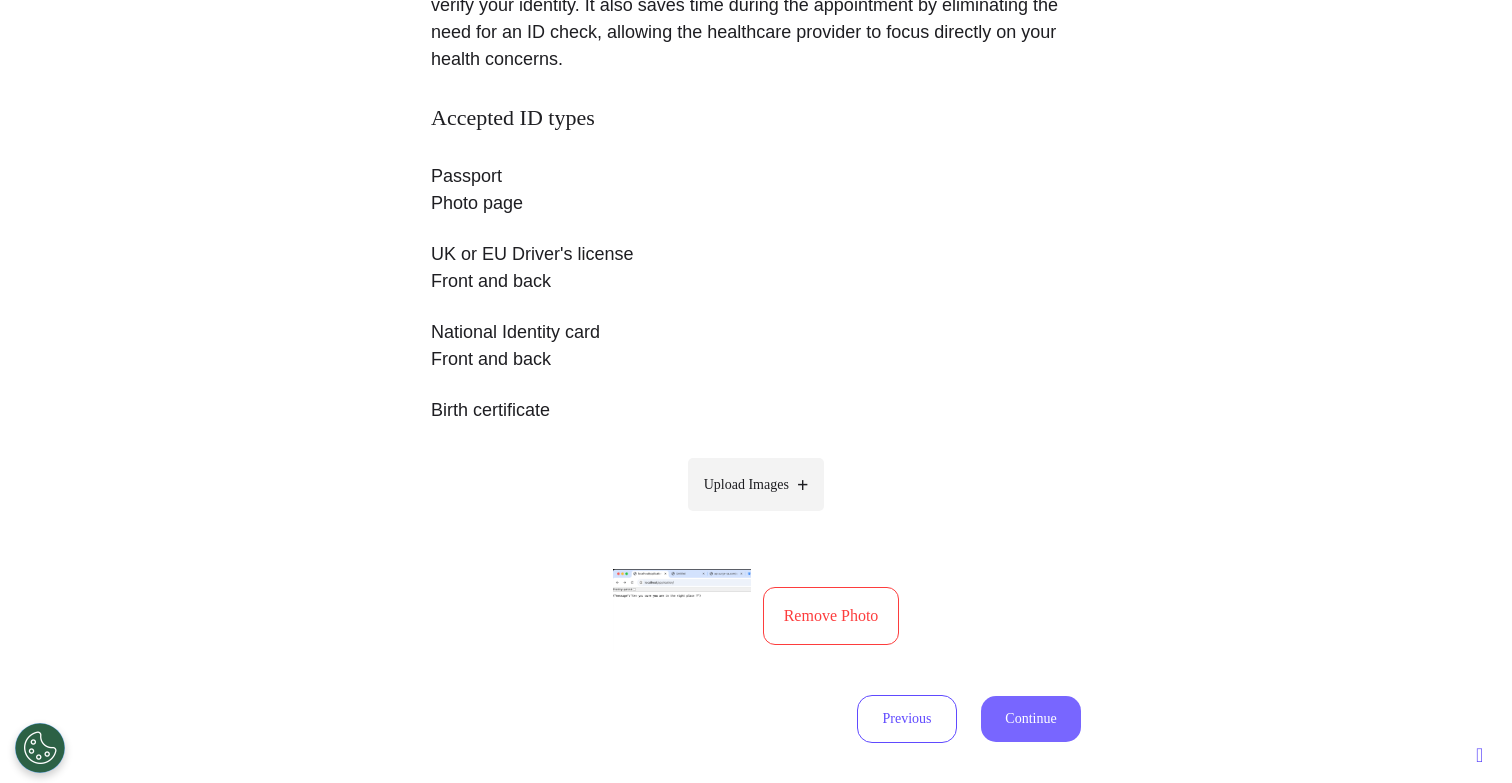 click on "Continue" at bounding box center (1031, 719) 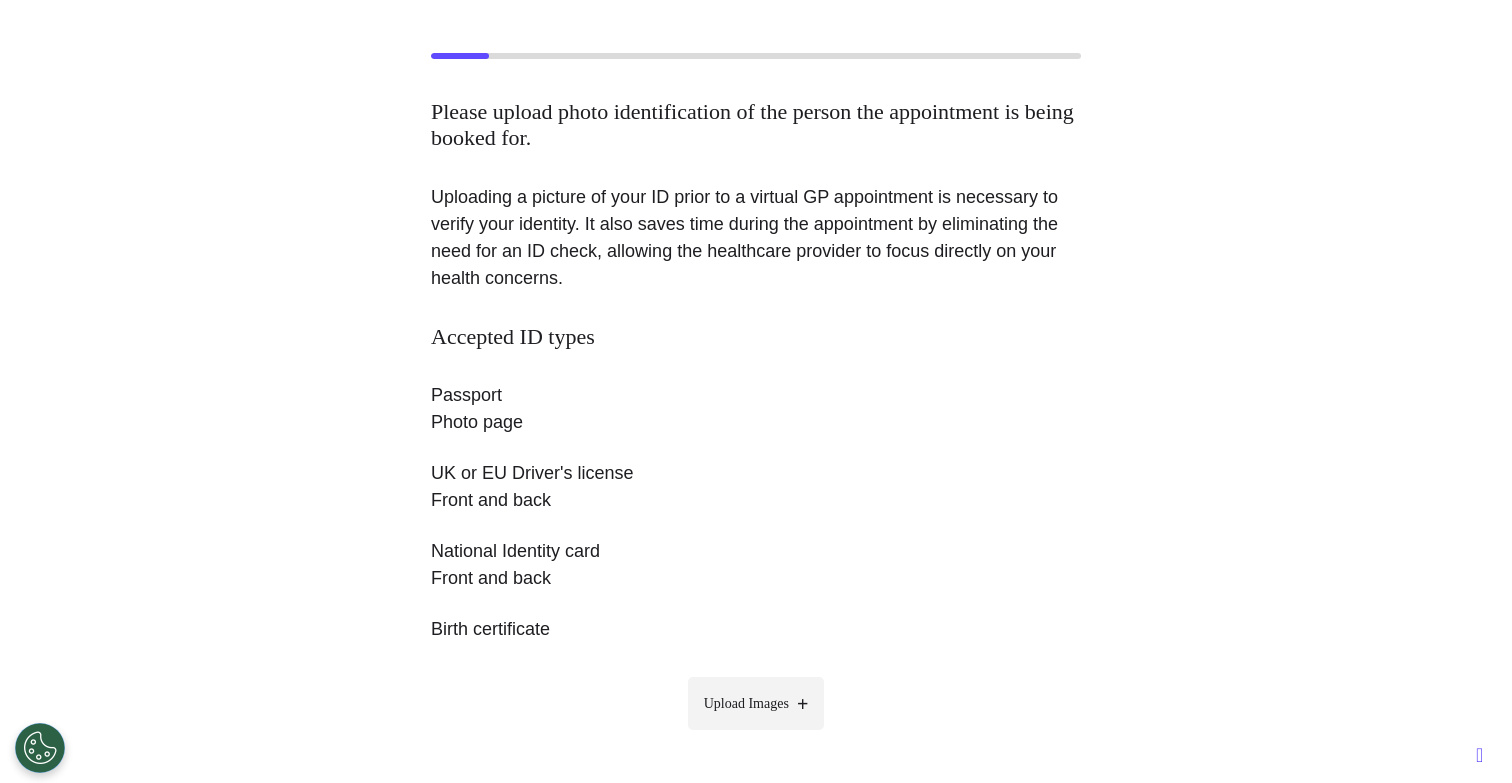 scroll, scrollTop: 89, scrollLeft: 0, axis: vertical 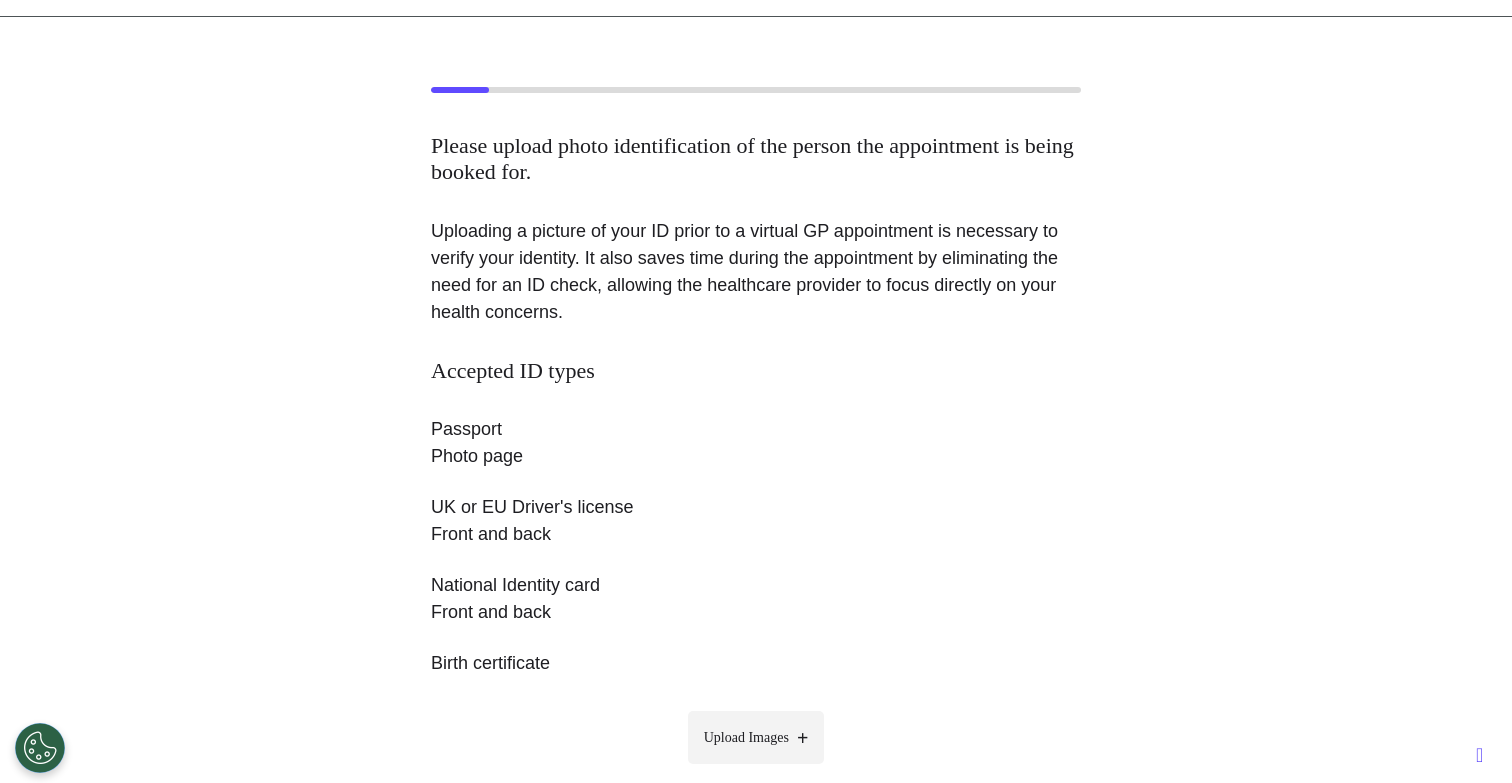 select on "******" 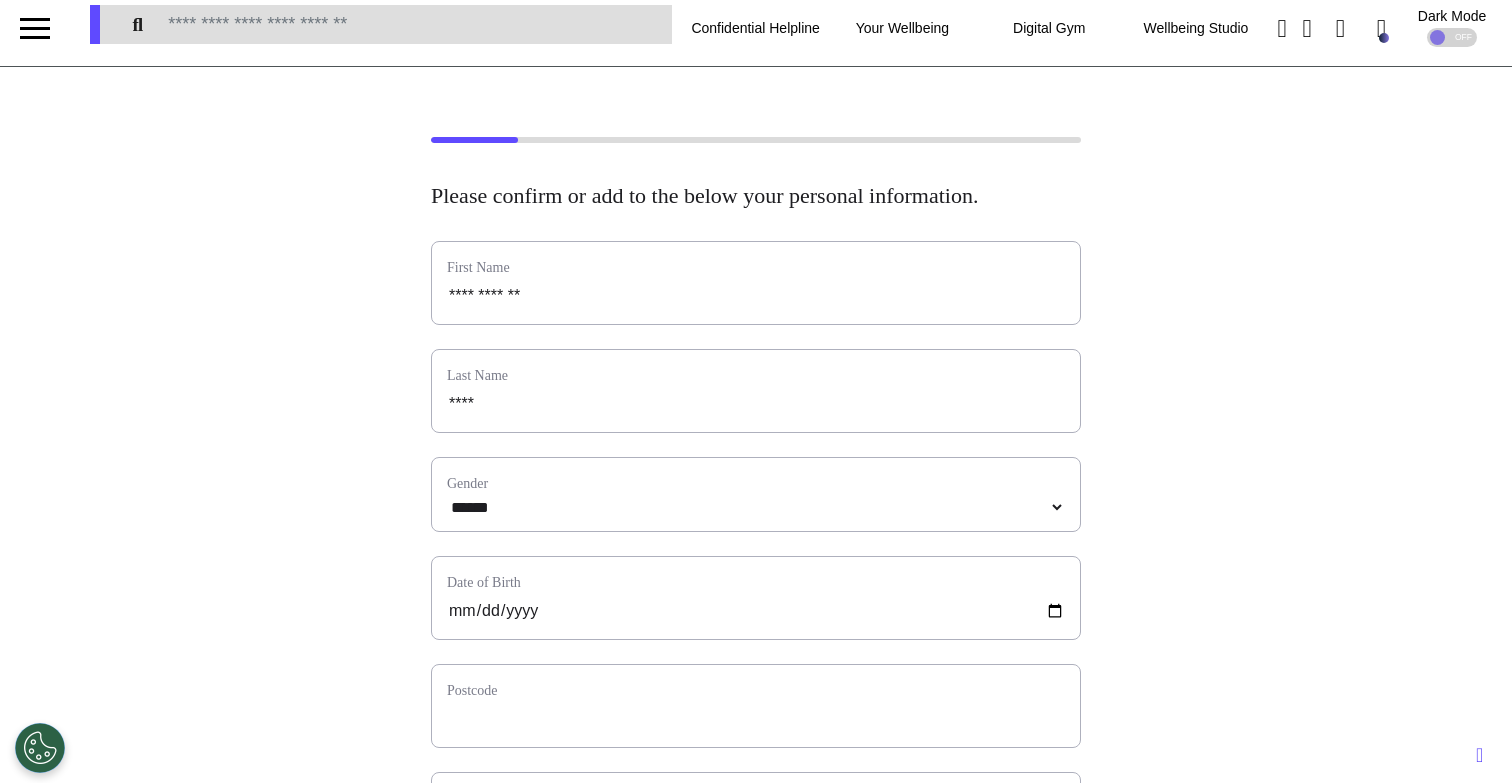 scroll, scrollTop: 0, scrollLeft: 0, axis: both 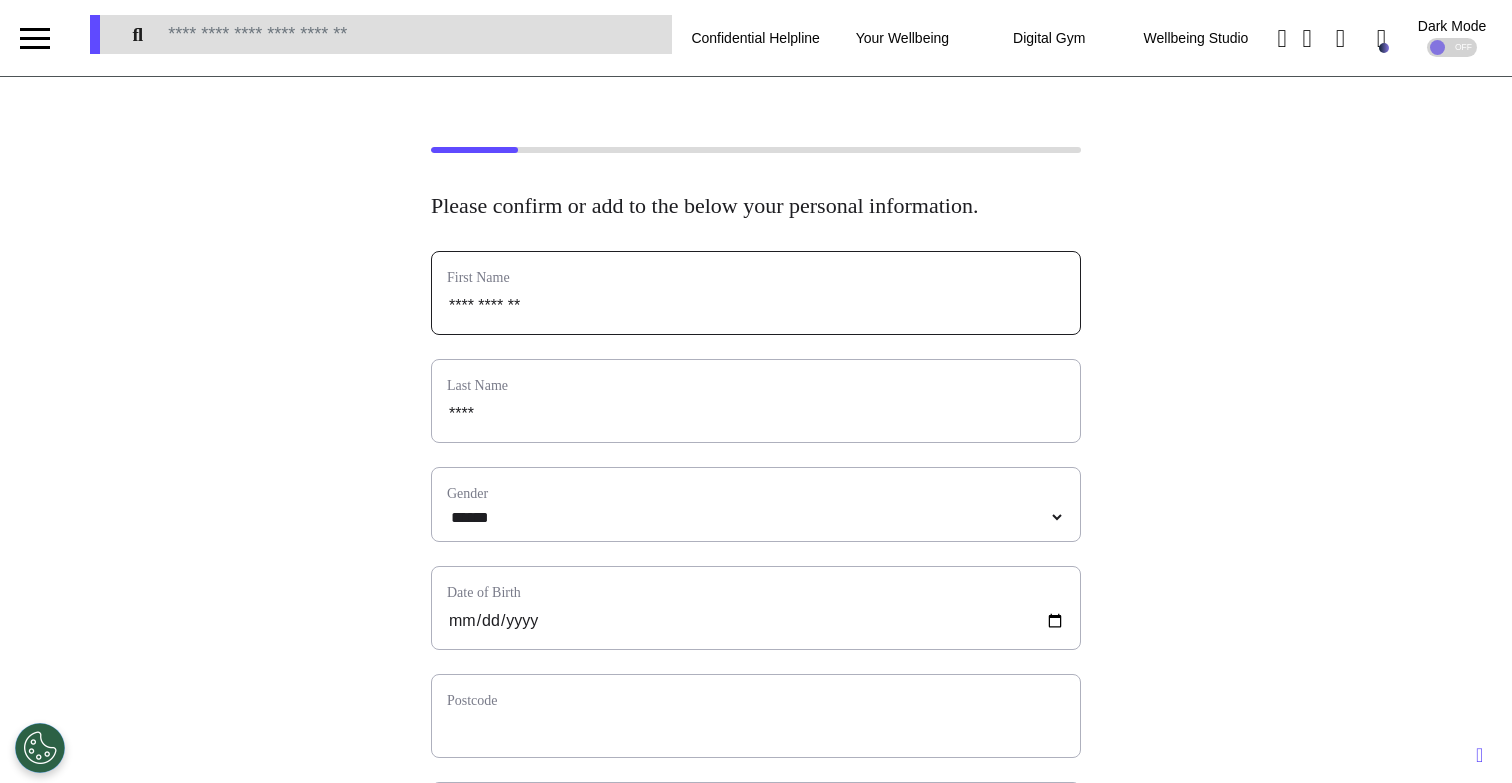 click on "**********" at bounding box center (756, 306) 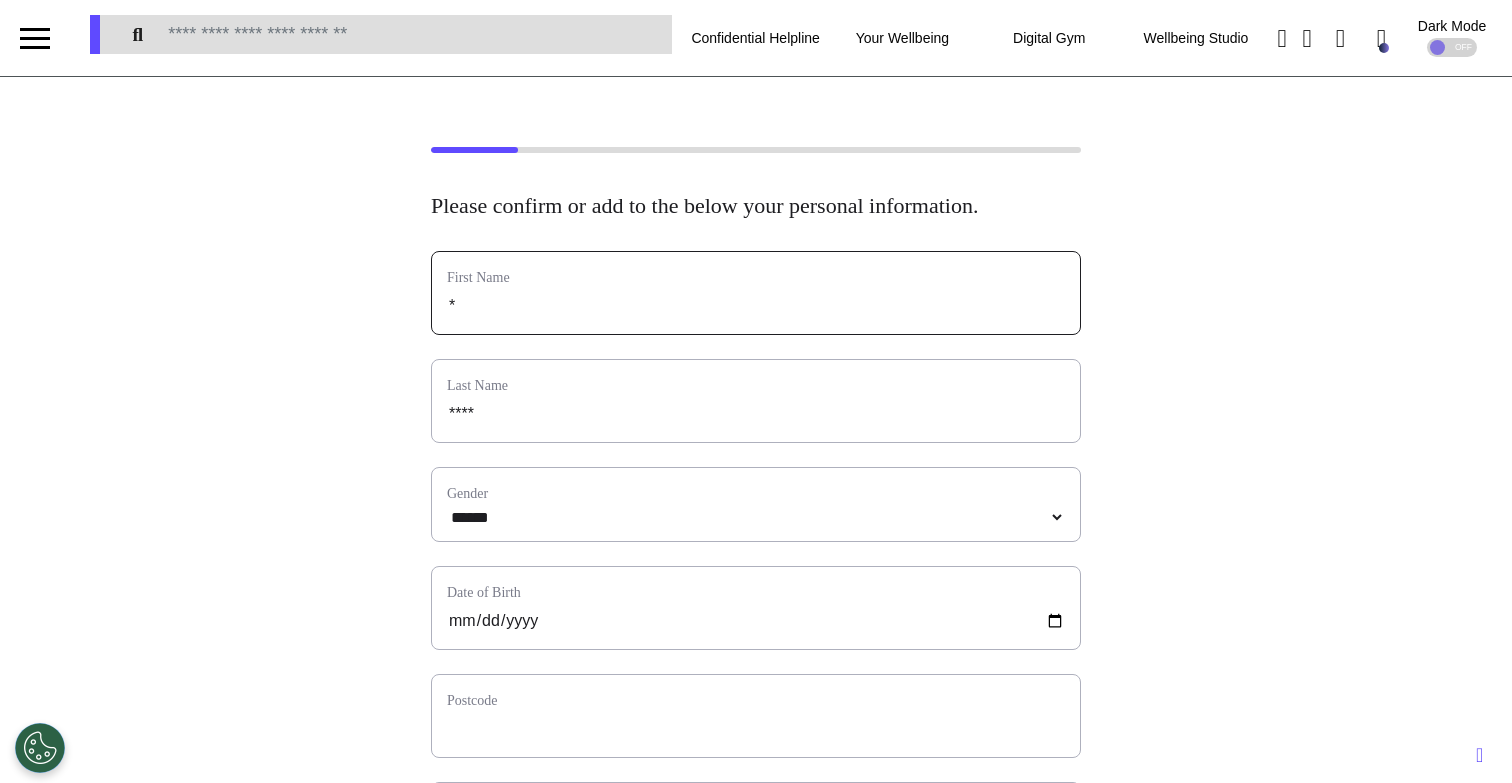 type on "**" 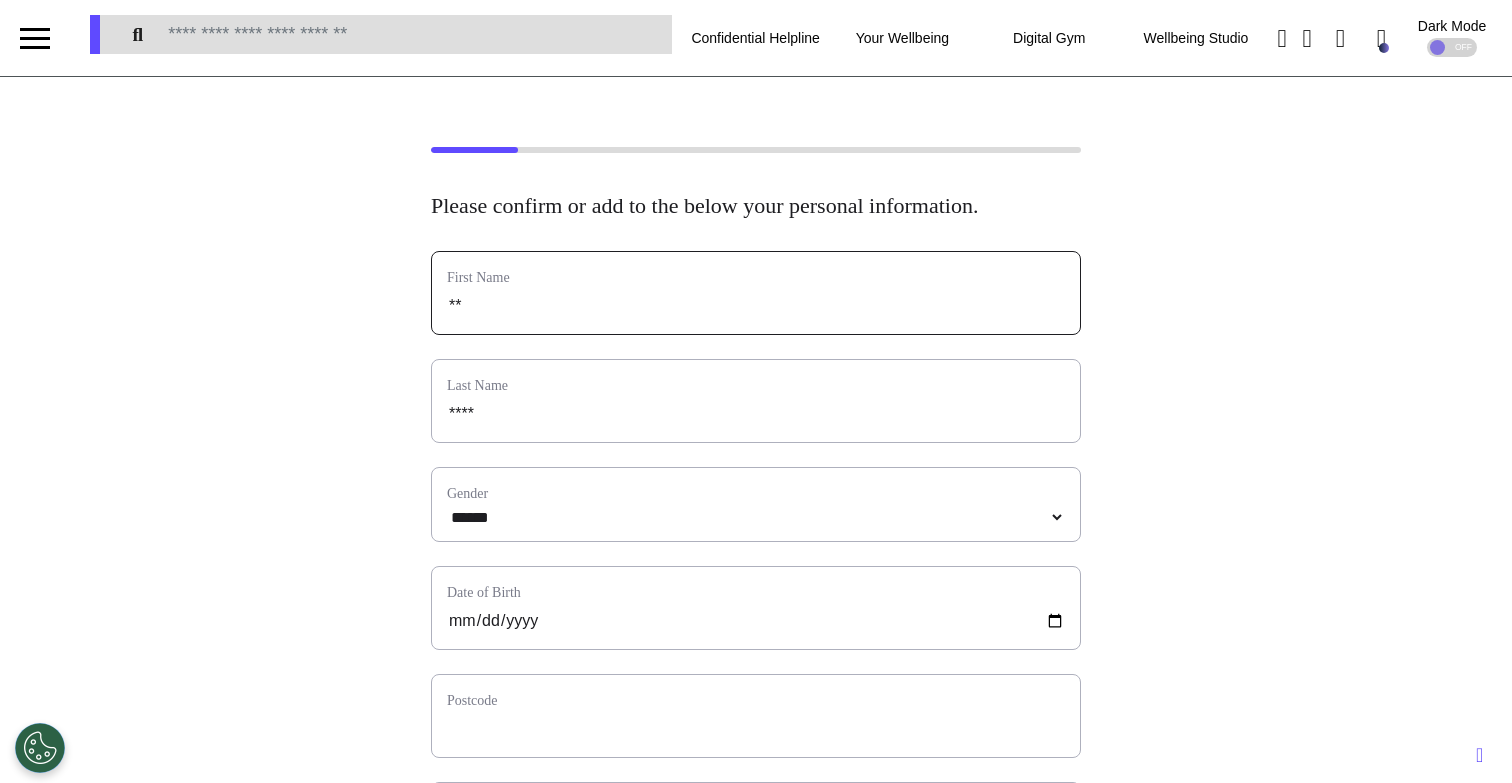 type on "***" 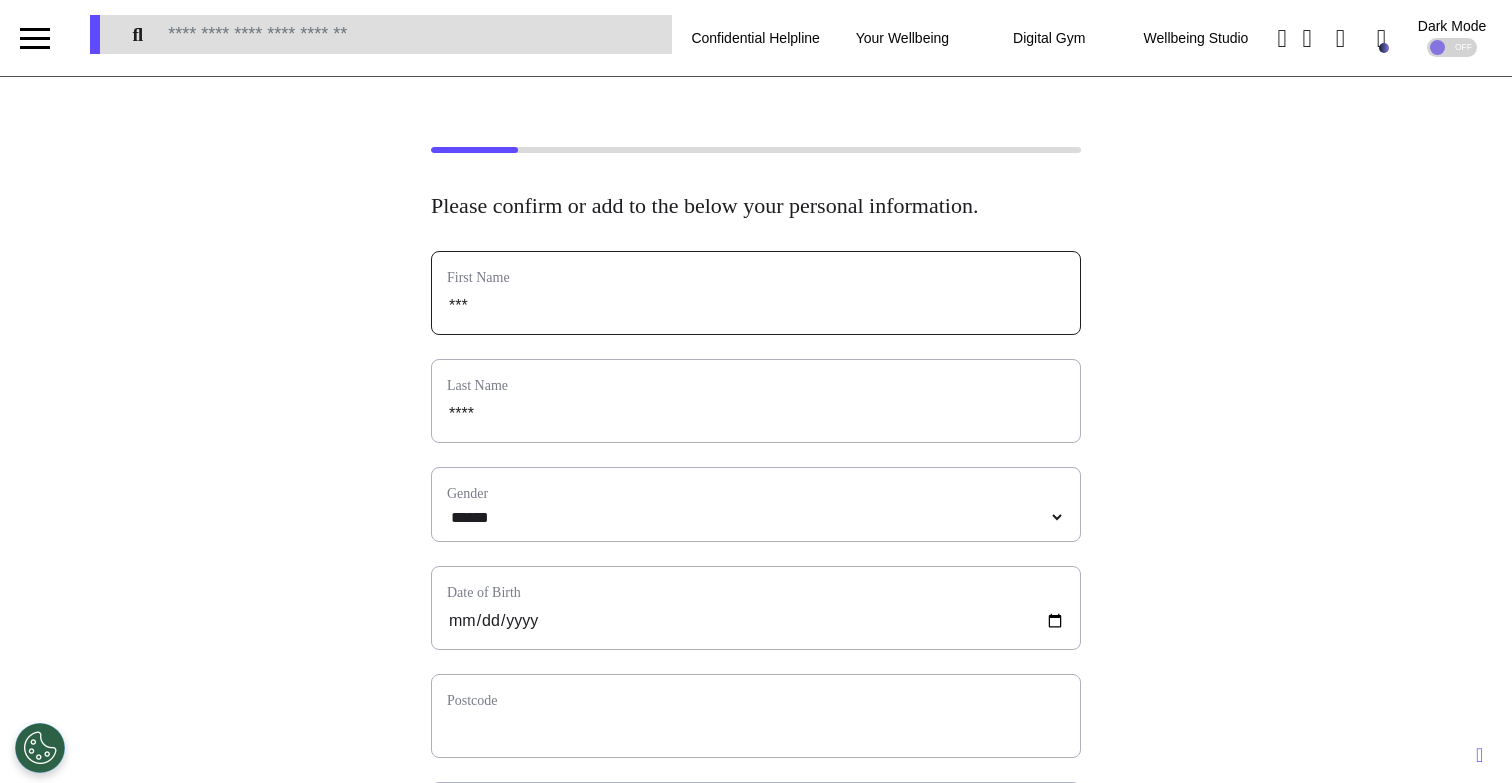type on "****" 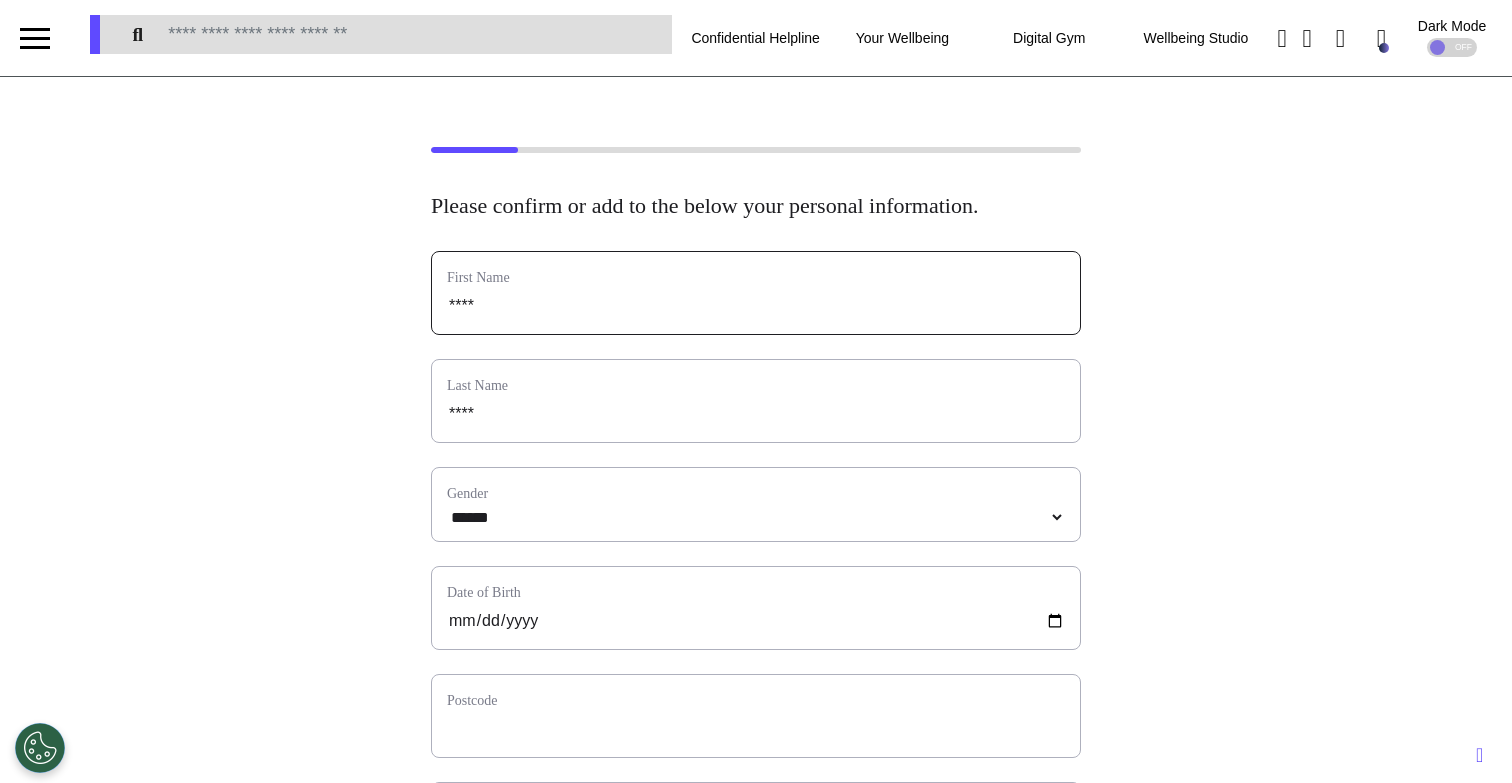 type on "*****" 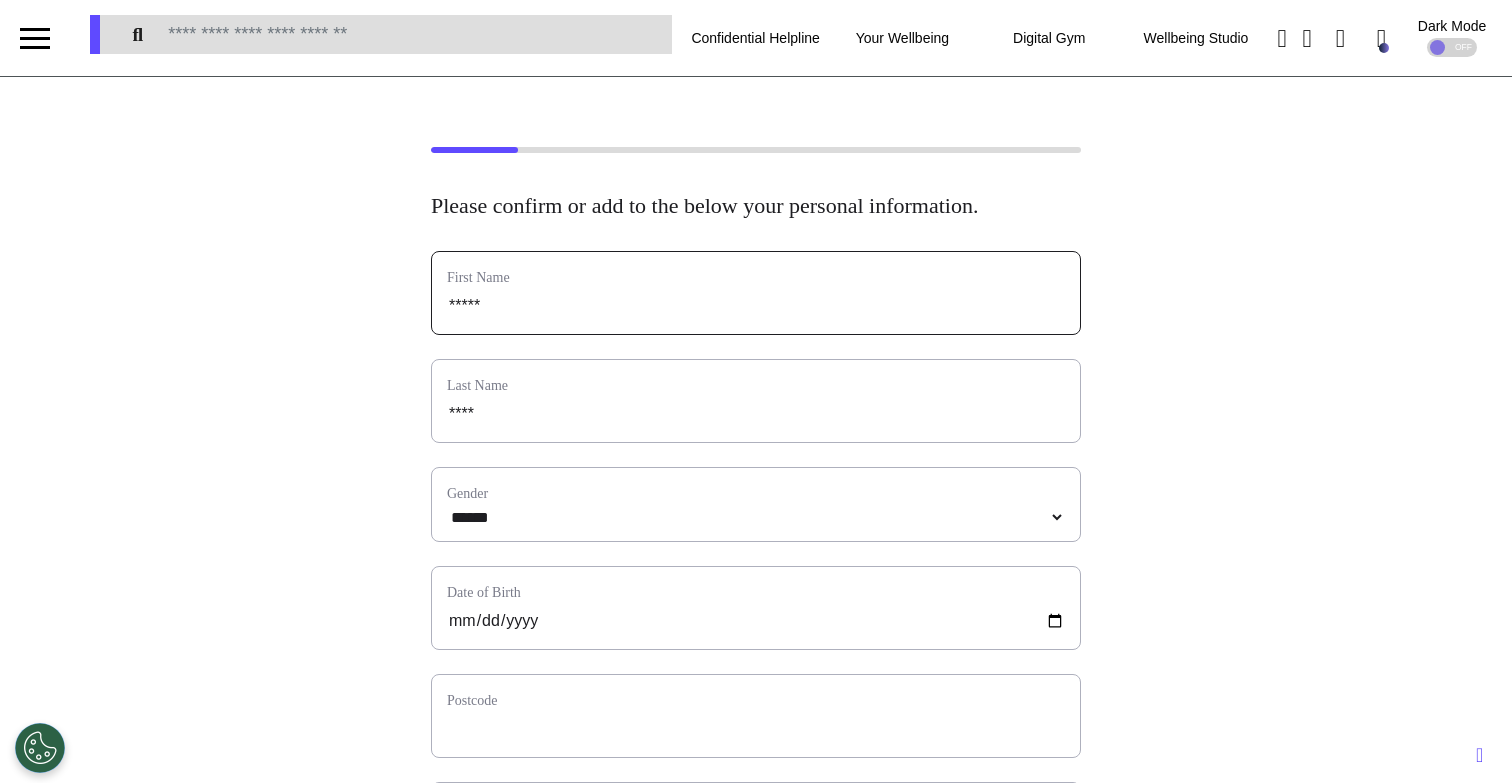 type on "******" 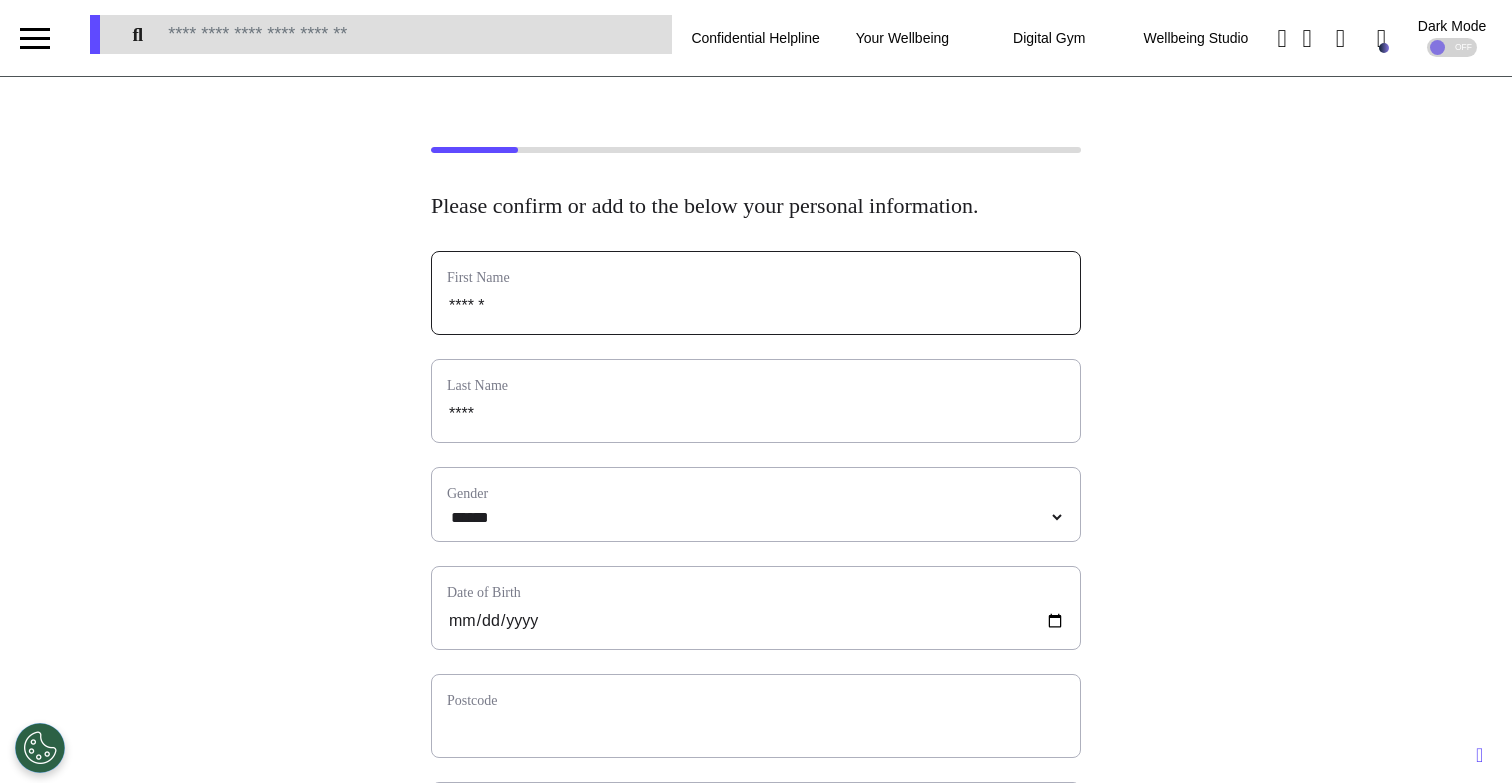 type on "*******" 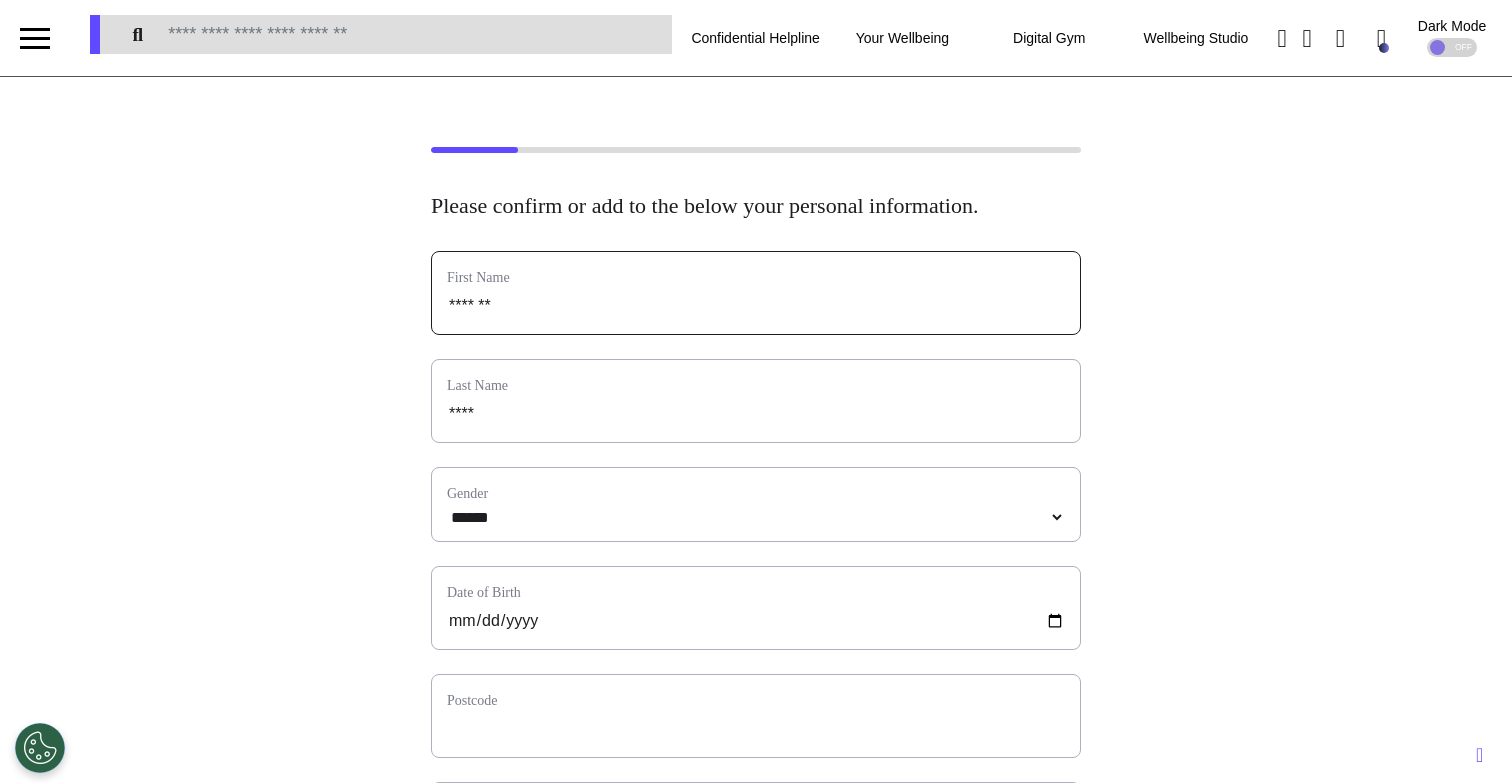 select 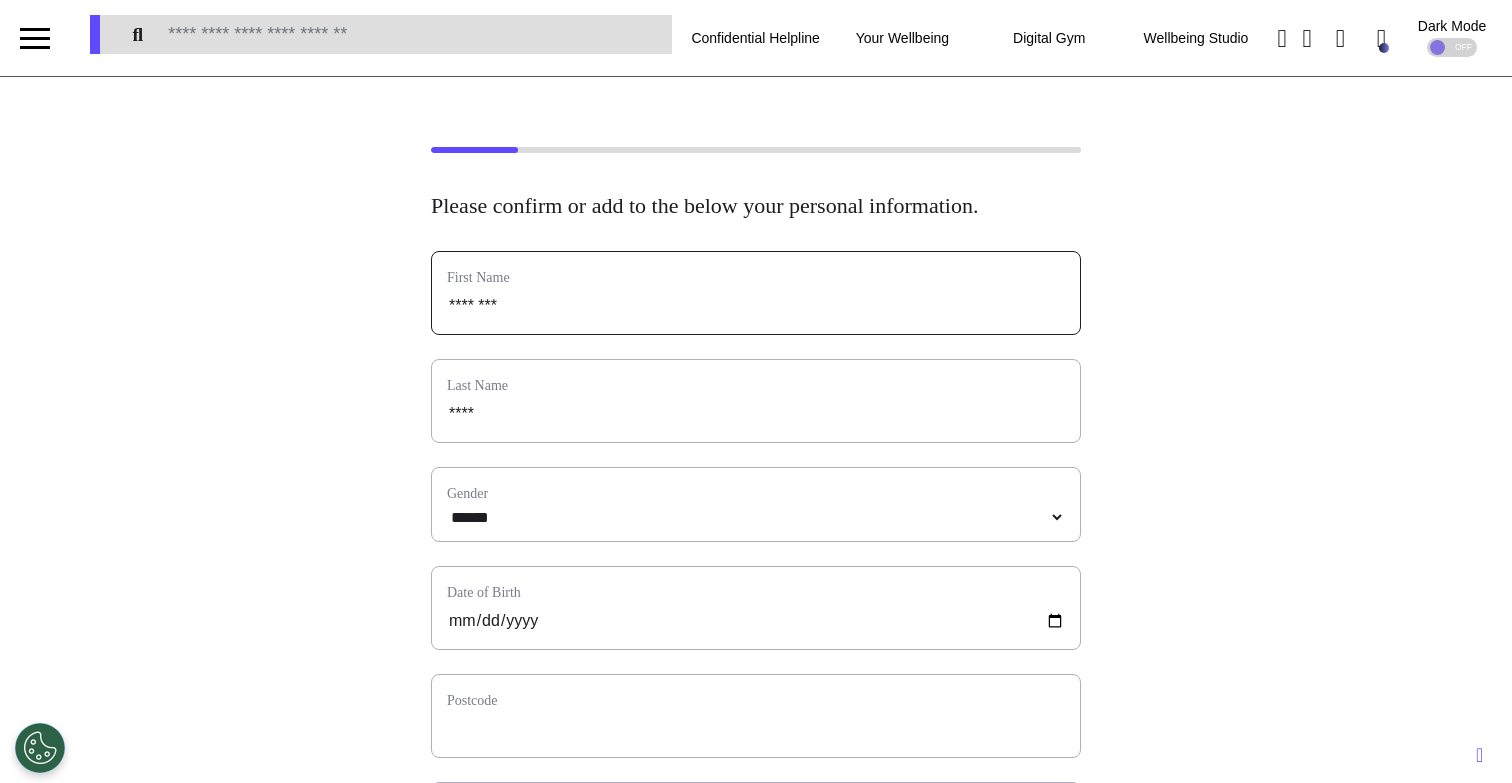 type on "*********" 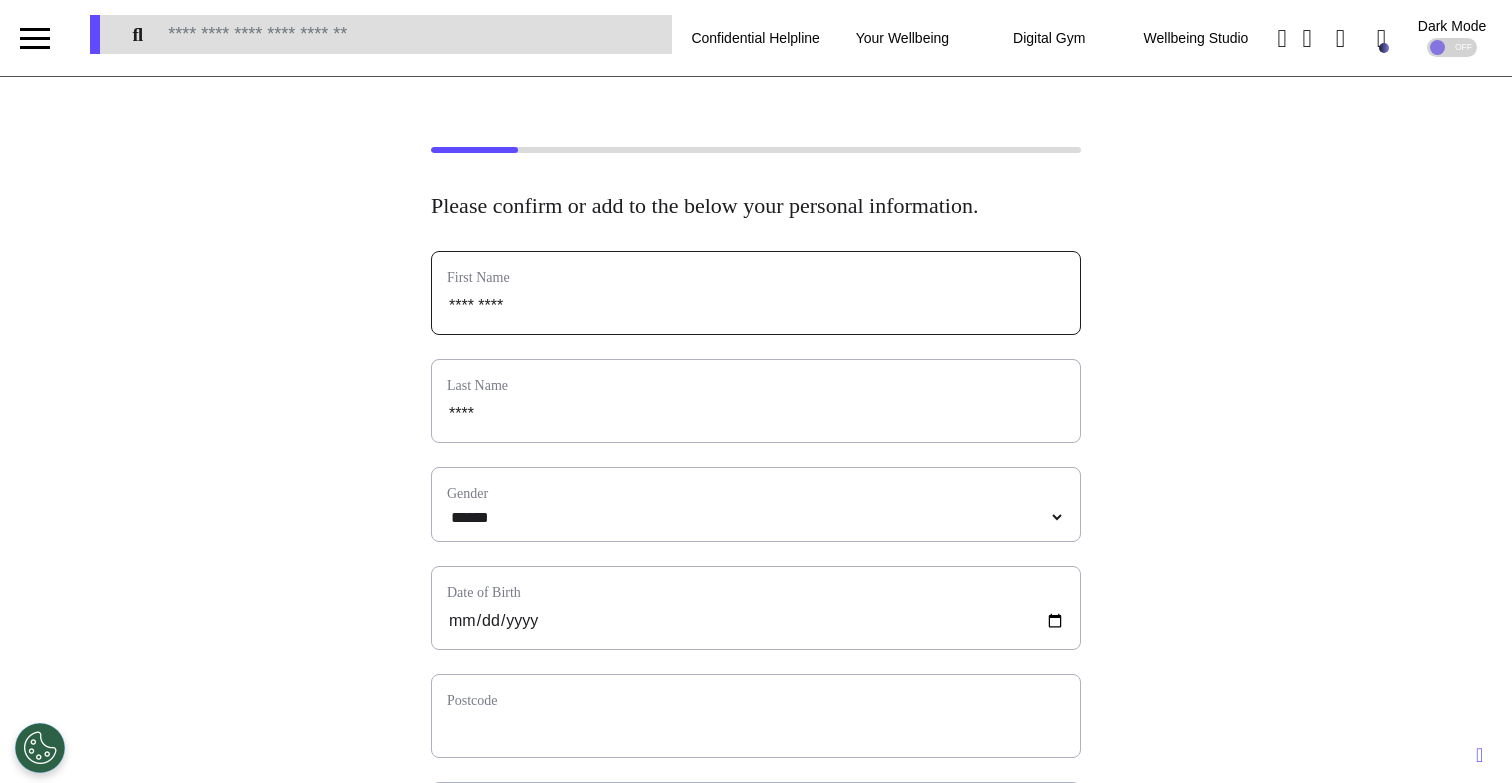 type on "**********" 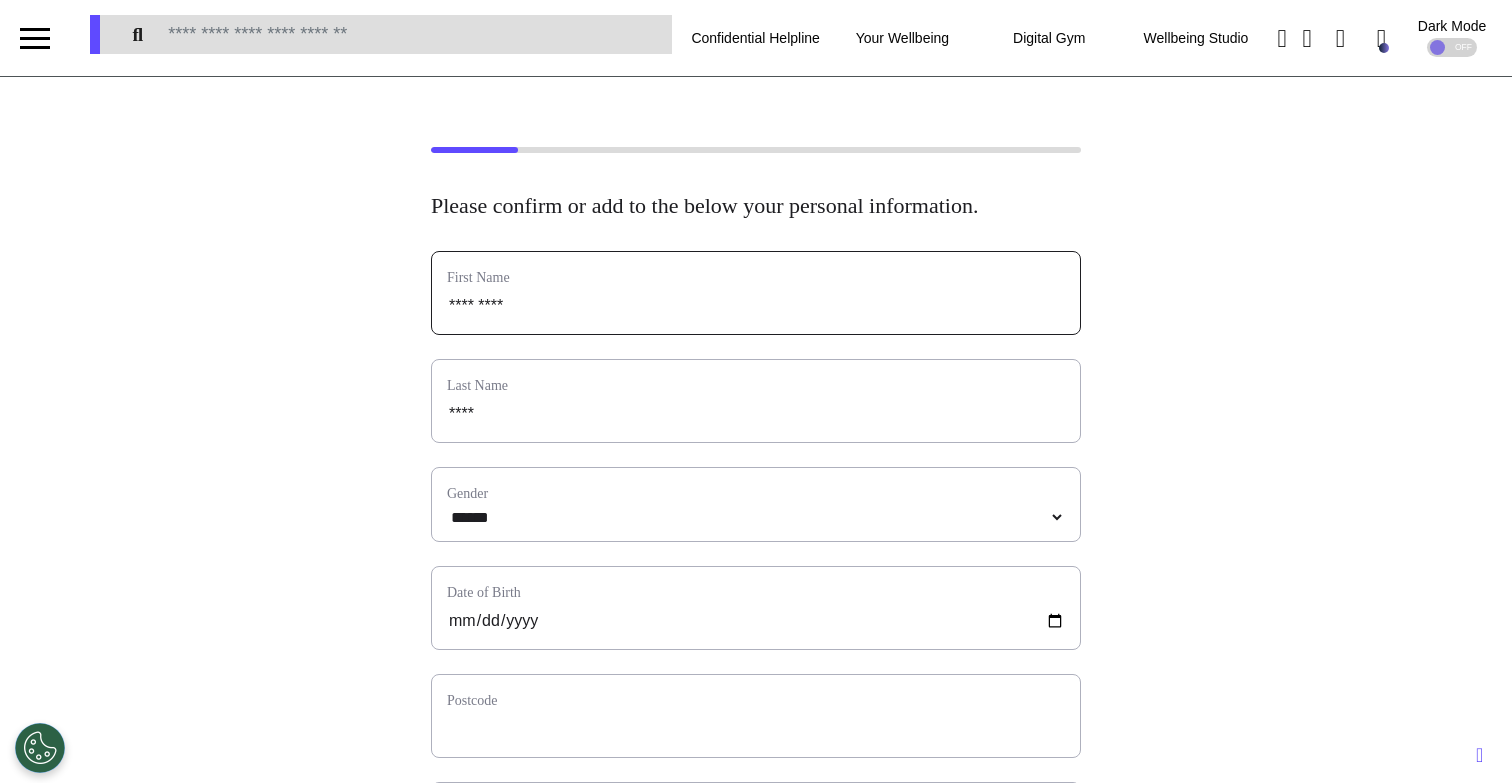 select 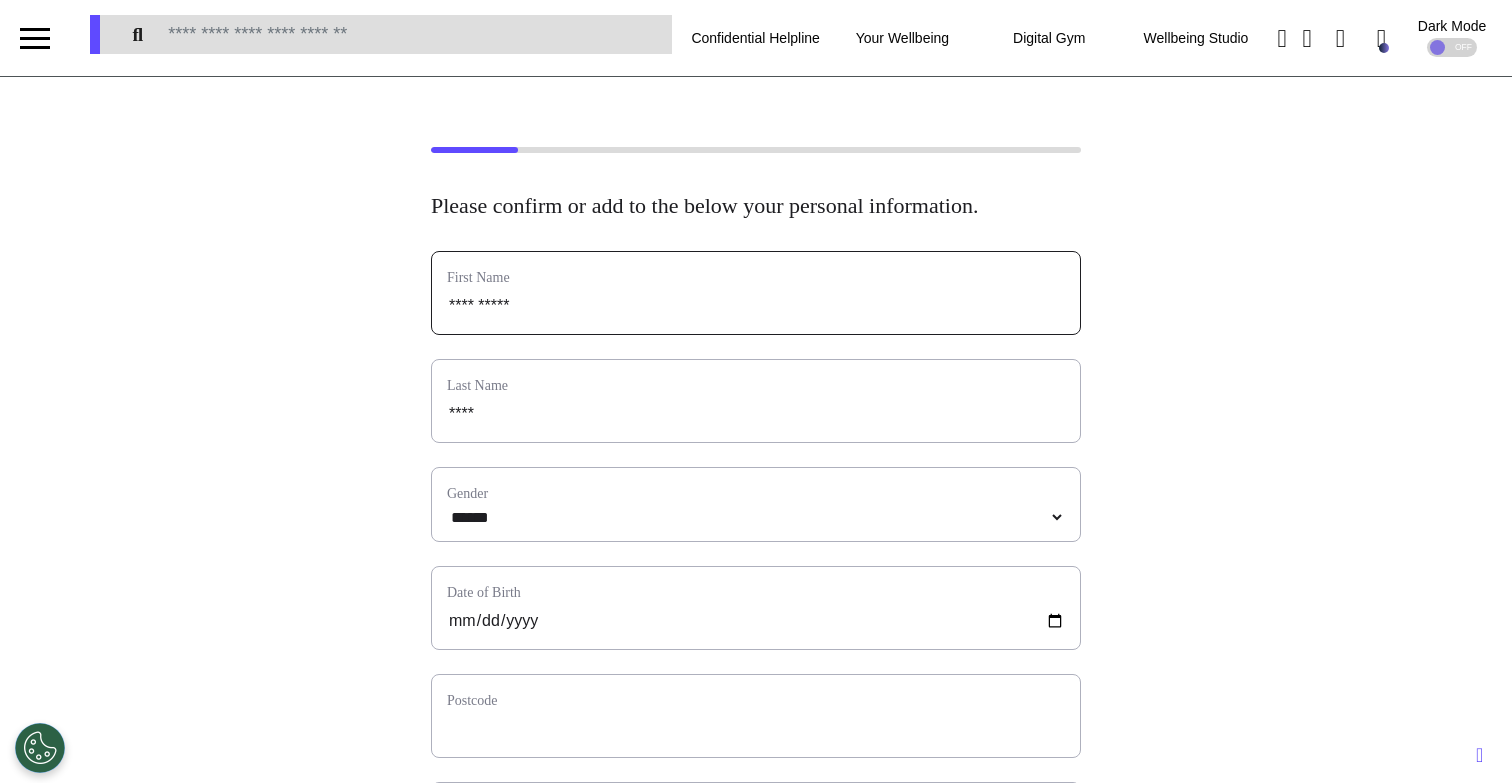 type on "**********" 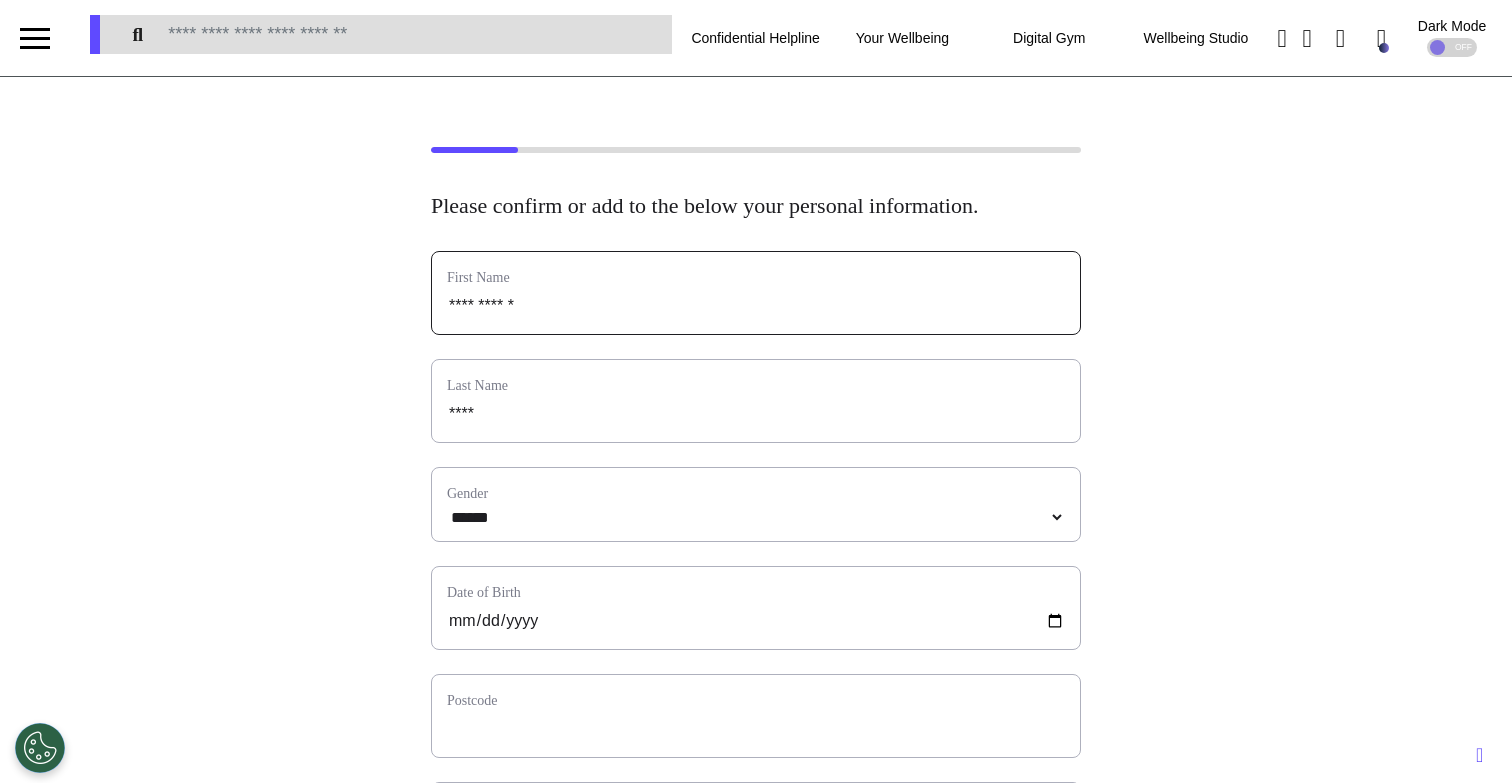 type on "**********" 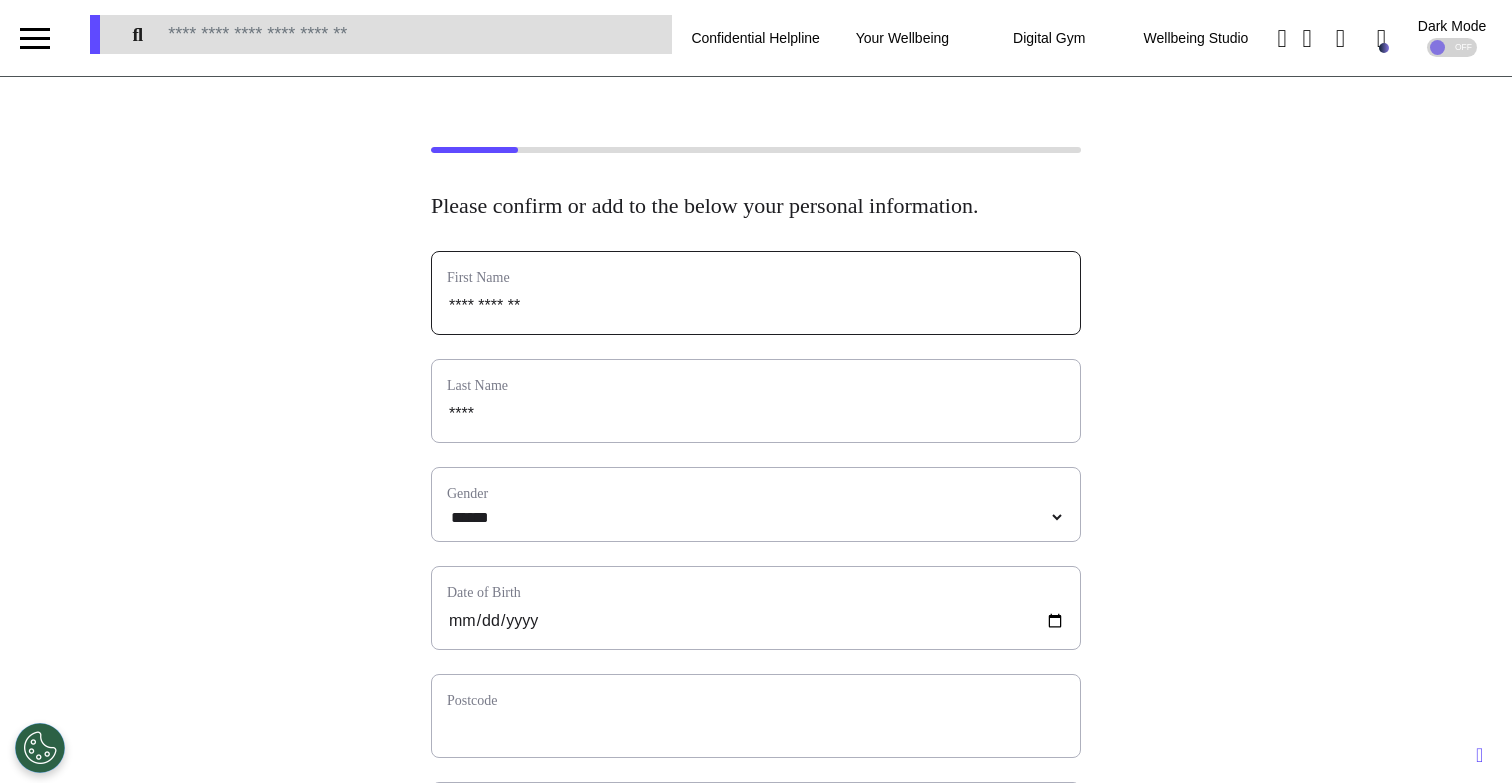 type on "**********" 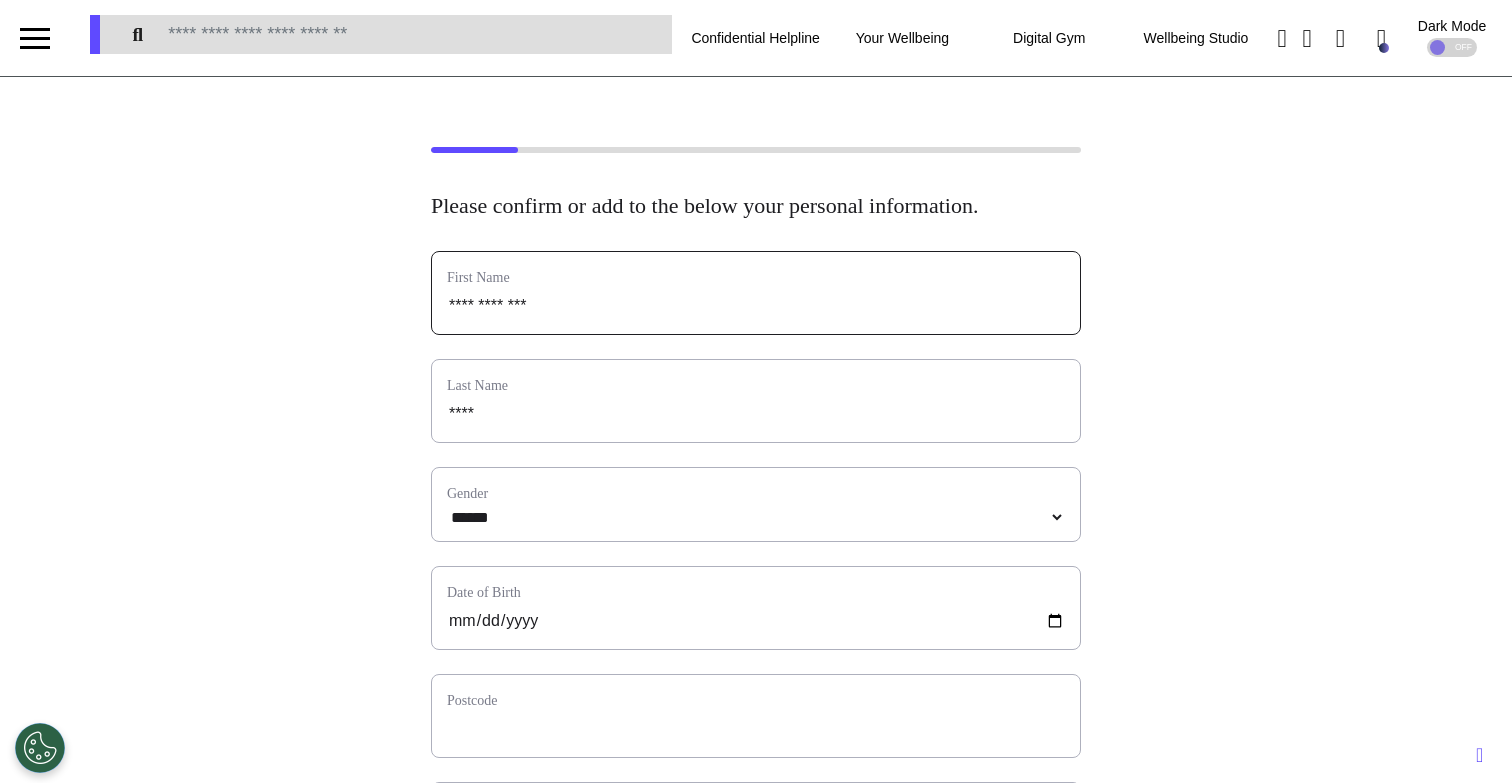 type on "**********" 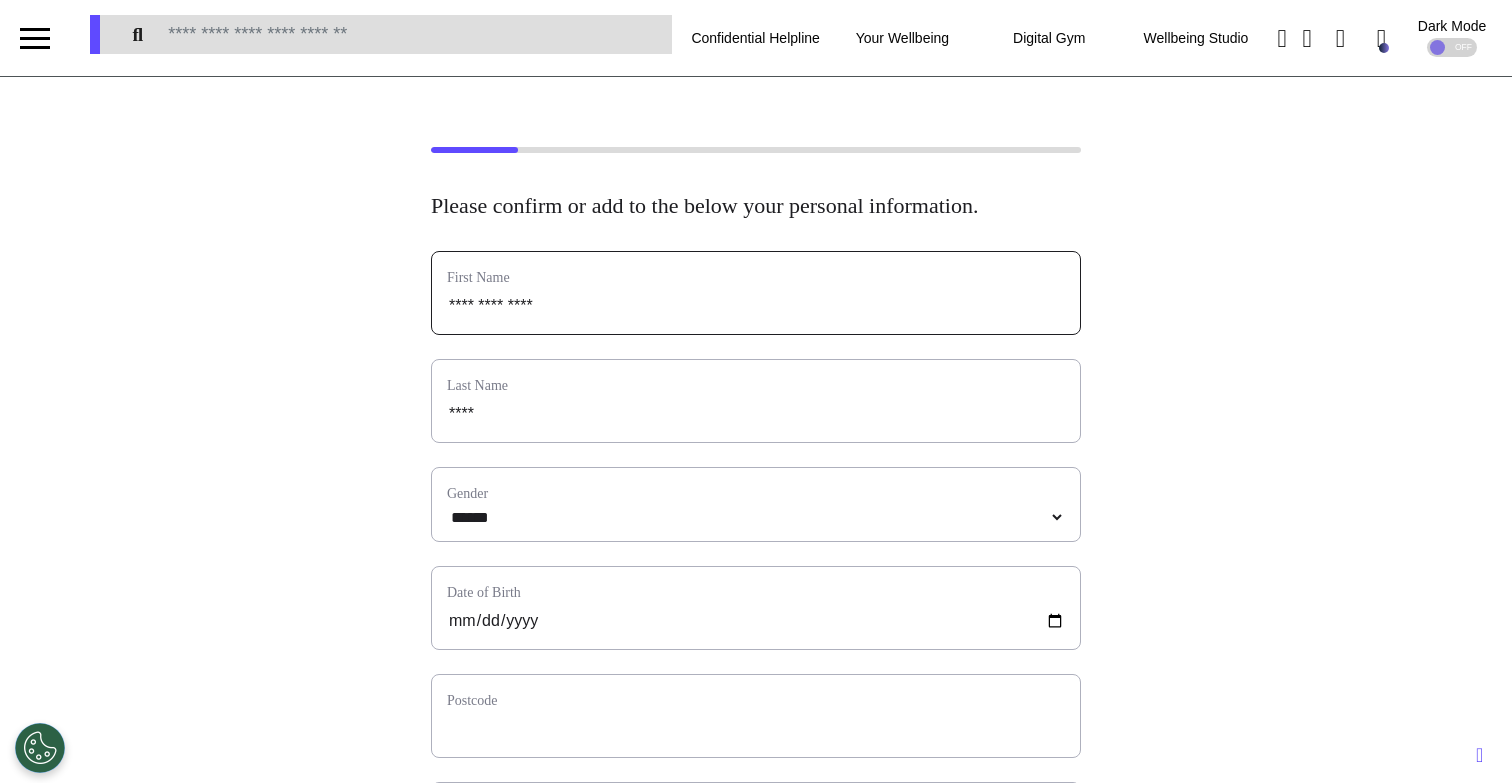 select 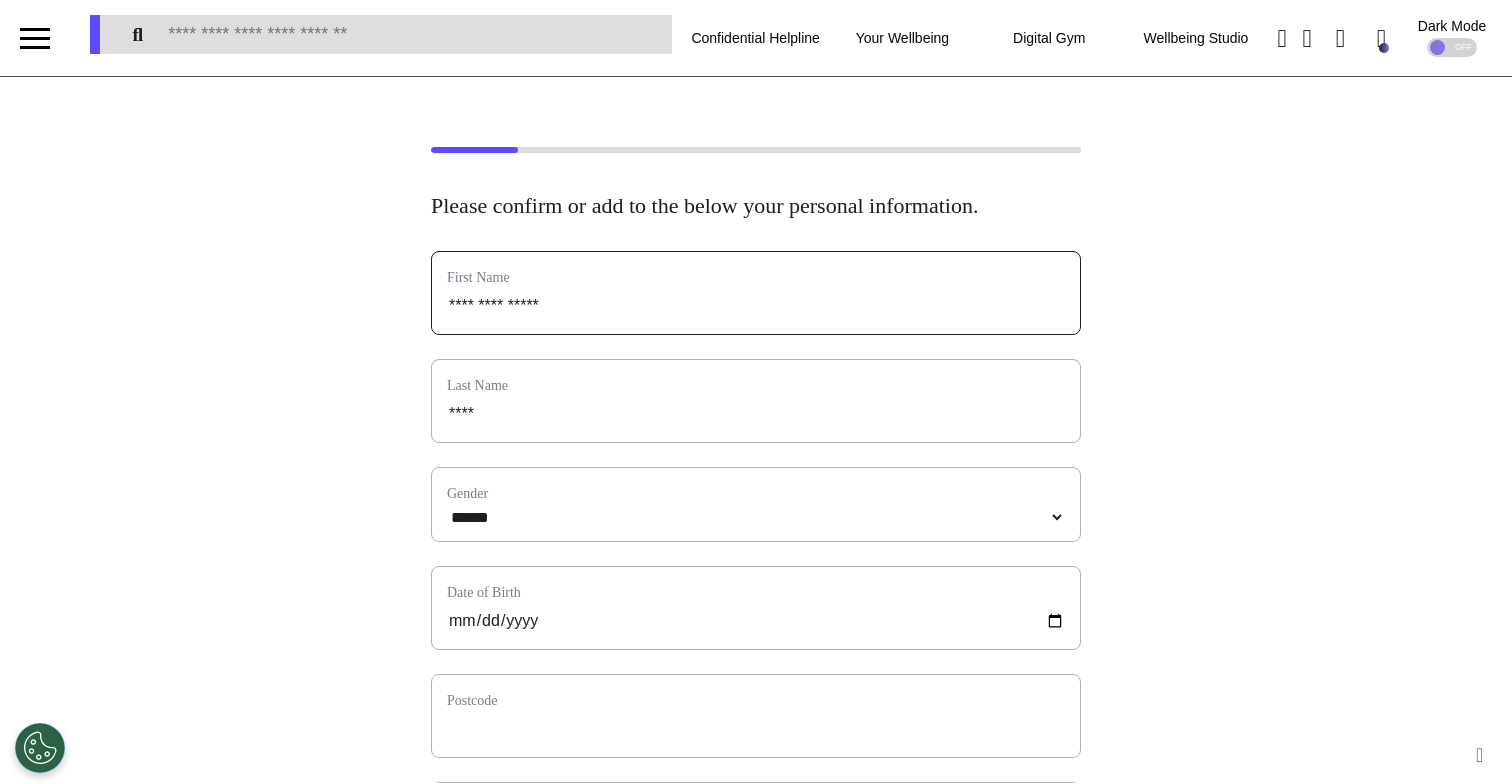 select 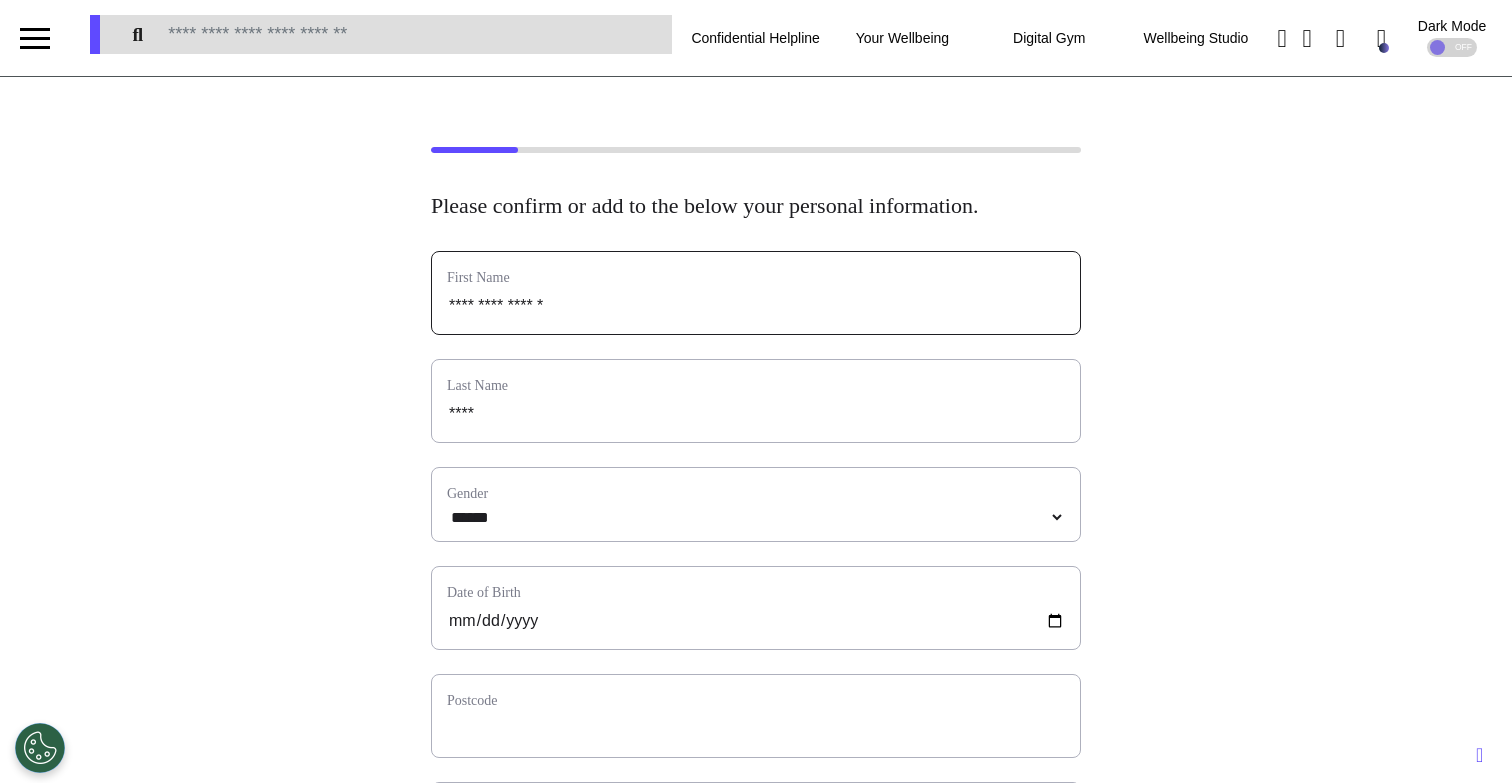 type on "**********" 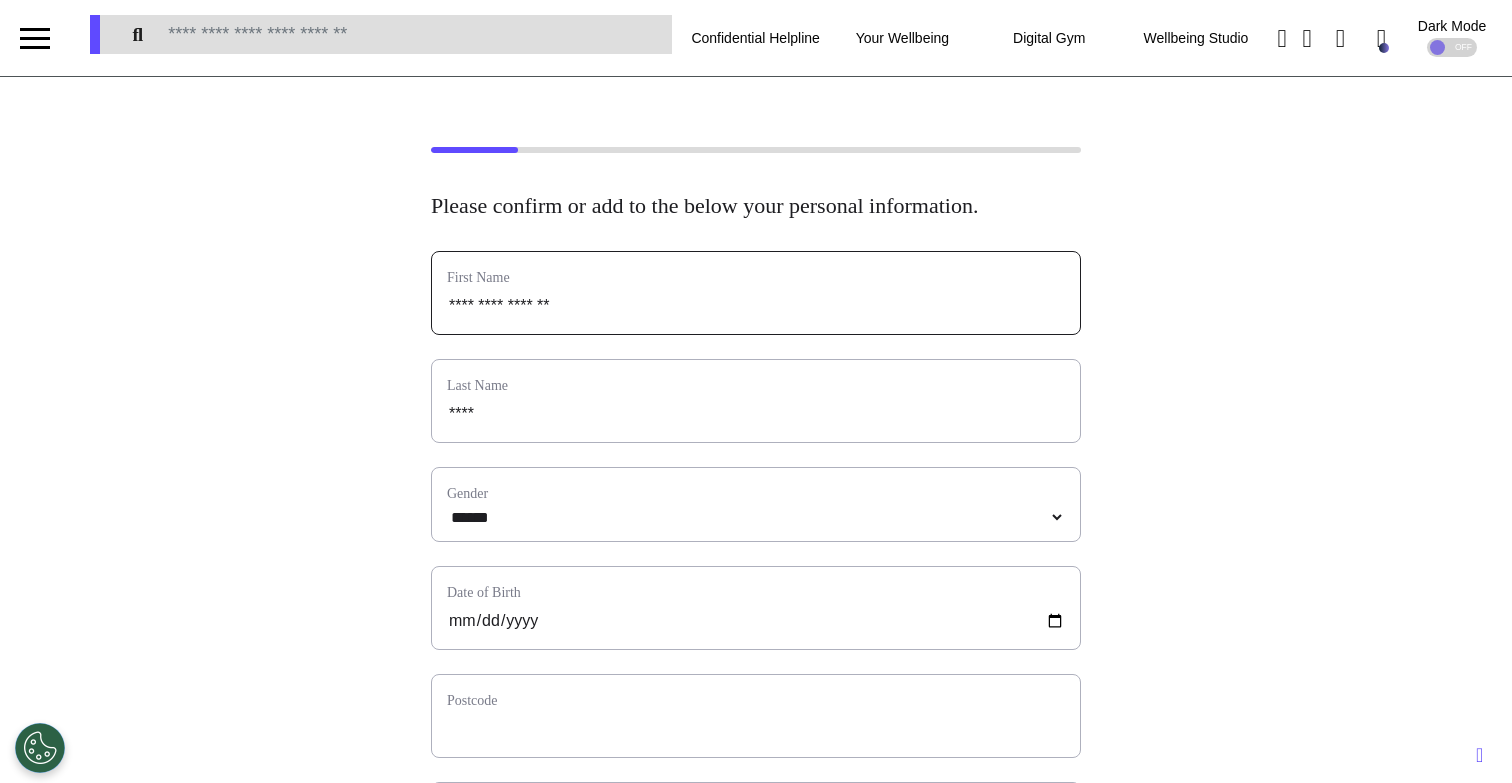select 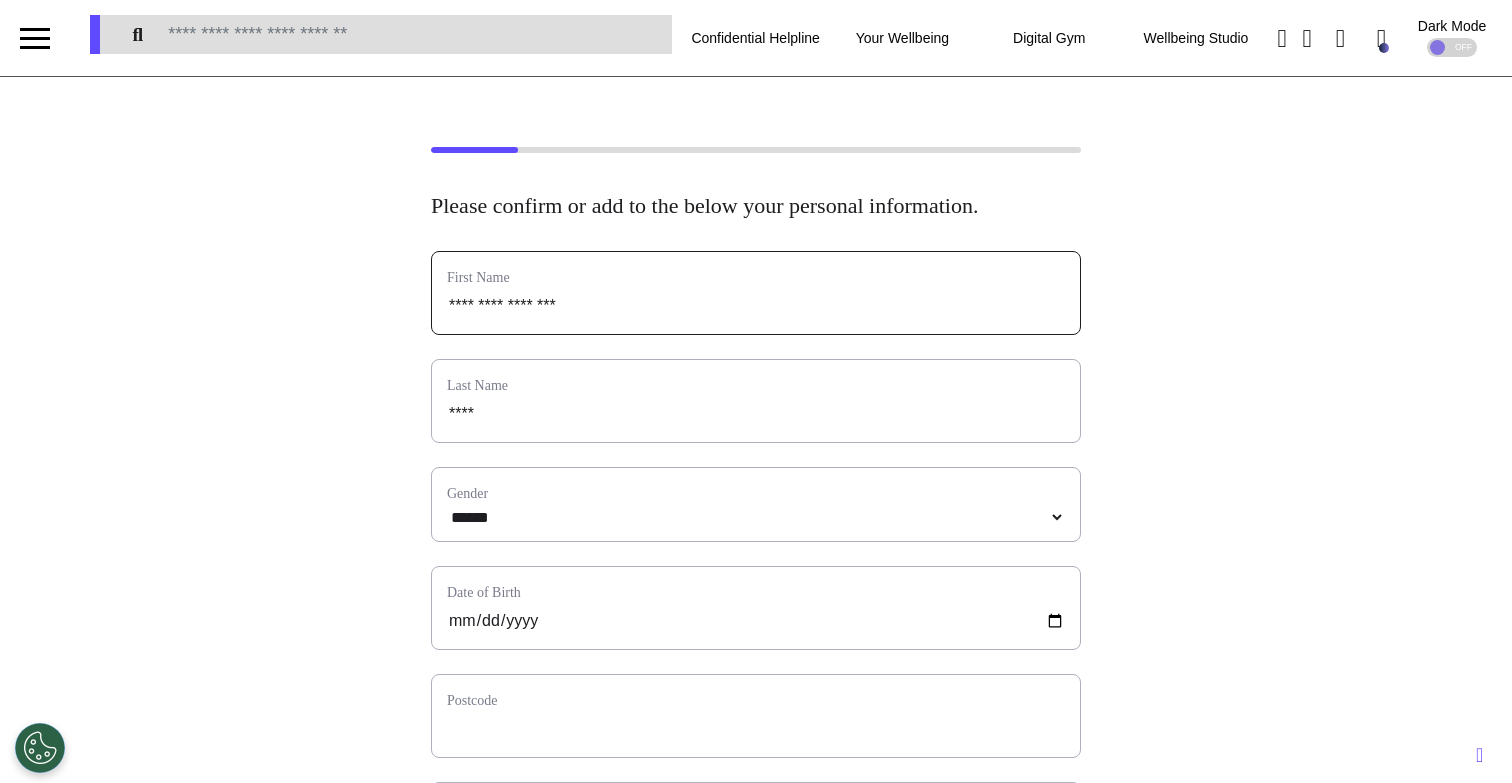 type on "**********" 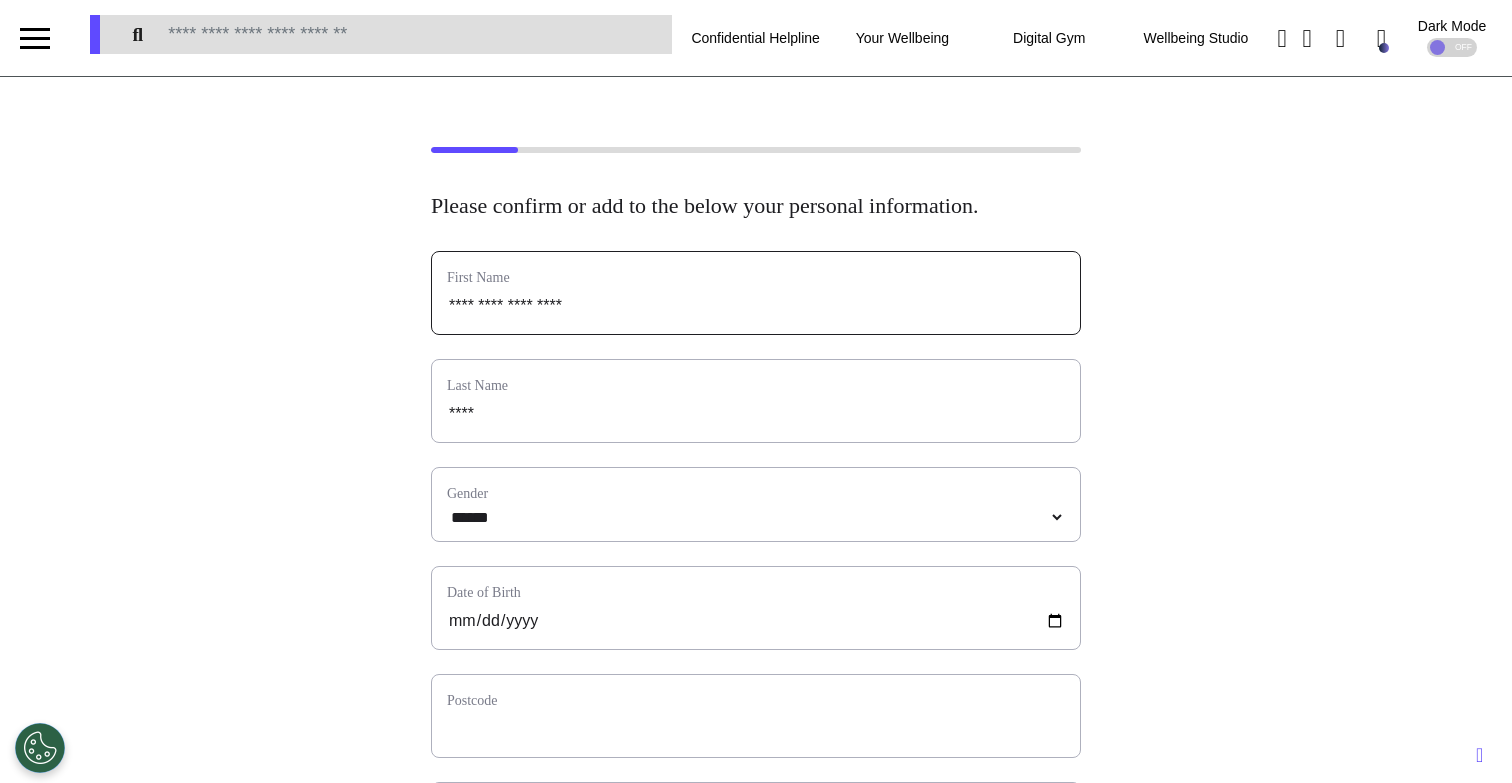 type on "**********" 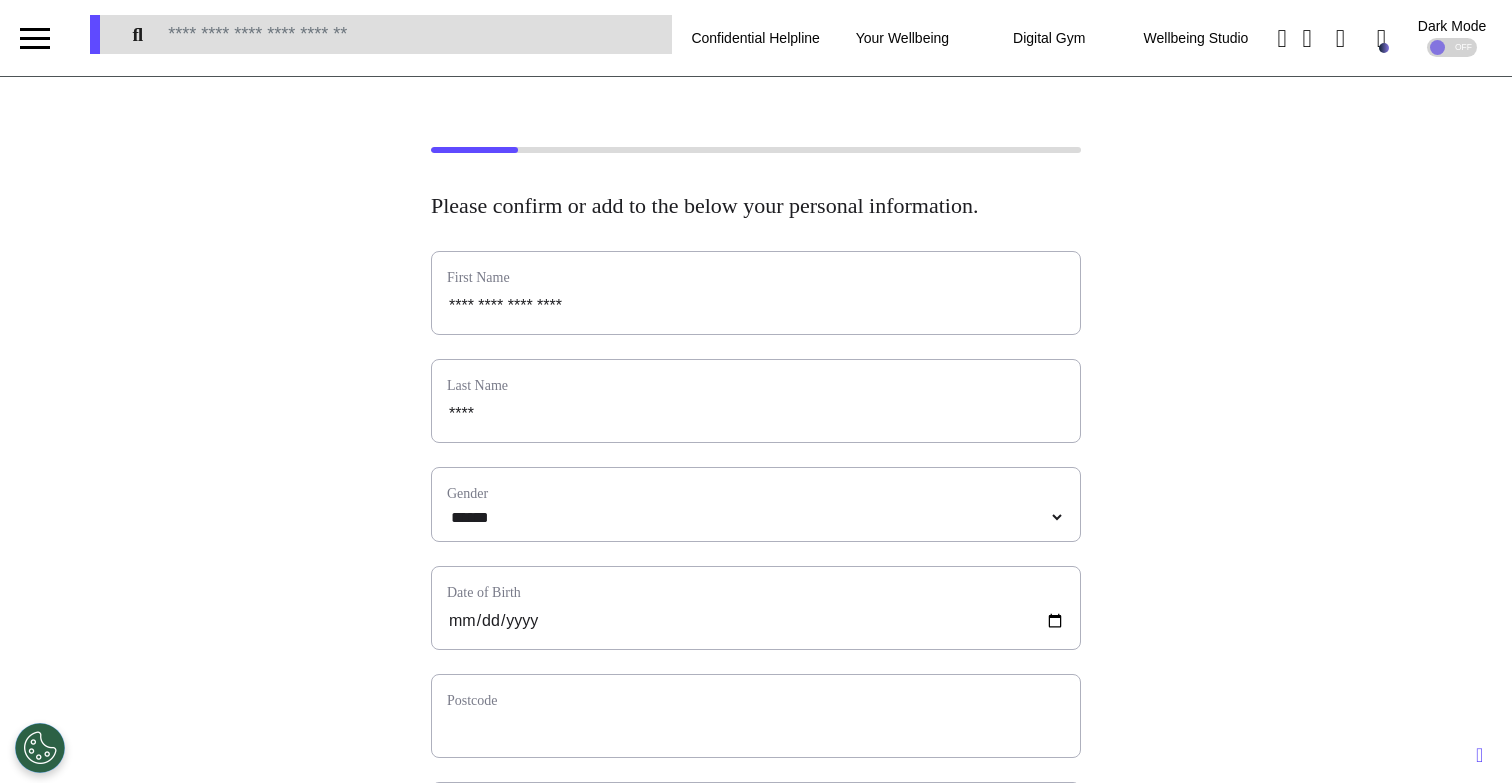 click on "**********" at bounding box center [756, 784] 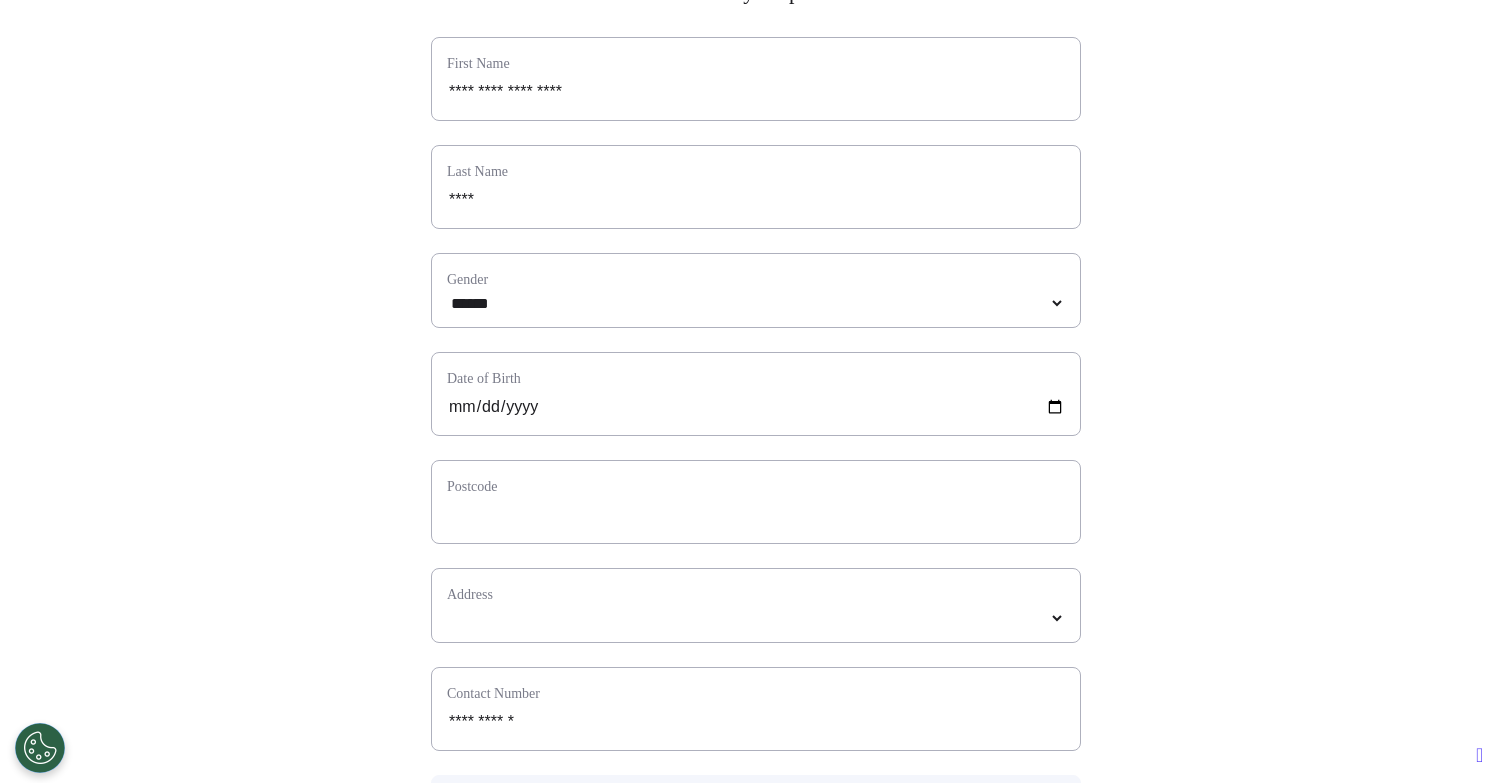 scroll, scrollTop: 288, scrollLeft: 0, axis: vertical 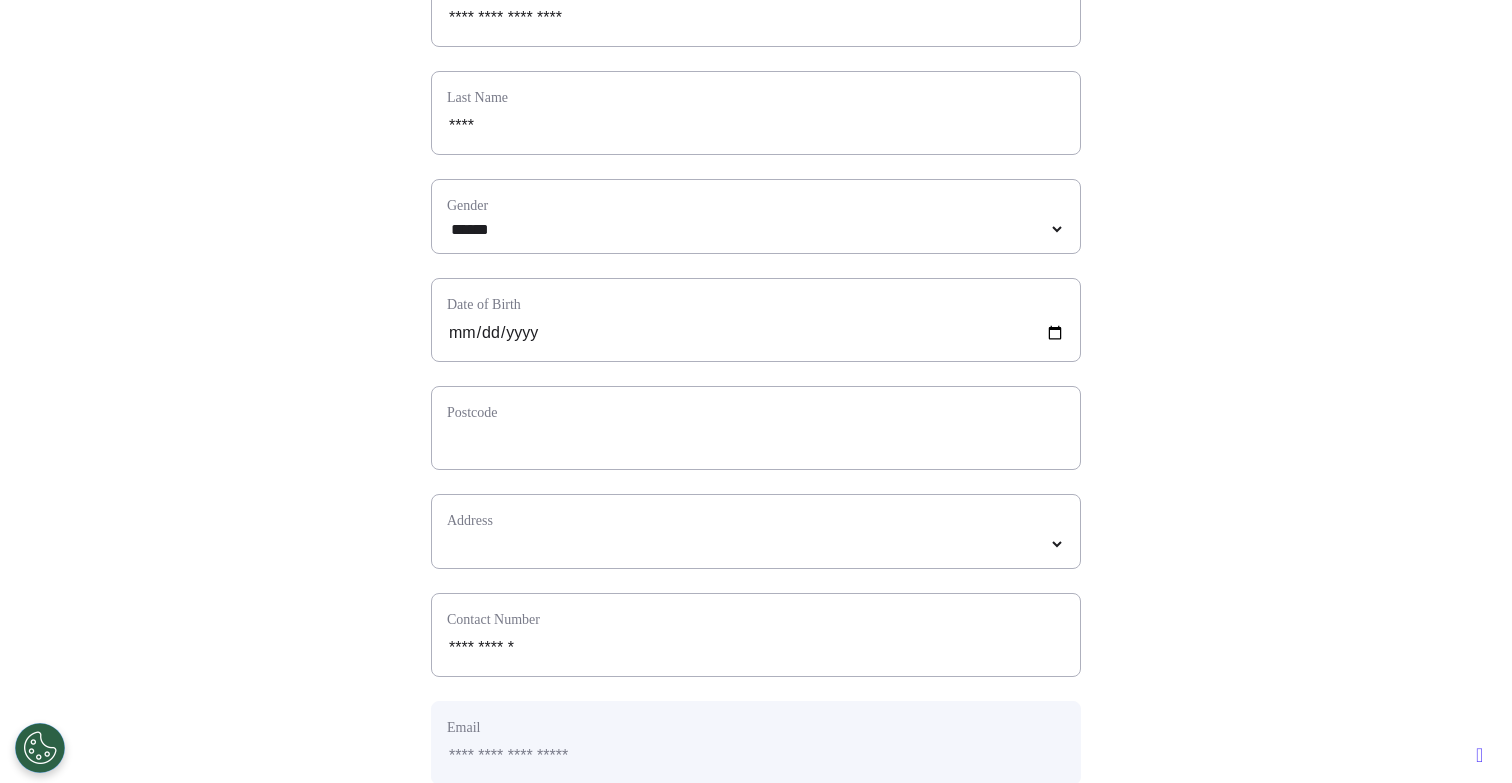 click on "Postcode" at bounding box center (756, 428) 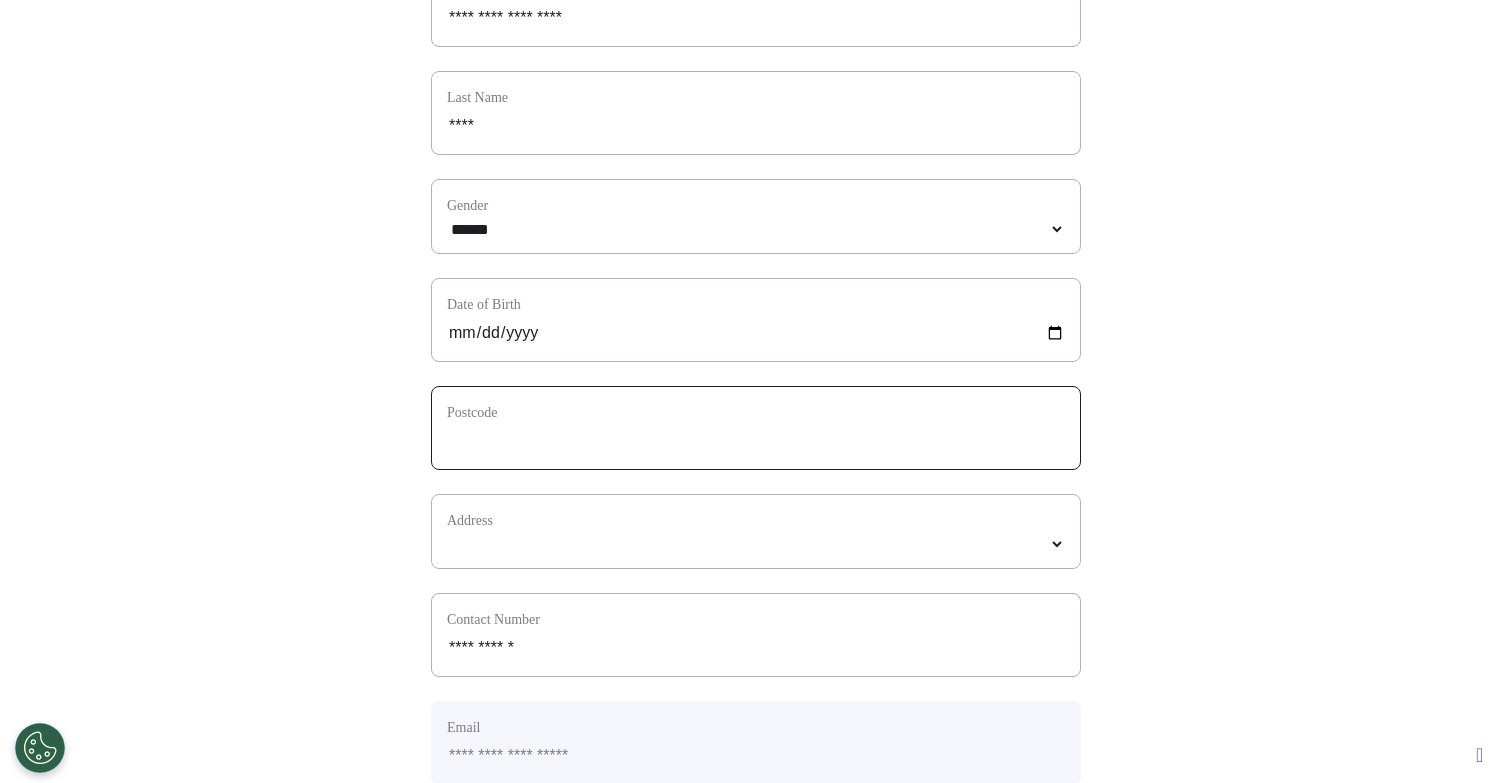 click at bounding box center (756, 441) 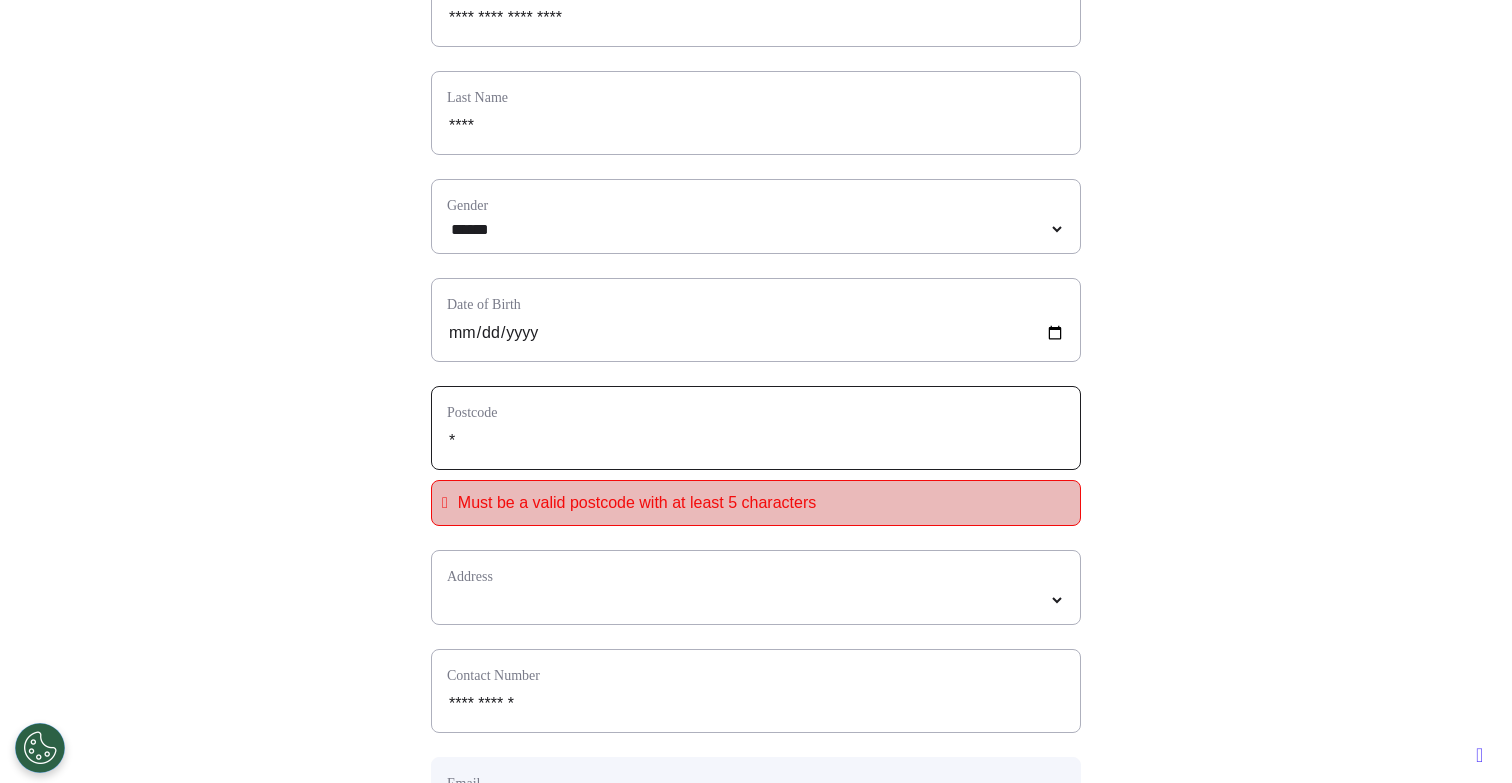type on "**" 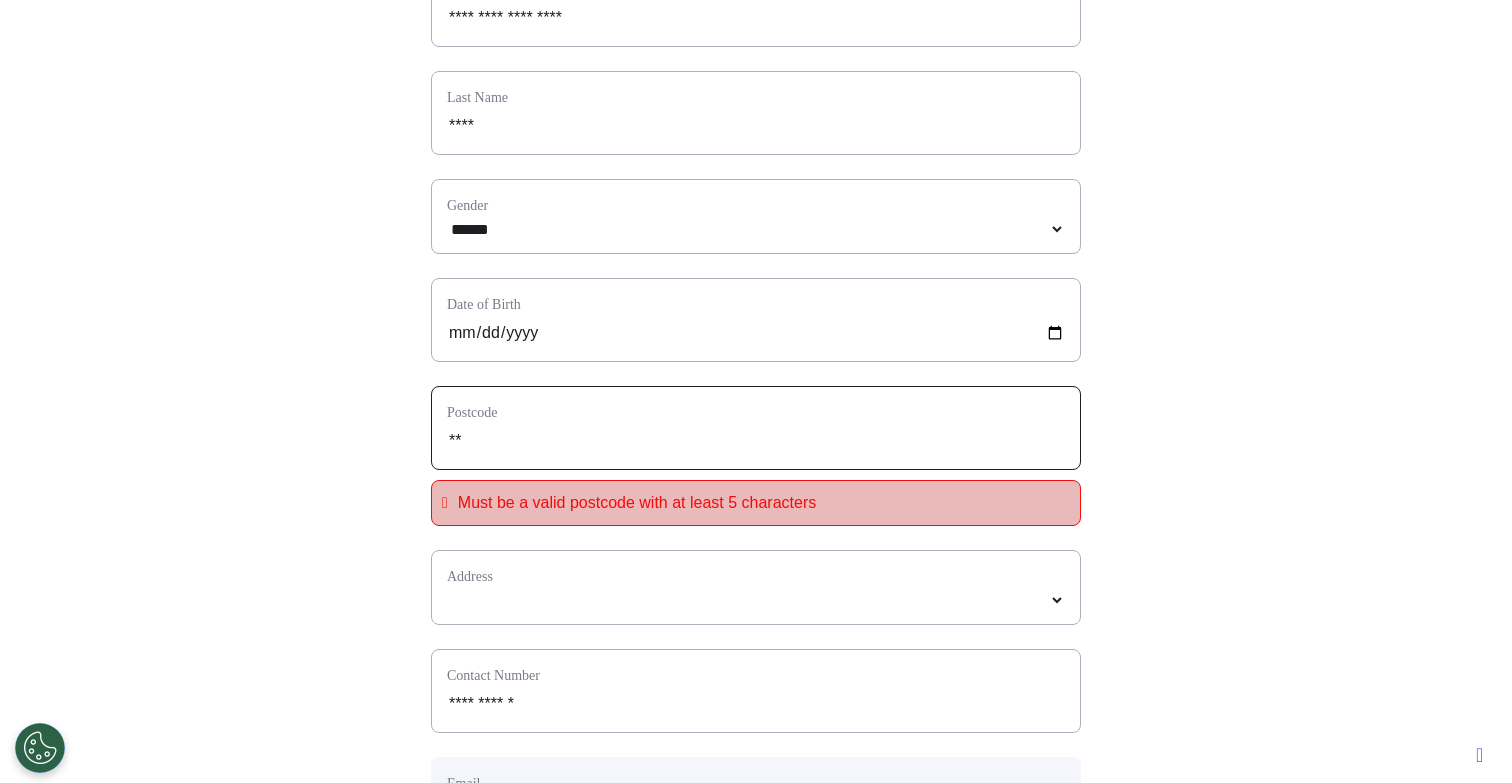 type on "***" 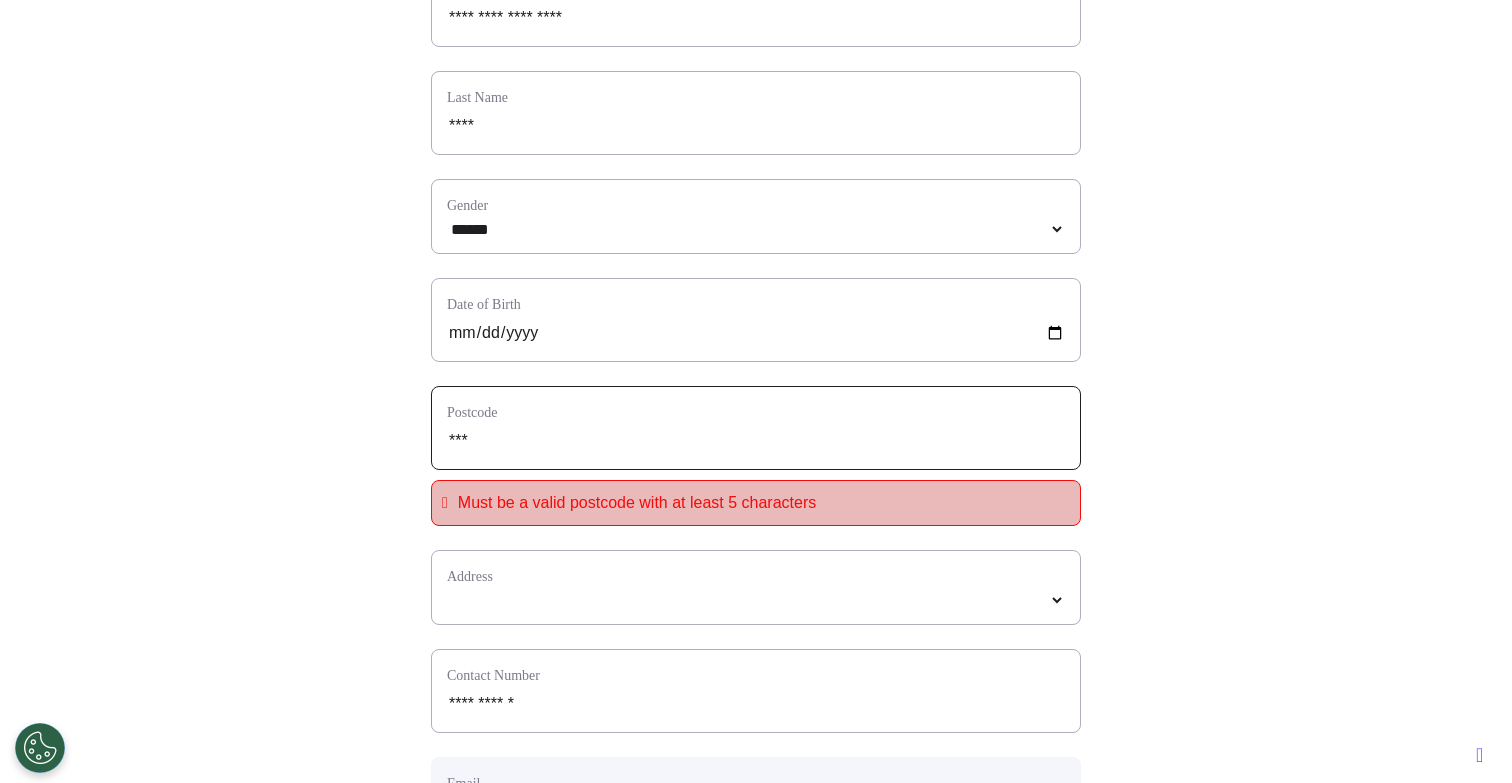 type on "****" 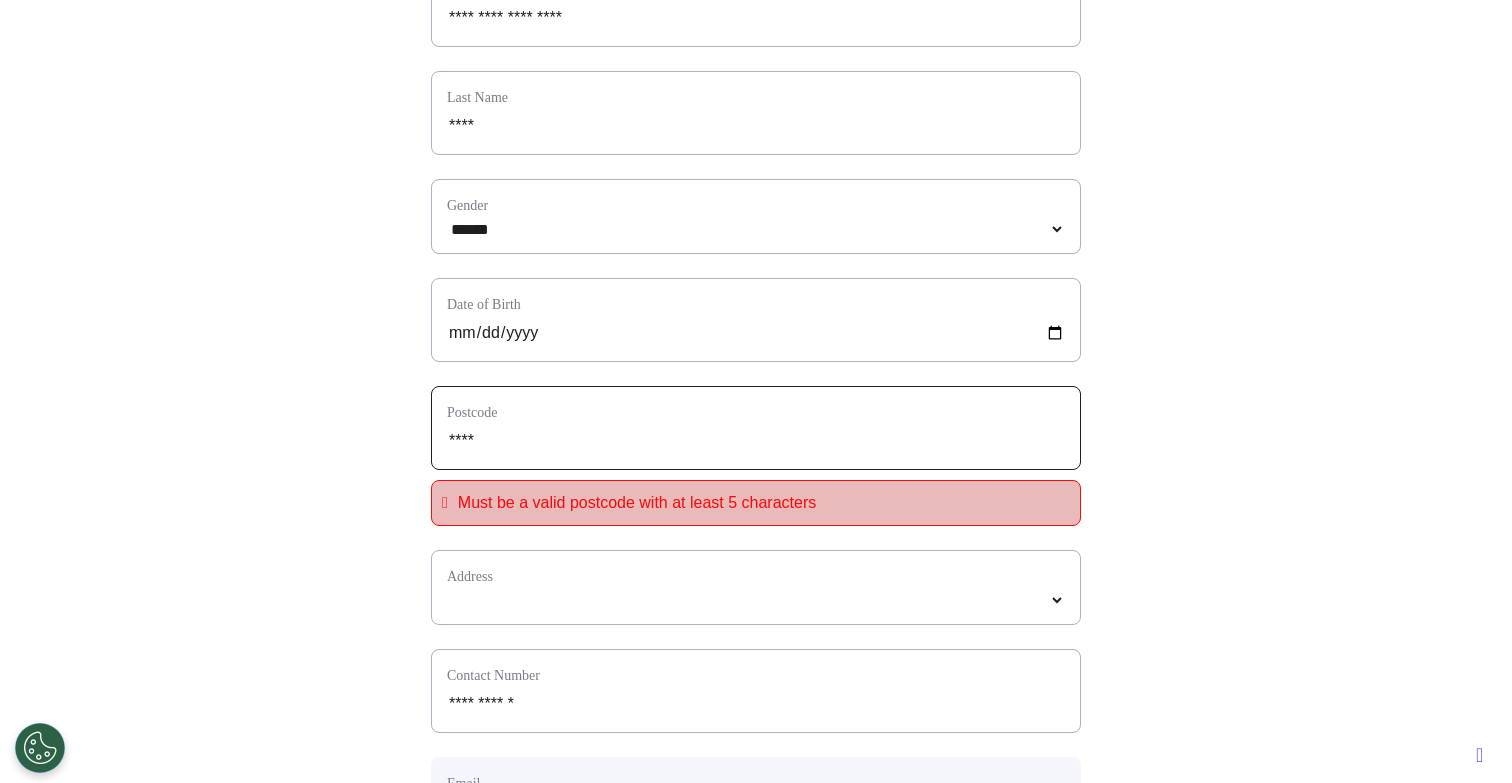 type on "*****" 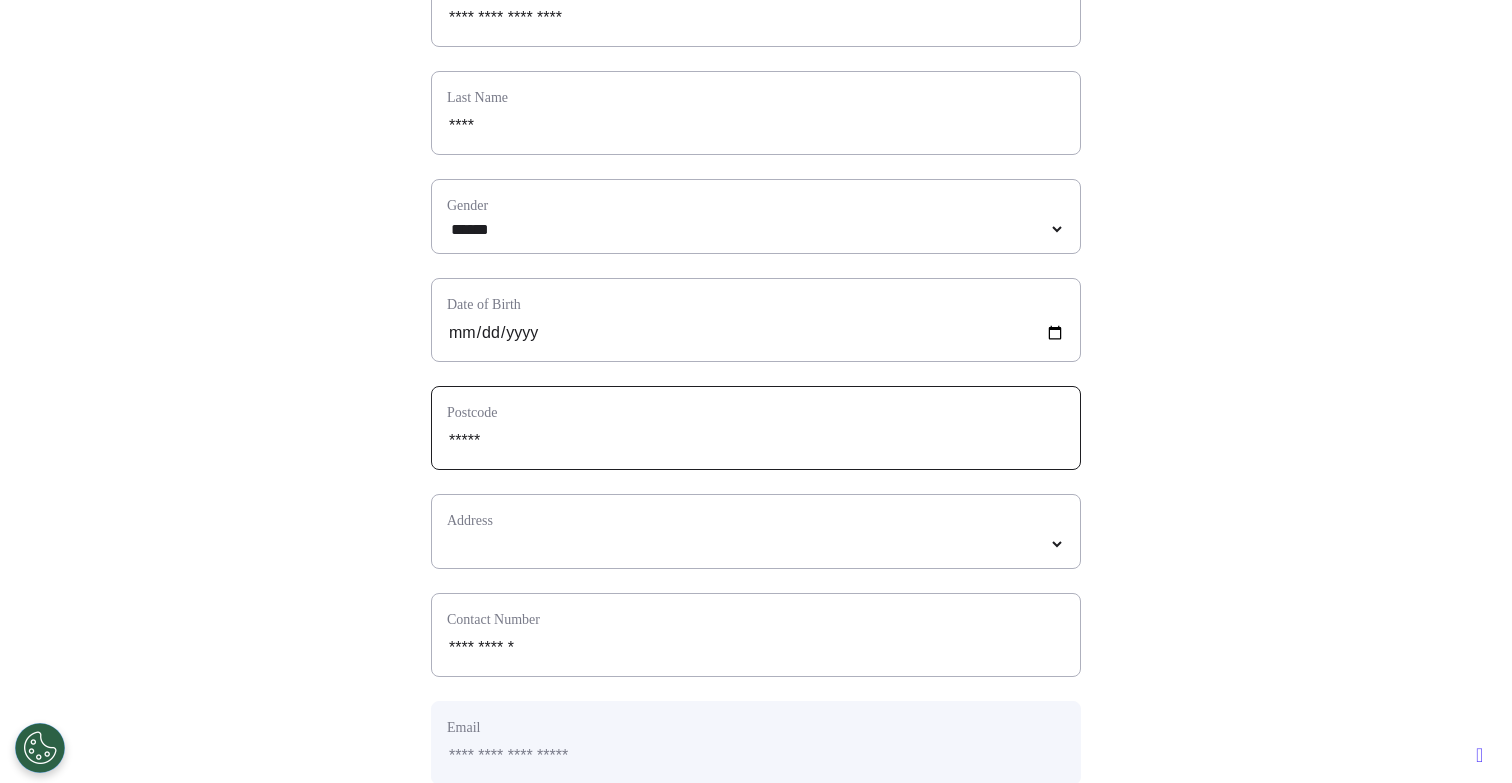 type on "*****" 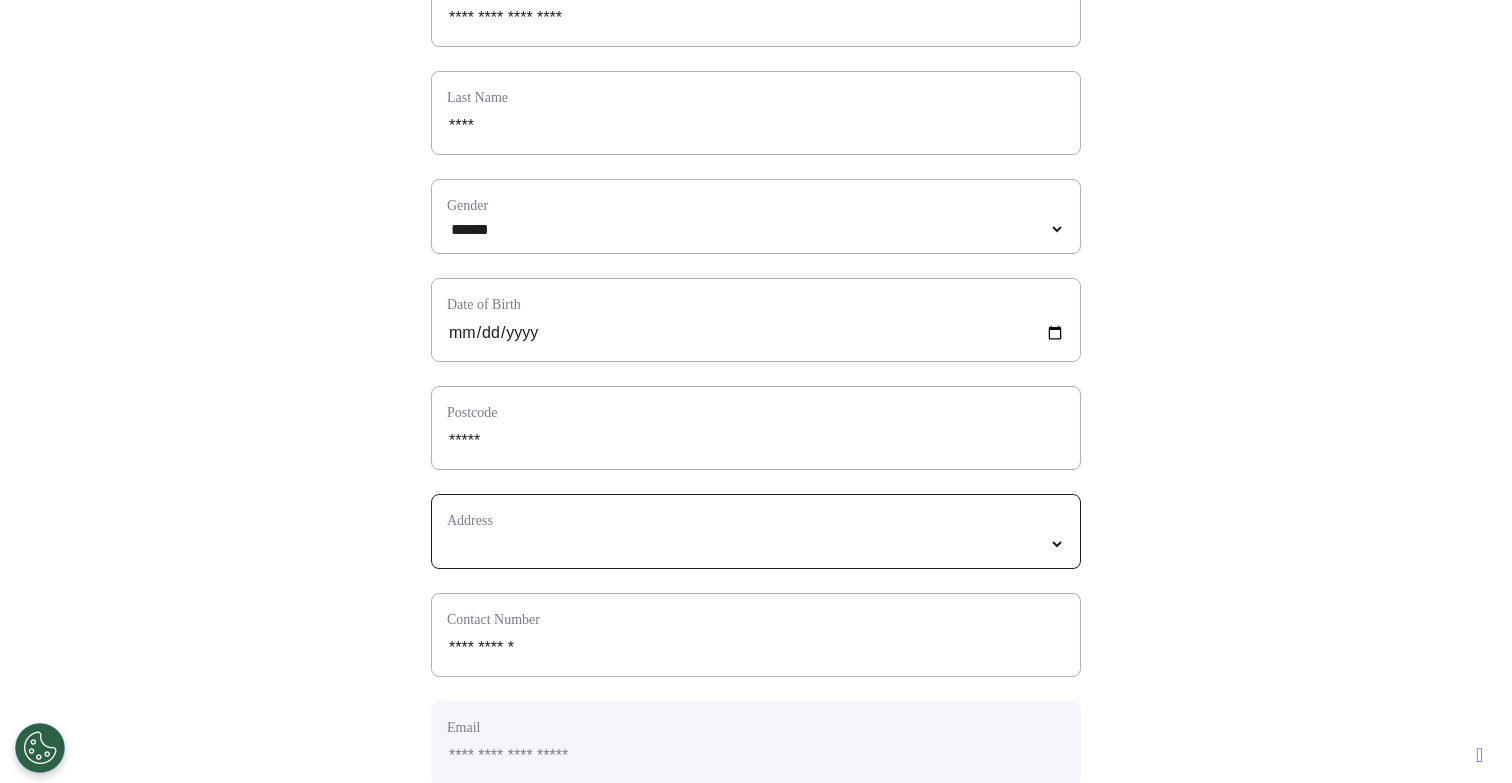 click at bounding box center (756, 544) 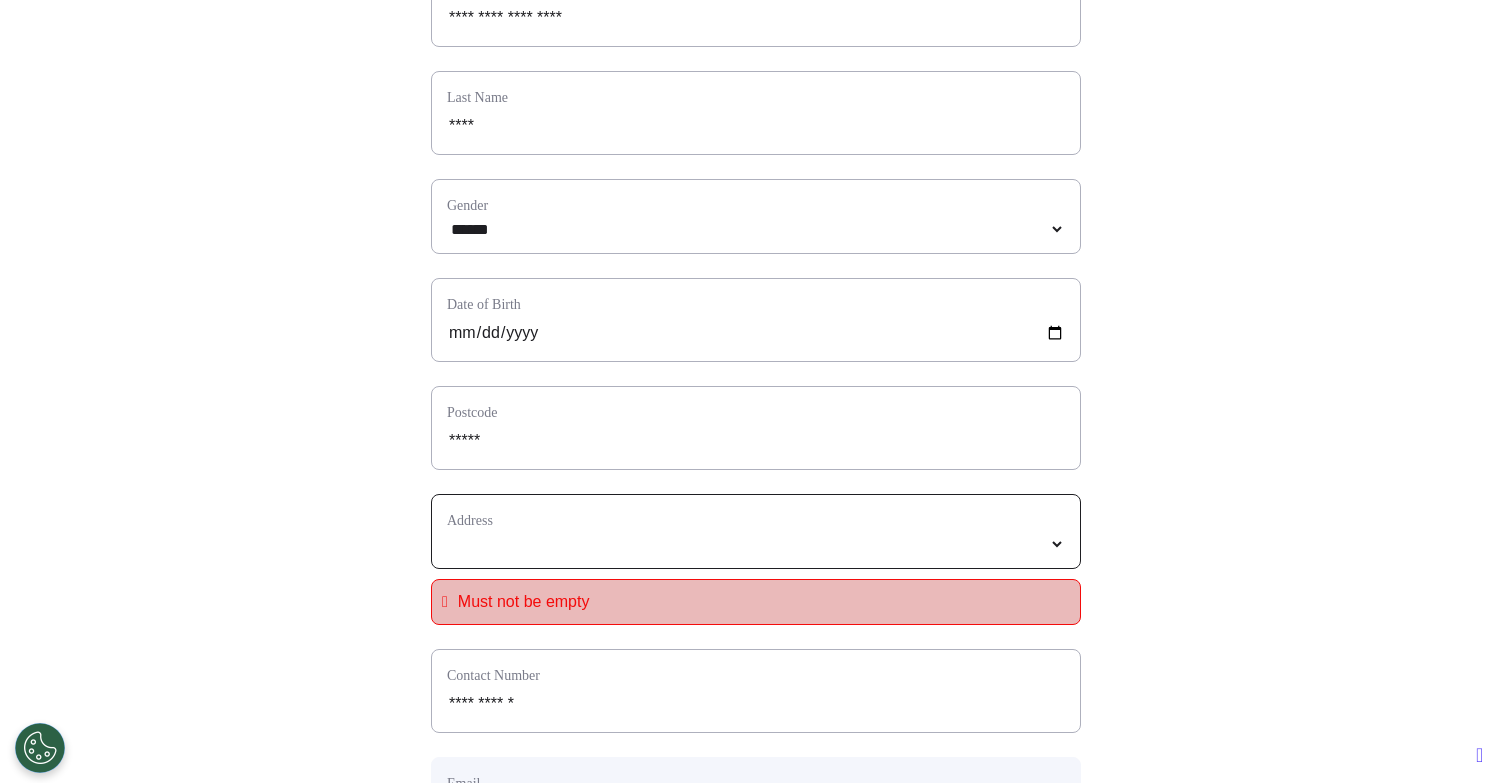 click at bounding box center [756, 544] 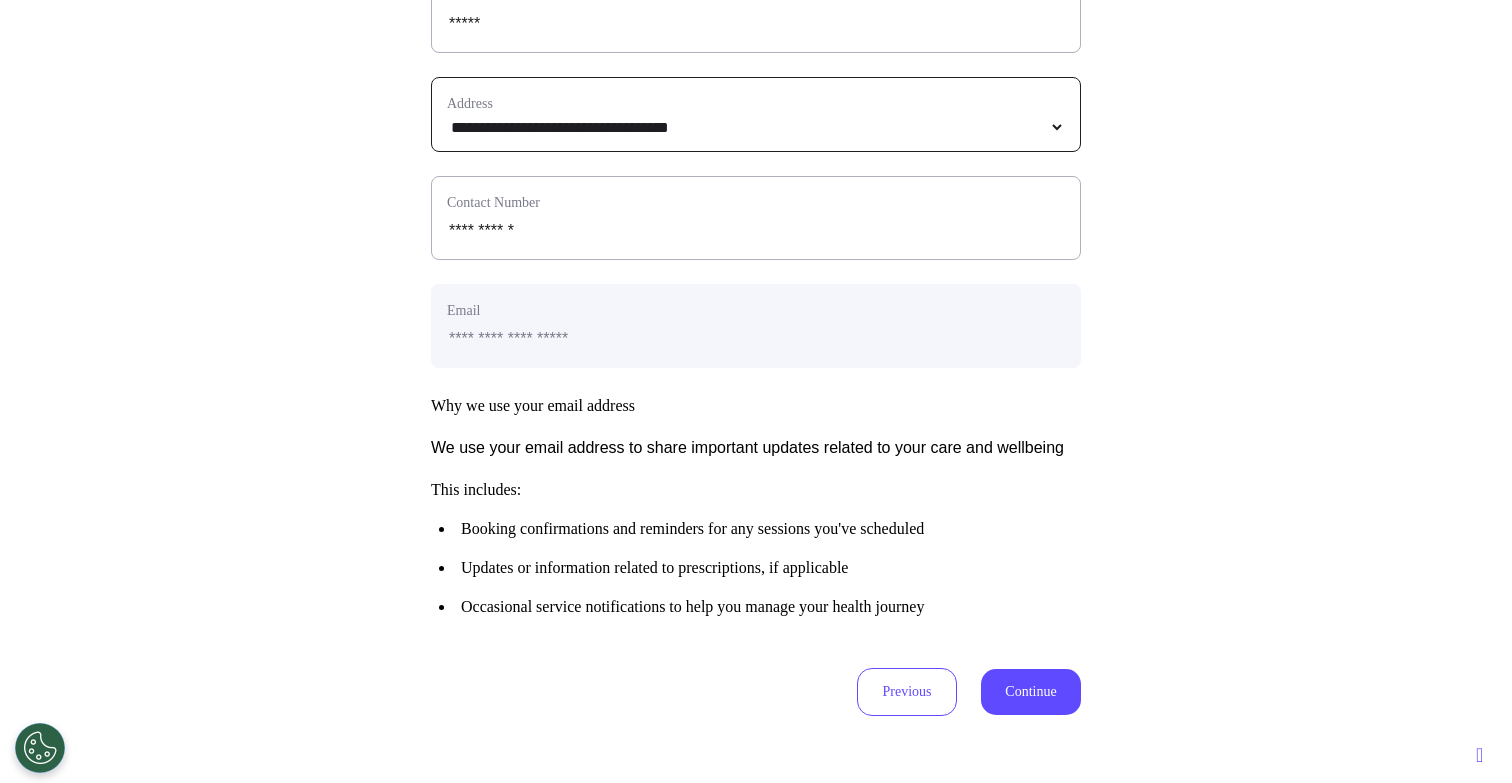 scroll, scrollTop: 777, scrollLeft: 0, axis: vertical 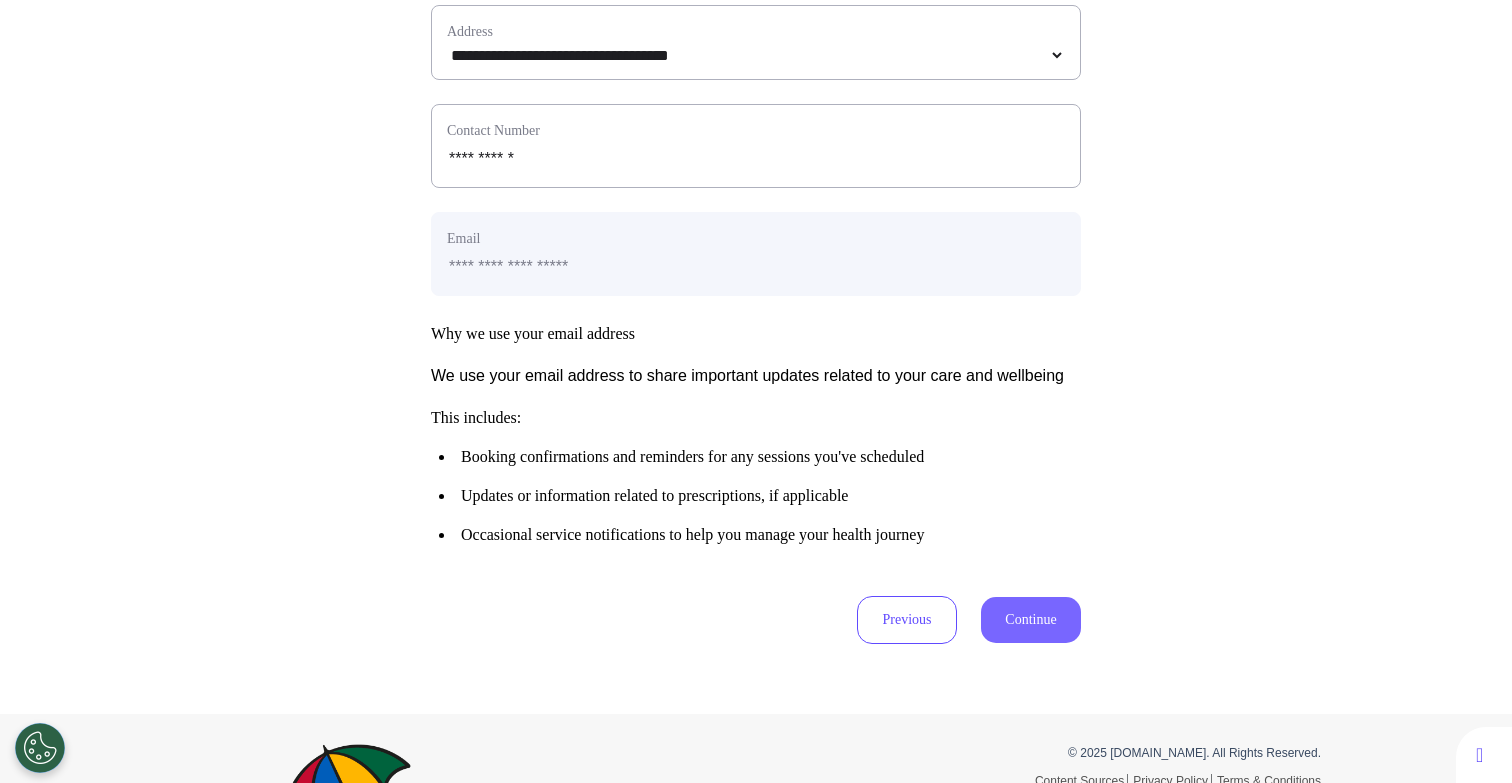 click on "Continue" at bounding box center [1031, 620] 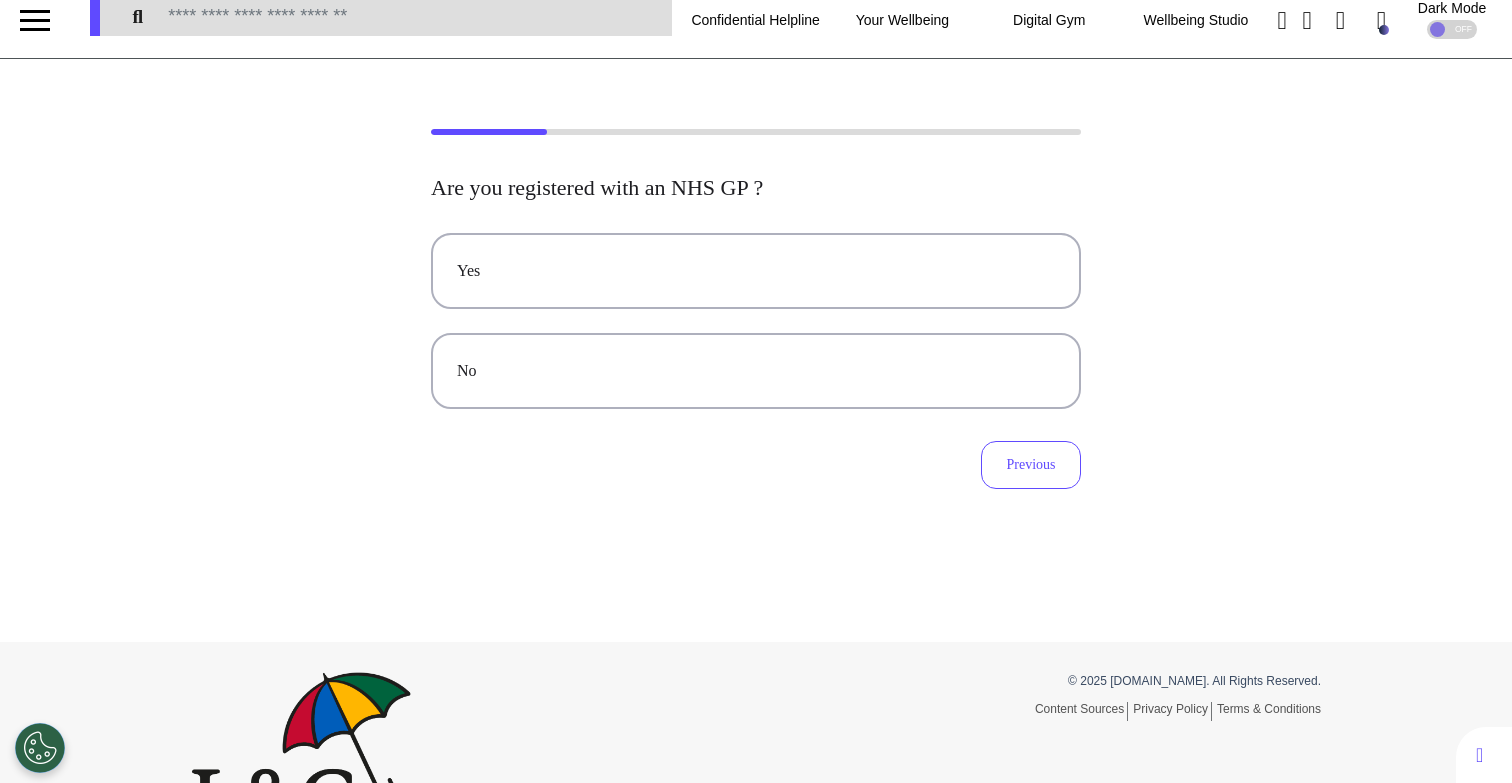 scroll, scrollTop: 0, scrollLeft: 0, axis: both 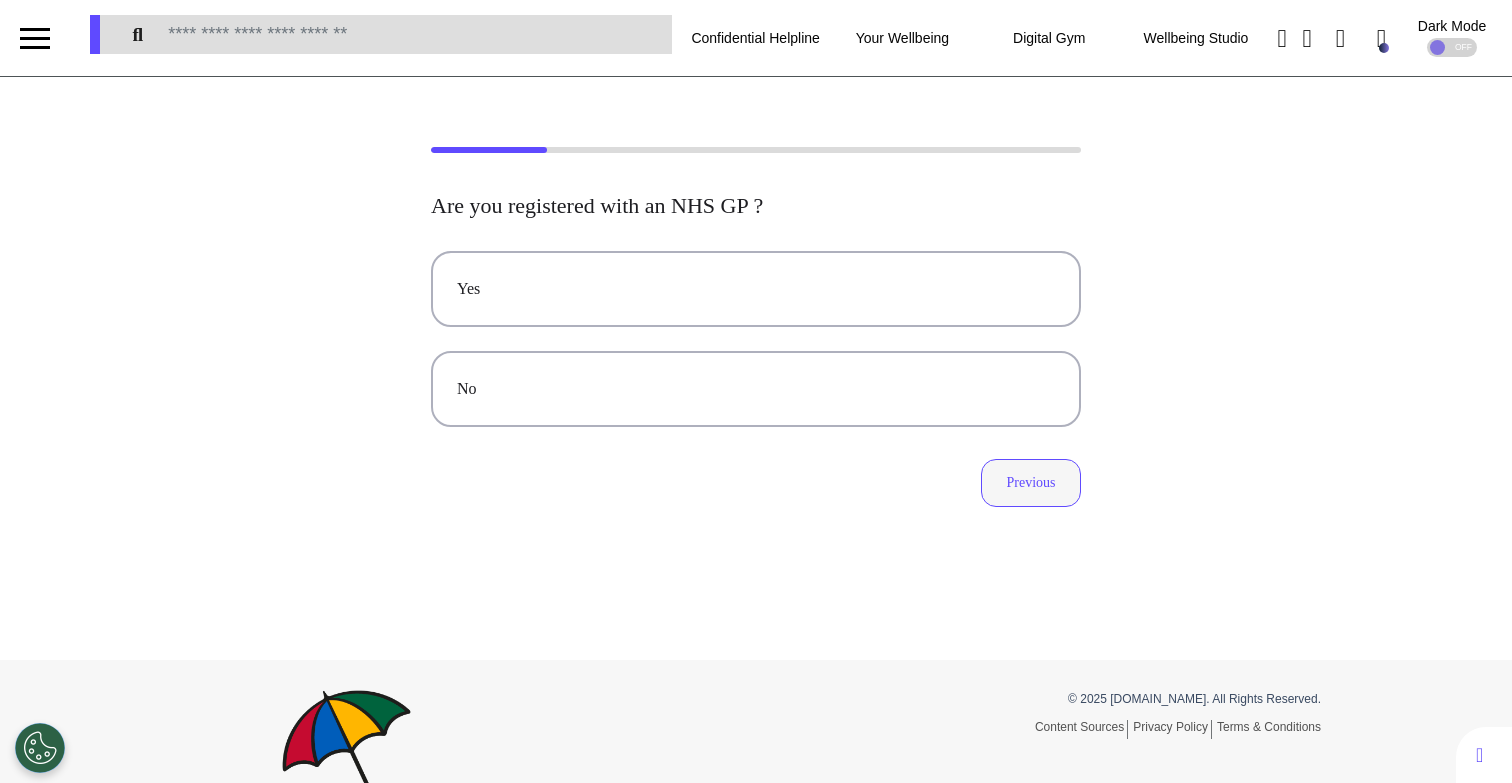 click on "Previous" at bounding box center (1031, 483) 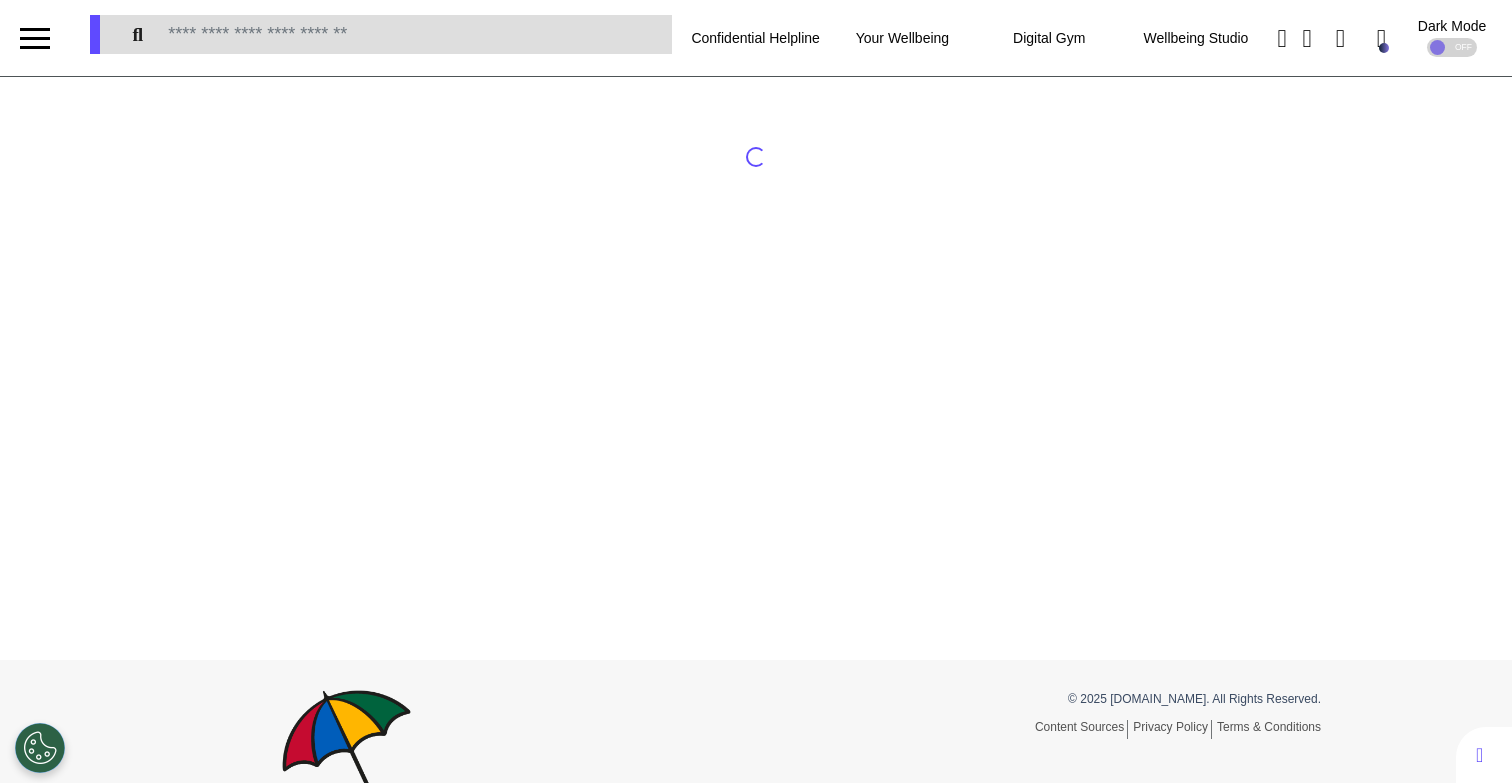 select on "******" 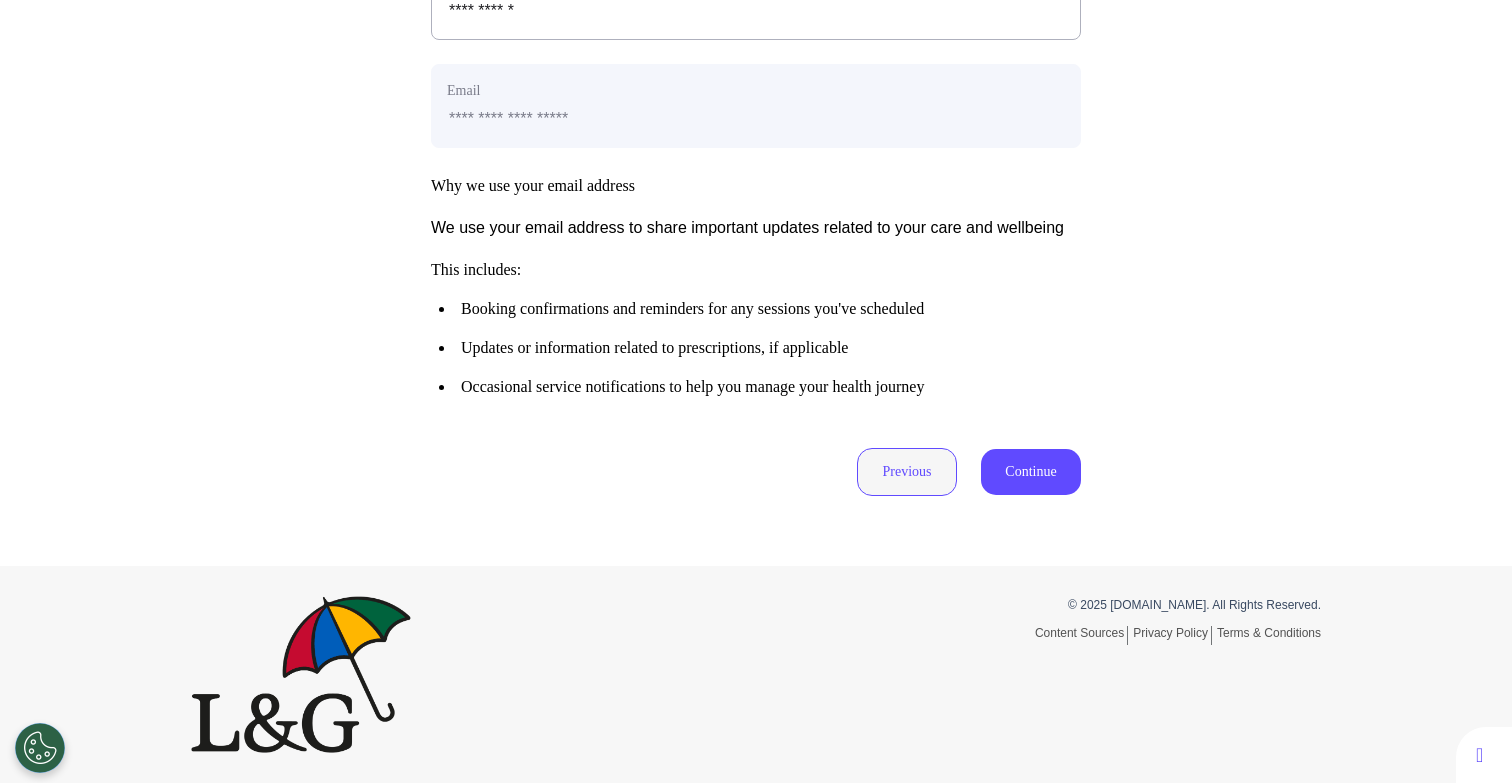 click on "Previous" at bounding box center (907, 472) 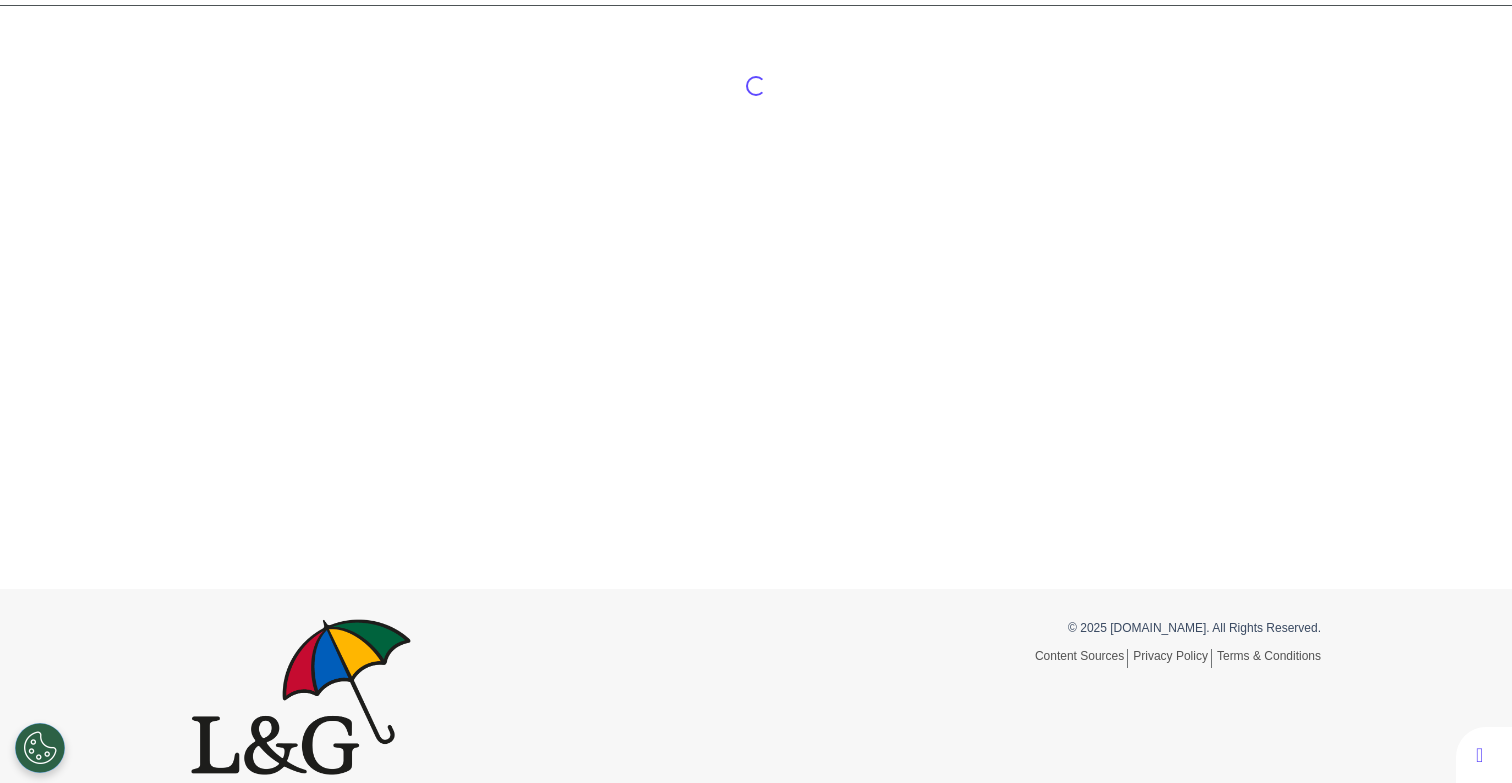 scroll, scrollTop: 60, scrollLeft: 0, axis: vertical 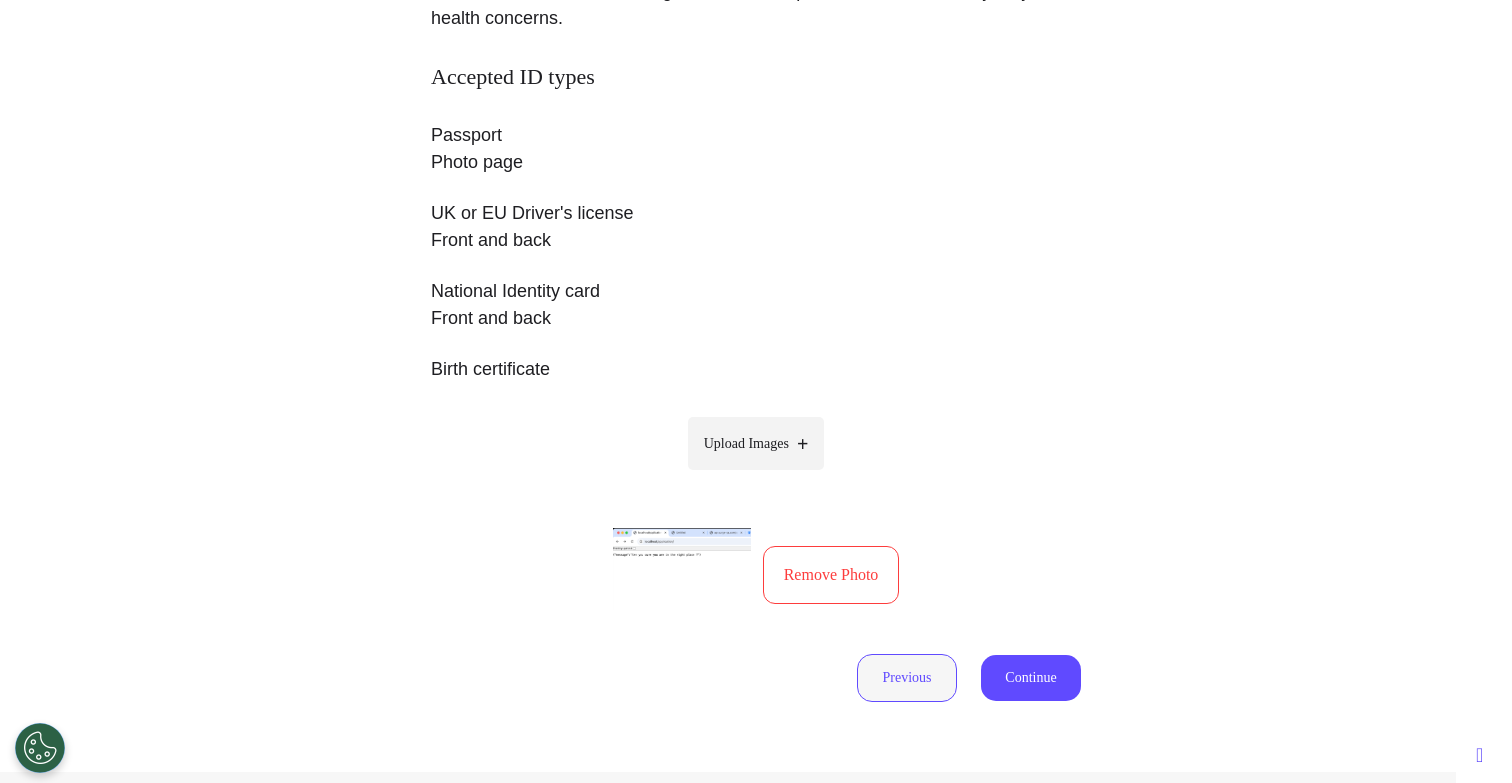 click on "Previous" at bounding box center (907, 678) 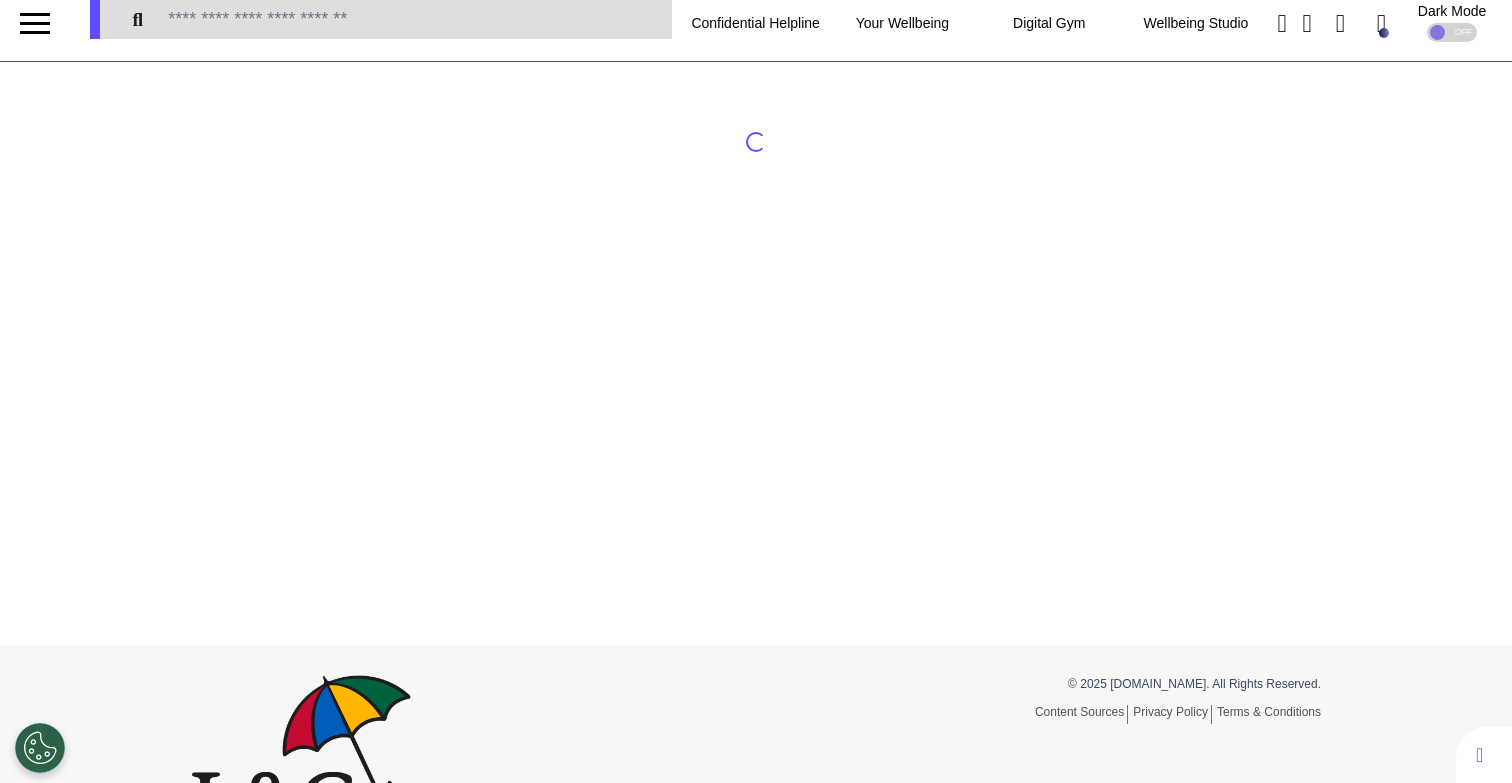 scroll, scrollTop: 0, scrollLeft: 0, axis: both 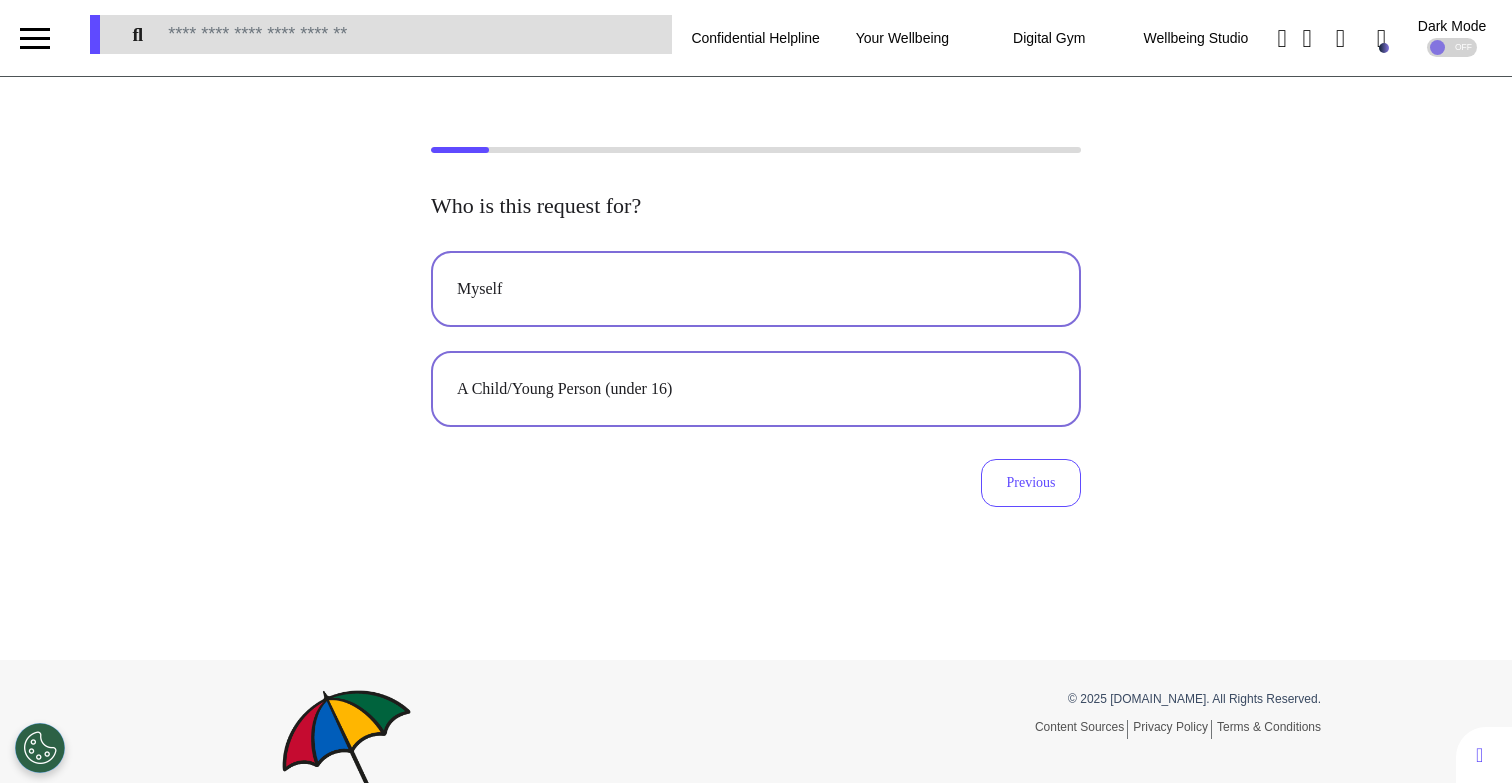 click on "A Child/Young Person (under 16)" at bounding box center [756, 389] 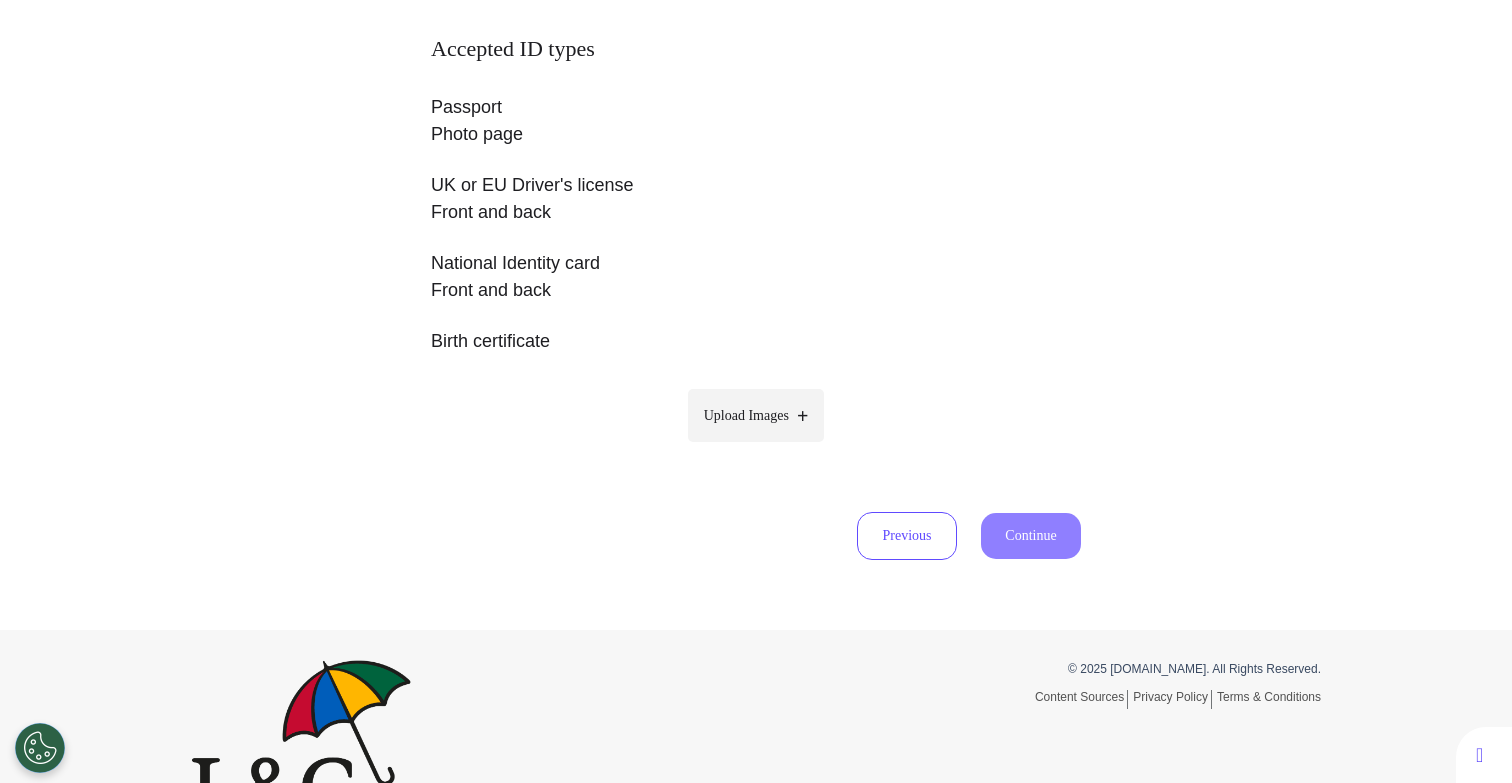 scroll, scrollTop: 445, scrollLeft: 0, axis: vertical 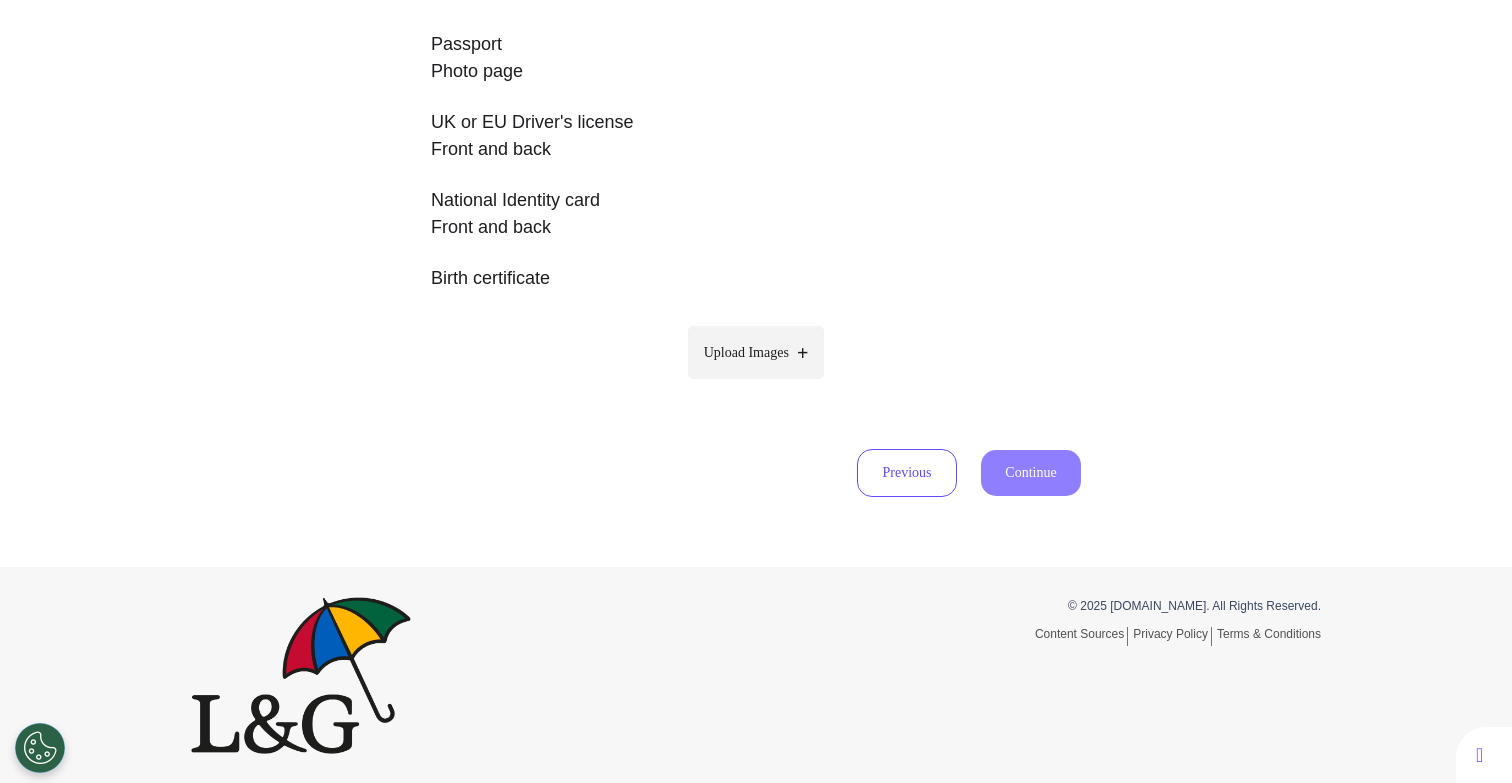 click on "Upload Images" at bounding box center (756, 352) 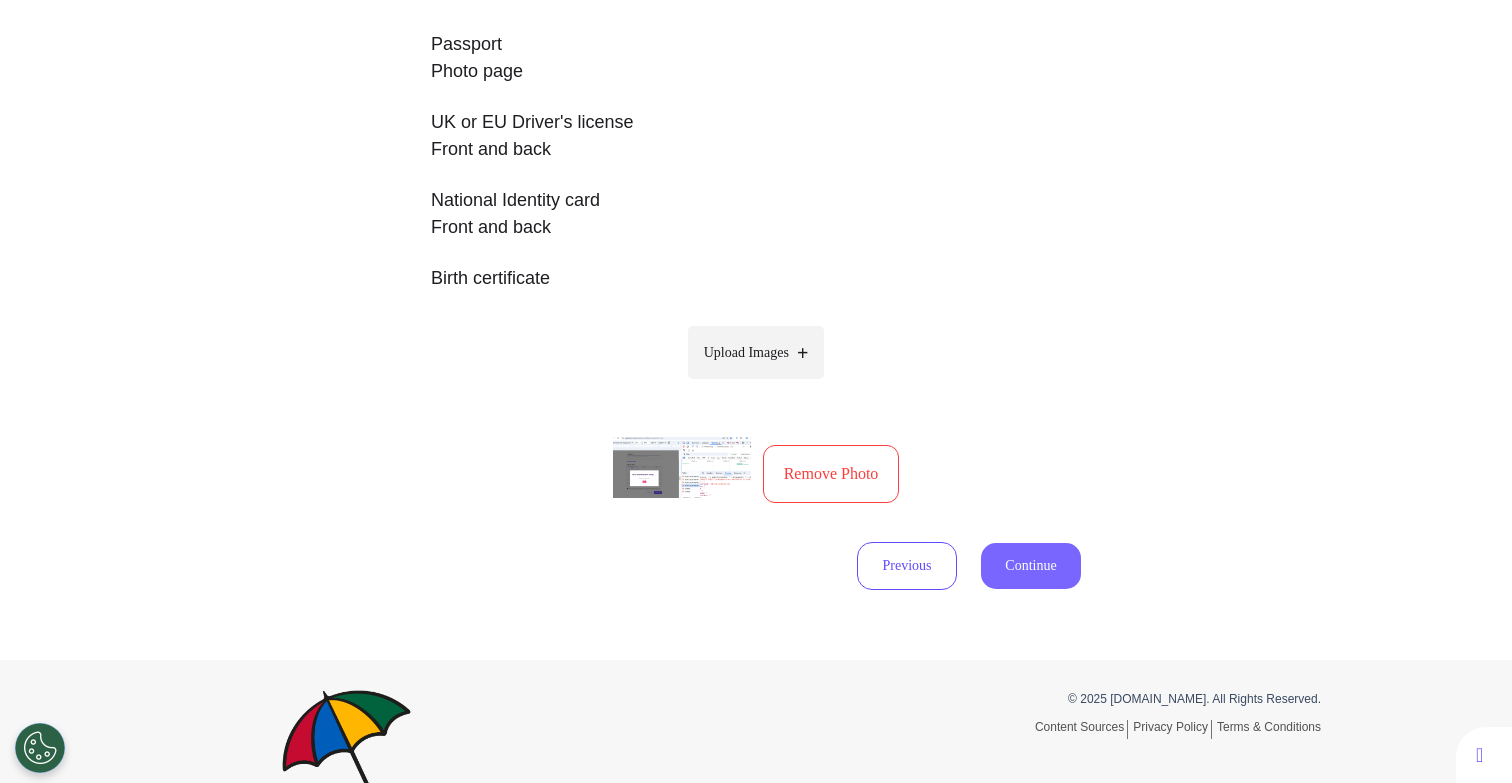 click on "Continue" at bounding box center [1031, 566] 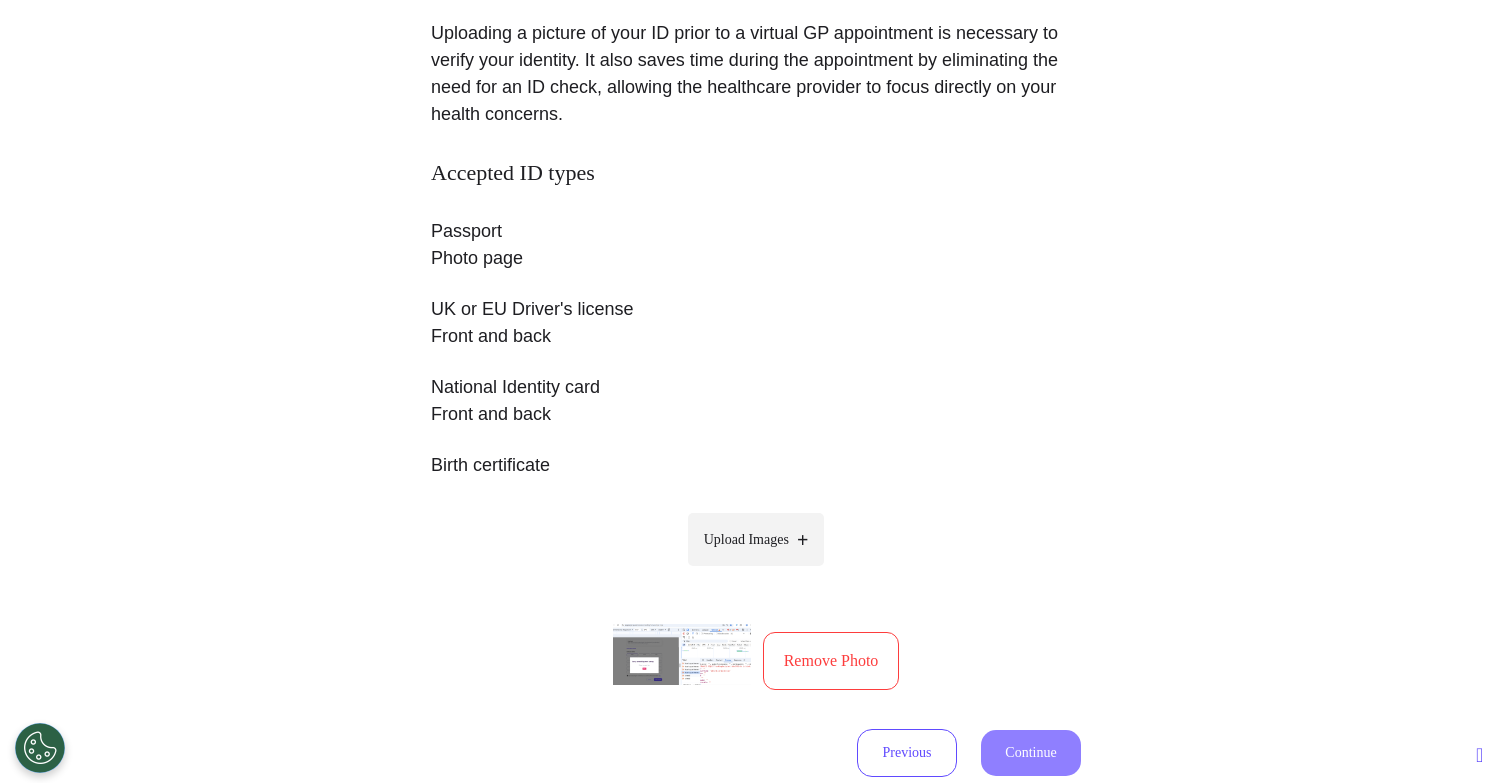 scroll, scrollTop: 0, scrollLeft: 0, axis: both 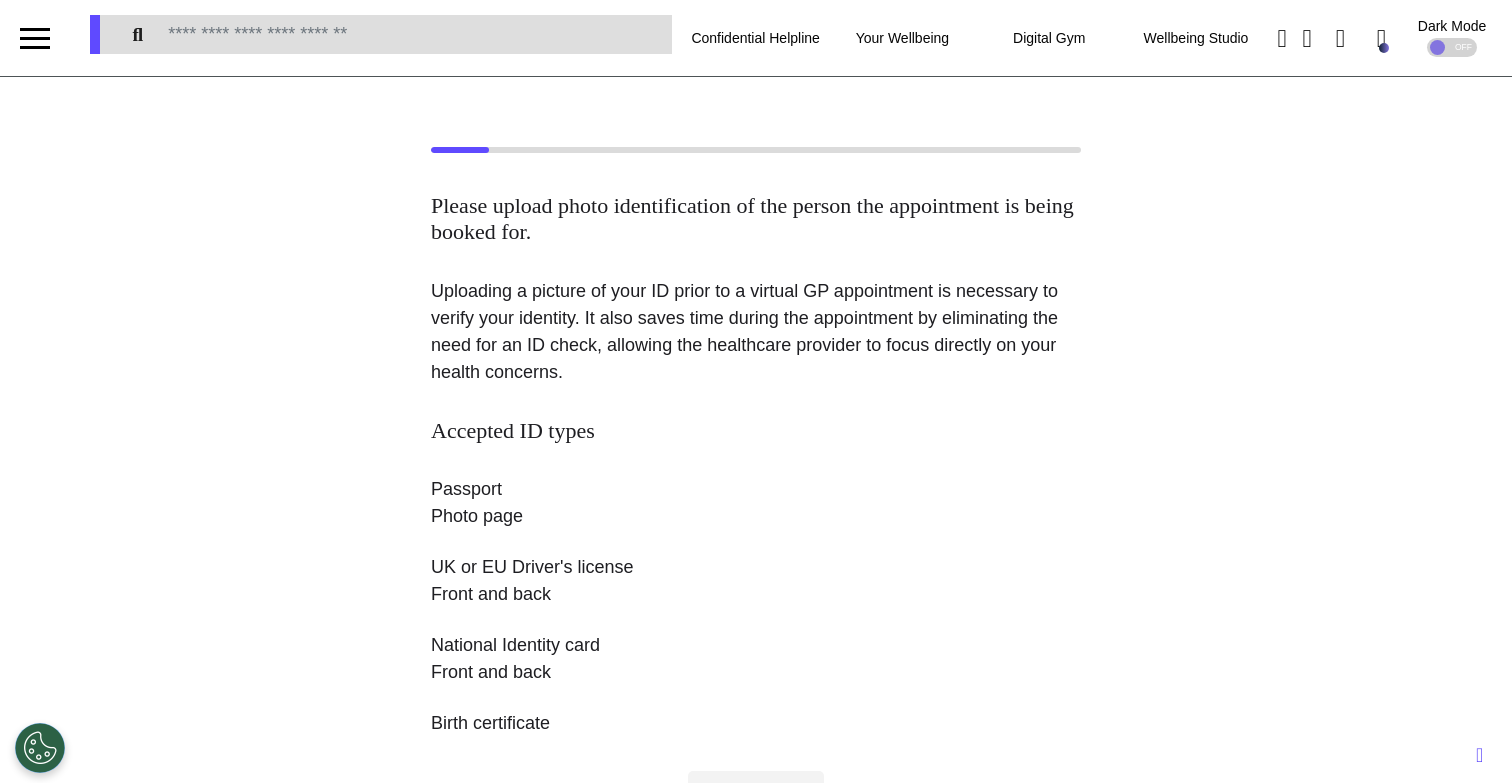 select on "******" 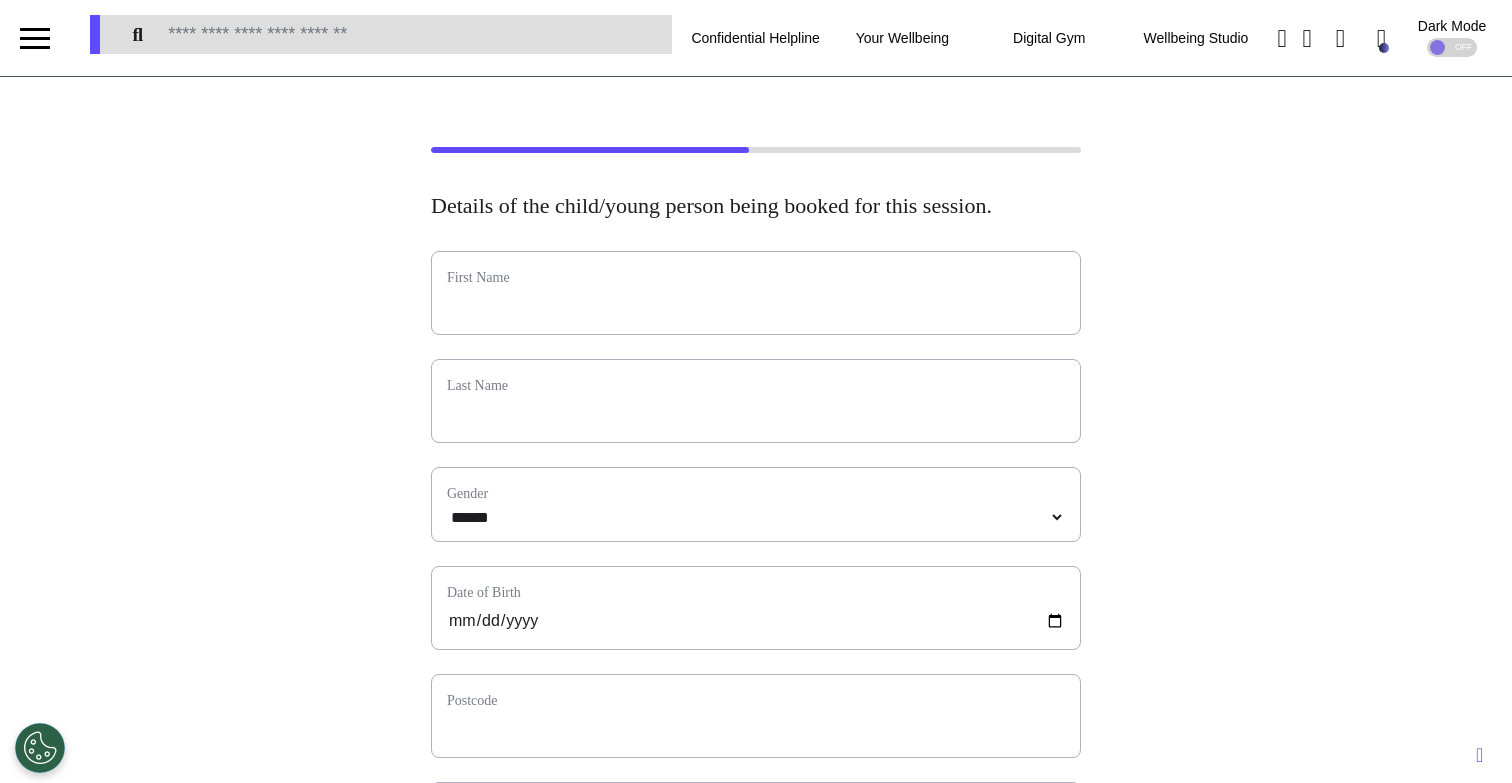 scroll, scrollTop: 0, scrollLeft: 0, axis: both 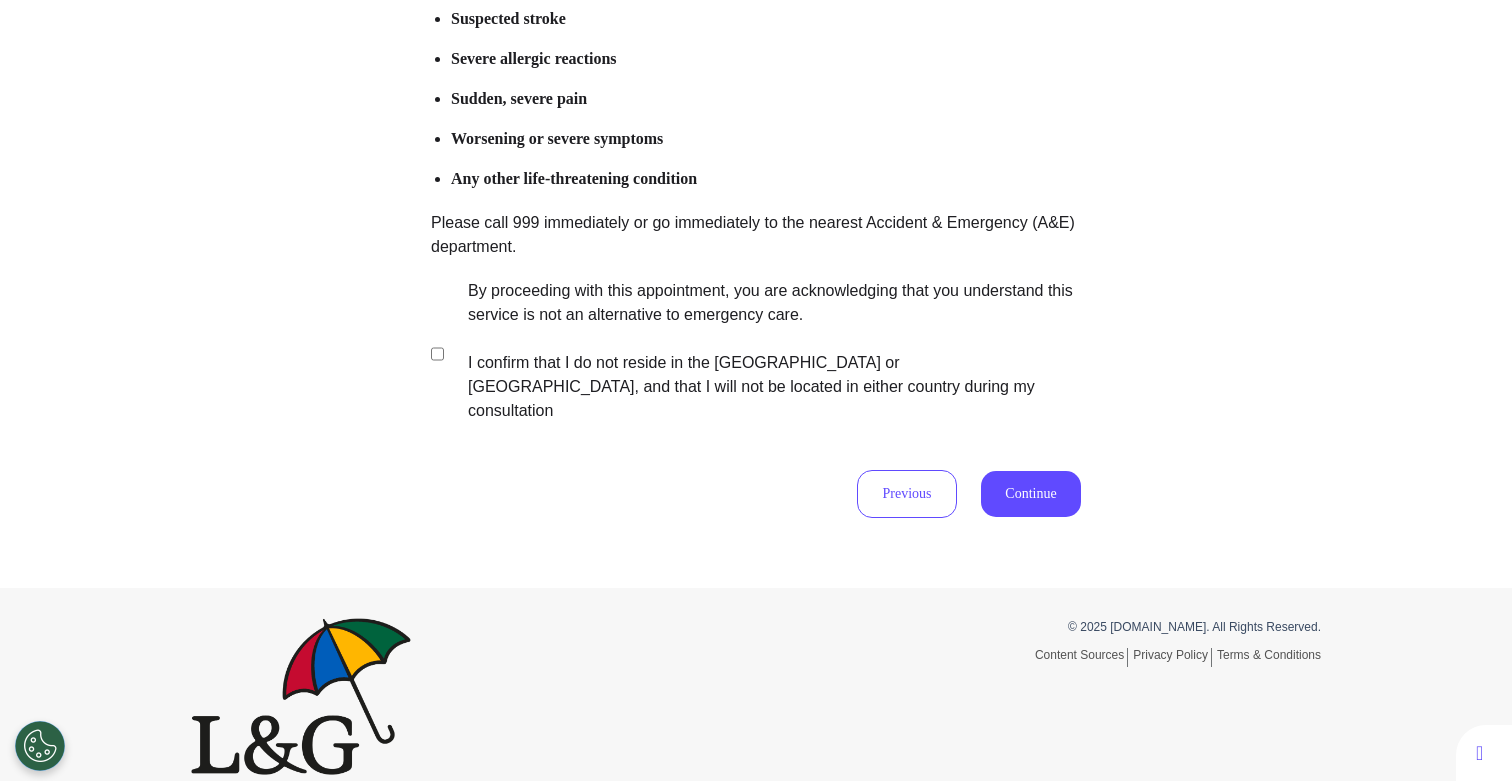 click on "By proceeding with this appointment, you are acknowledging that you understand this service is not an alternative to emergency care. I confirm that I do not reside in the [GEOGRAPHIC_DATA] or [GEOGRAPHIC_DATA], and that I will not be located in either country during my consultation" at bounding box center (761, 351) 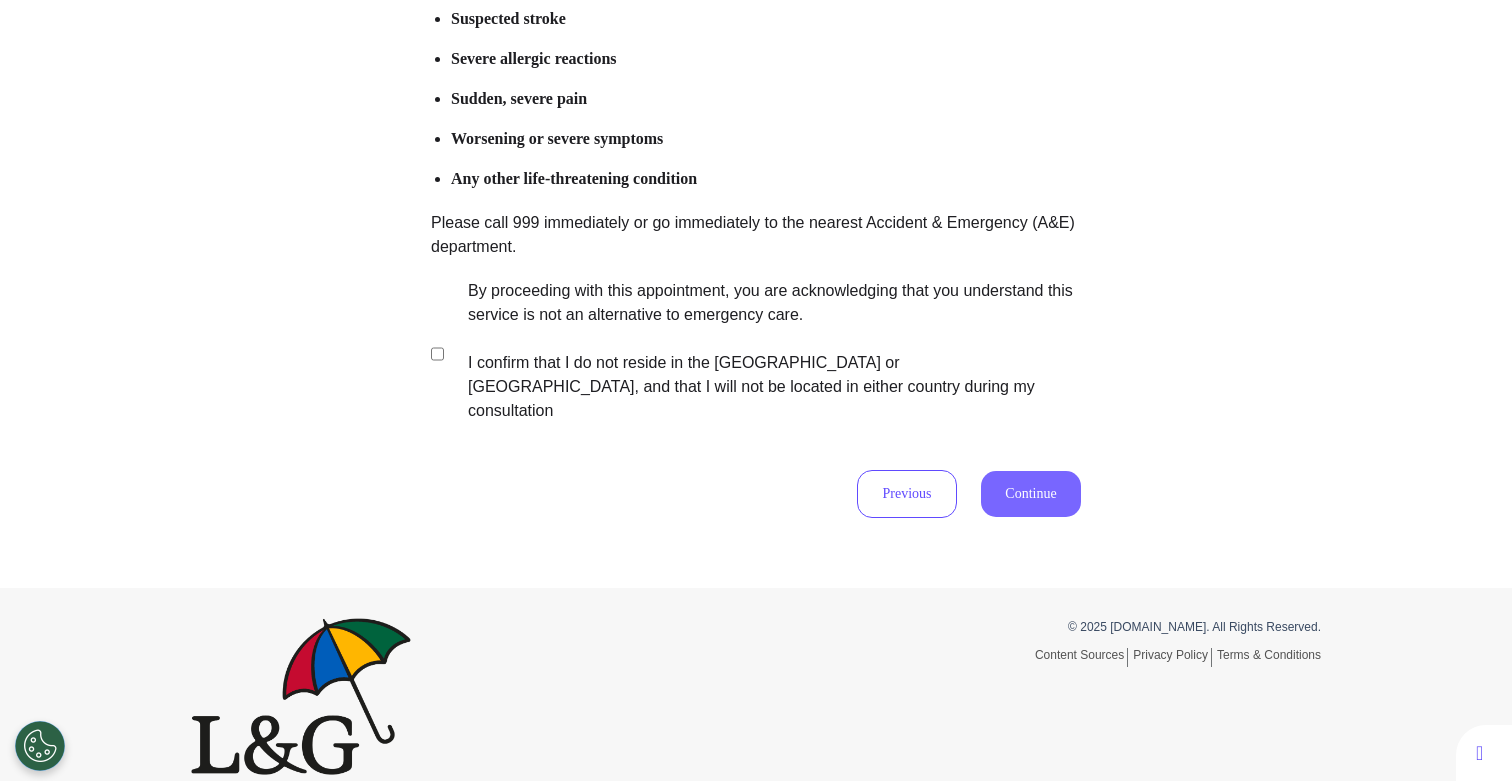 click on "Continue" at bounding box center (1031, 494) 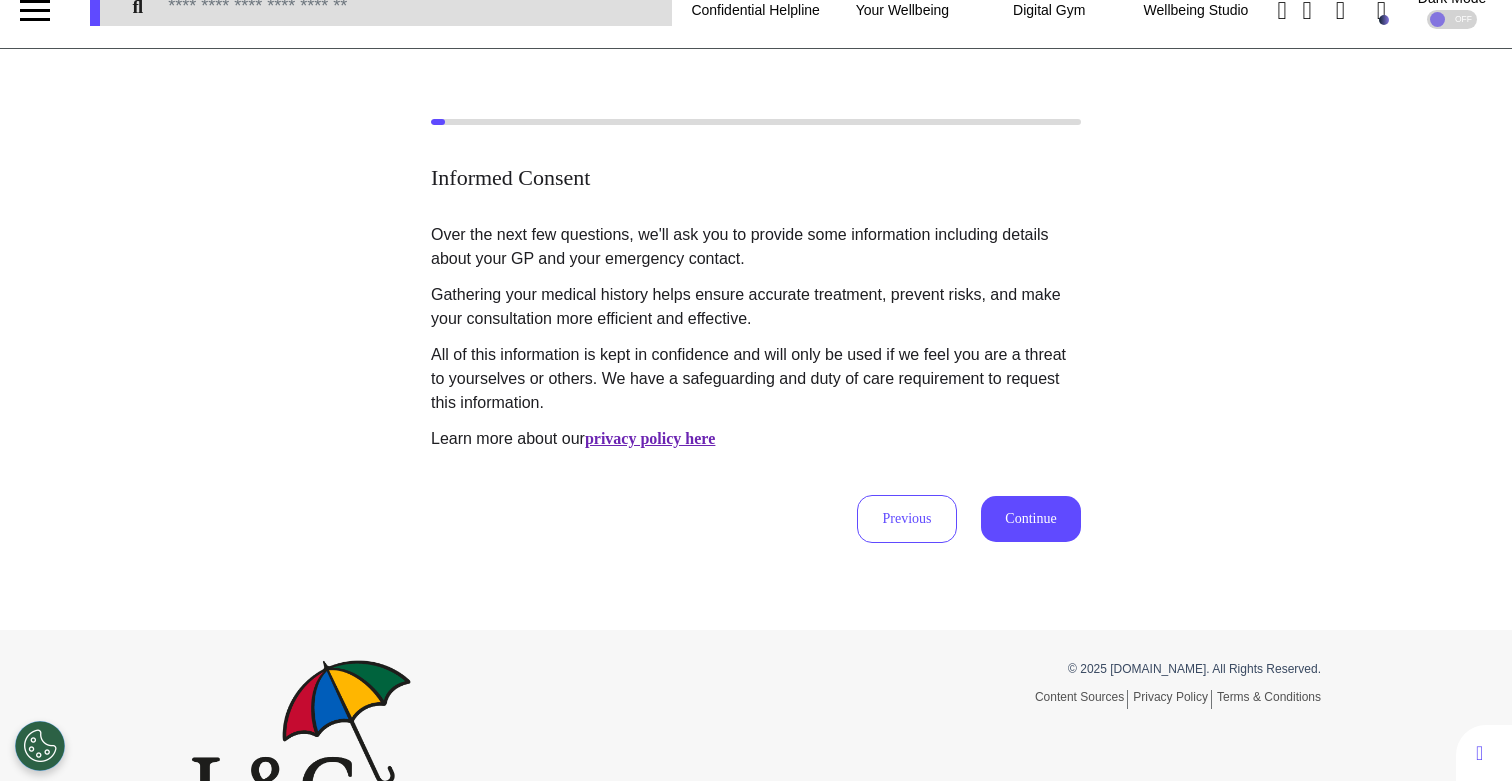 scroll, scrollTop: 0, scrollLeft: 0, axis: both 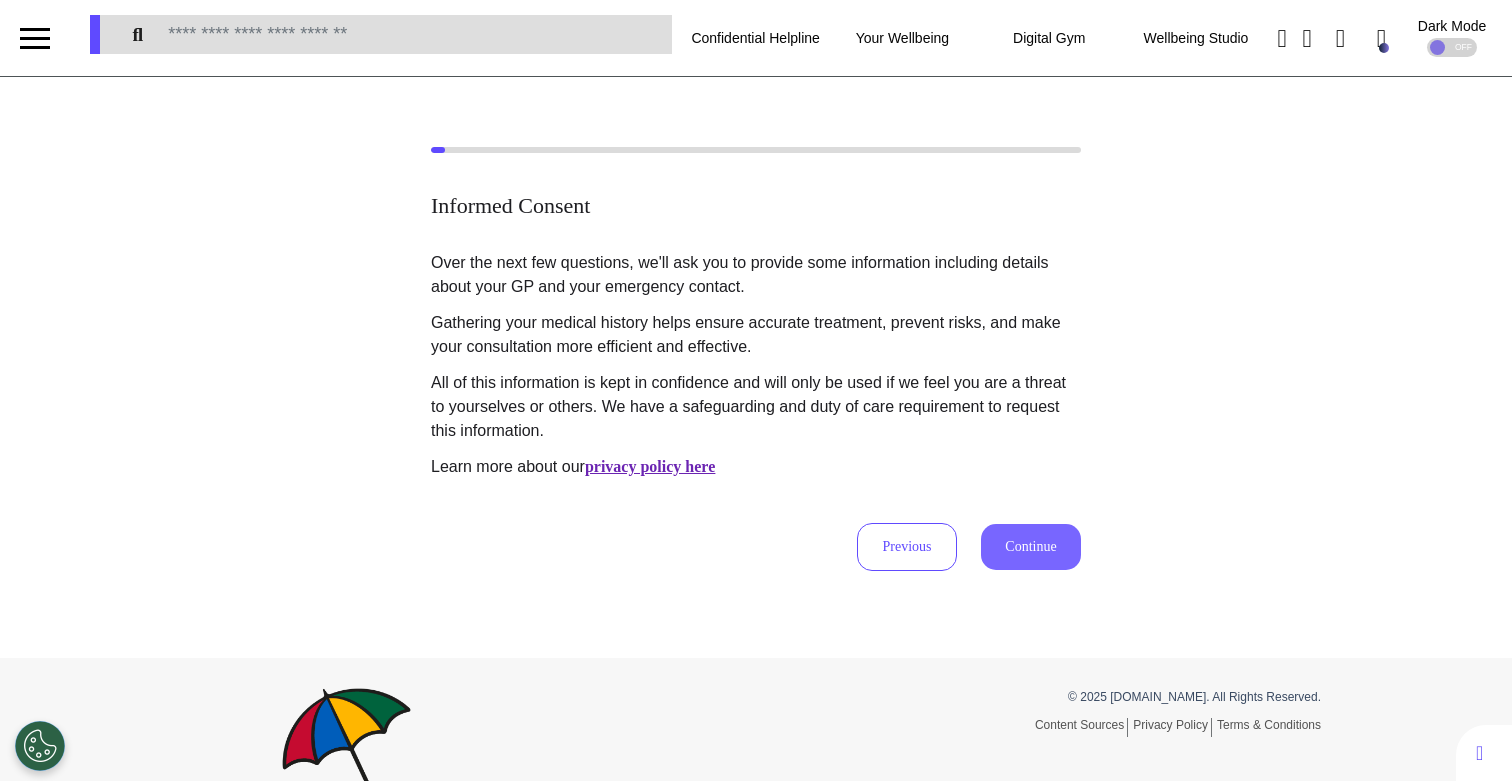 click on "Continue" at bounding box center [1031, 547] 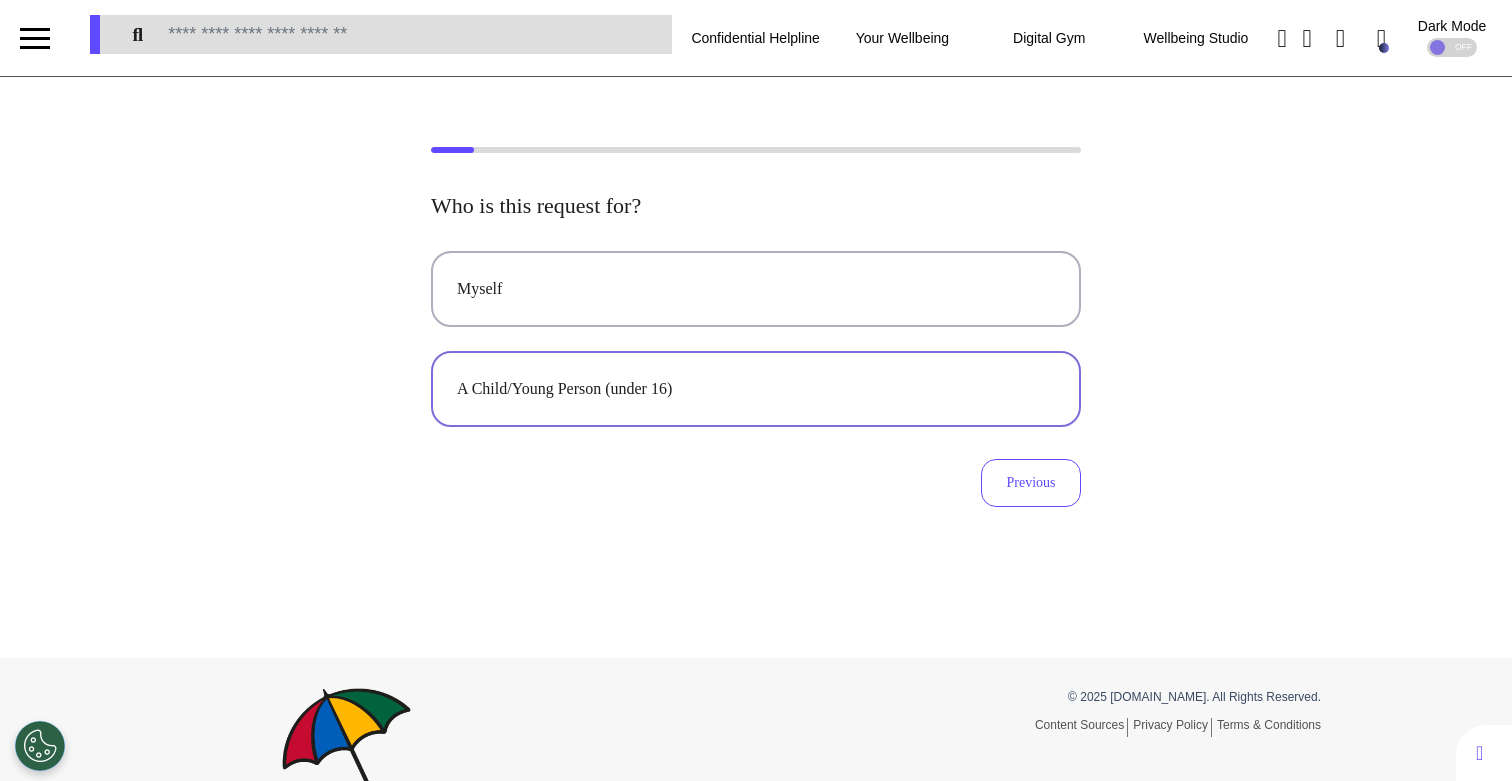 click on "A Child/Young Person (under 16)" at bounding box center [756, 389] 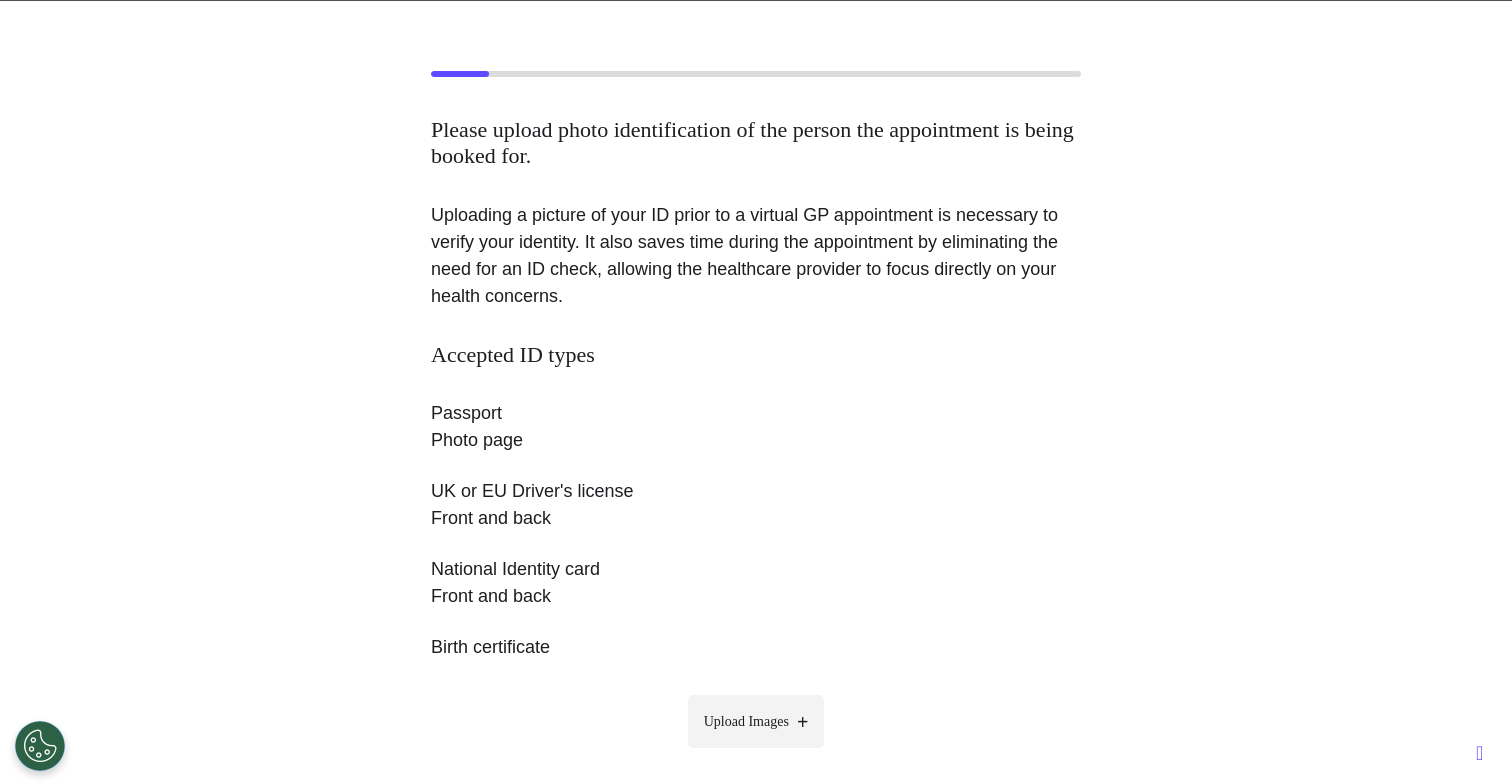 scroll, scrollTop: 254, scrollLeft: 0, axis: vertical 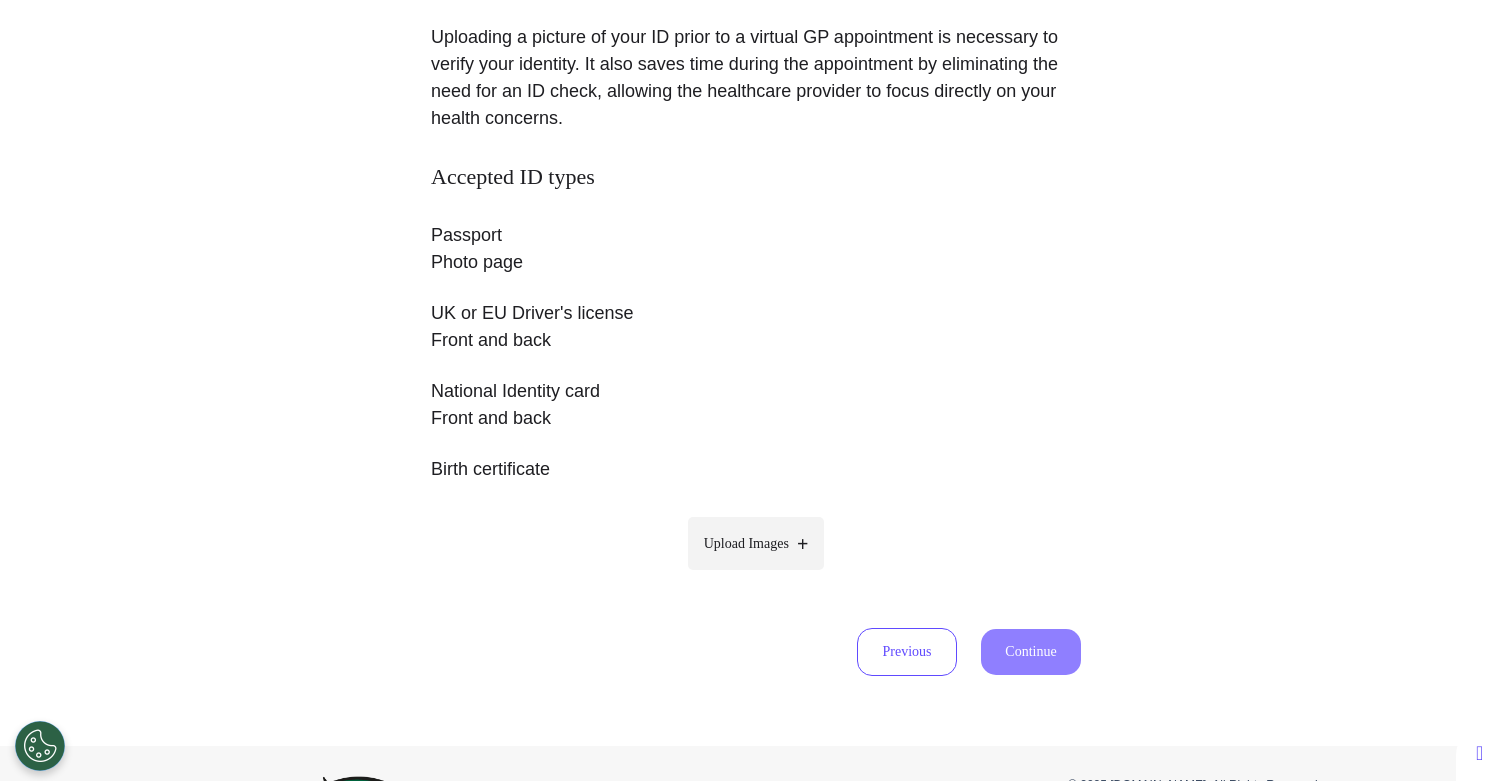 click on "Upload Images" at bounding box center [756, 543] 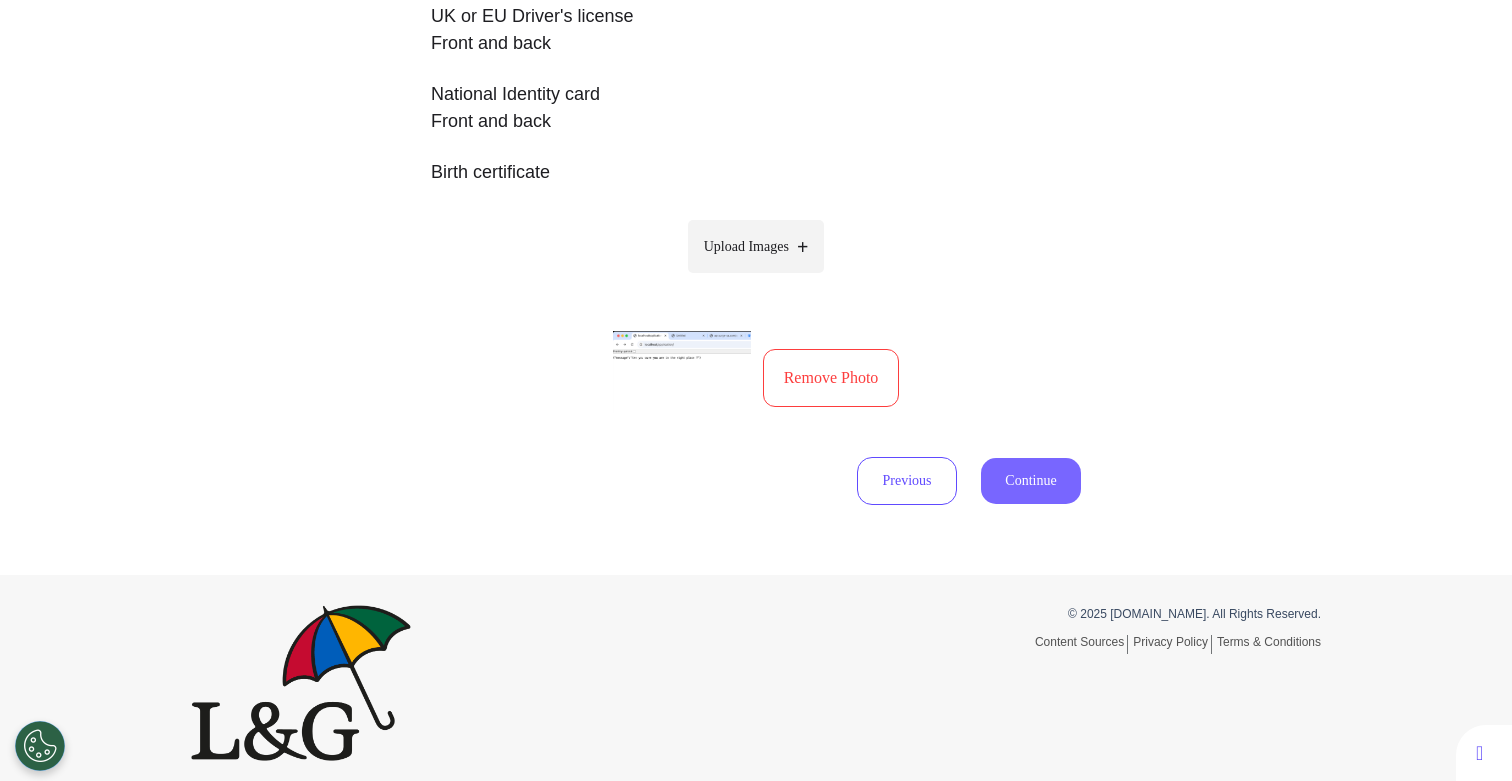 click on "Continue" at bounding box center [1031, 481] 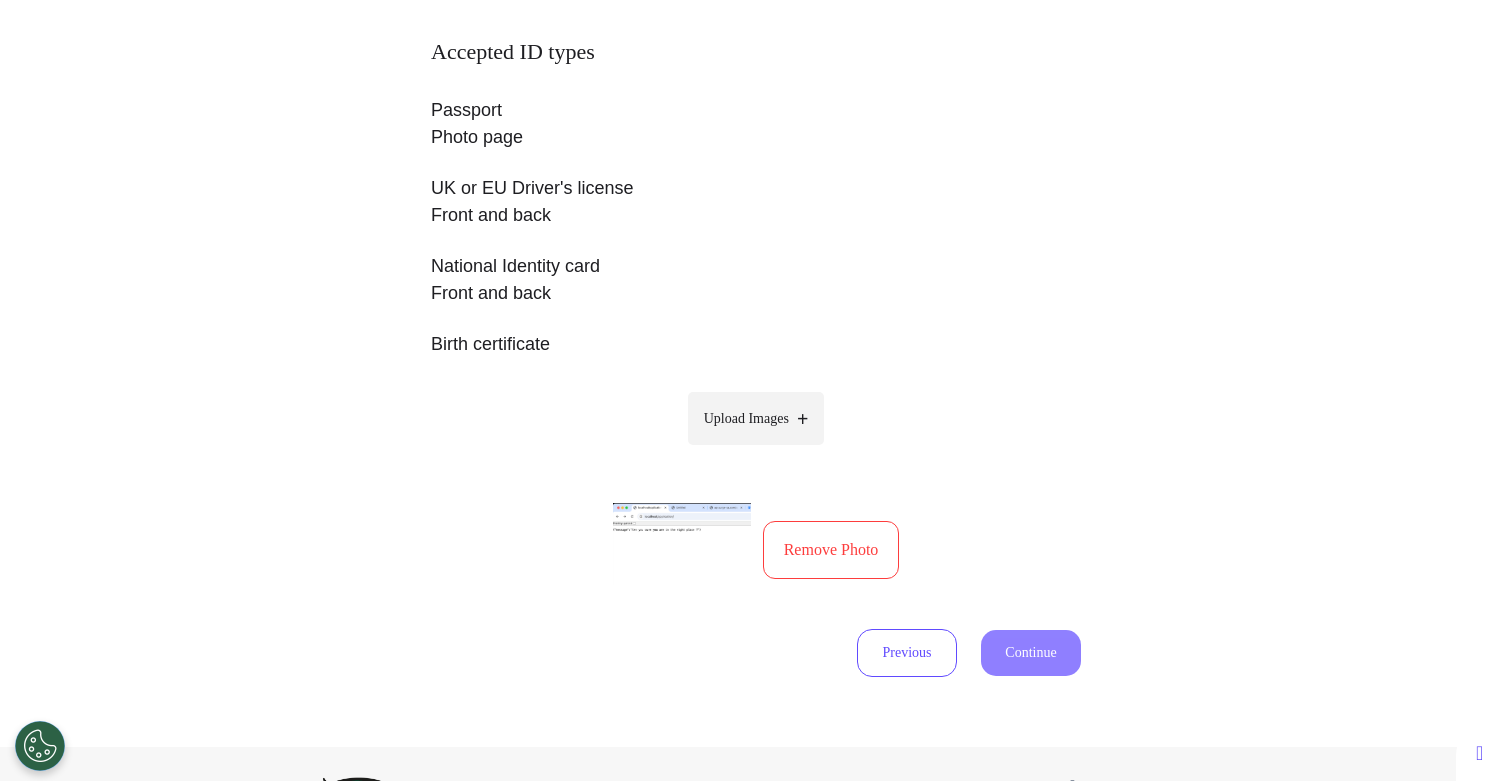 scroll, scrollTop: 0, scrollLeft: 0, axis: both 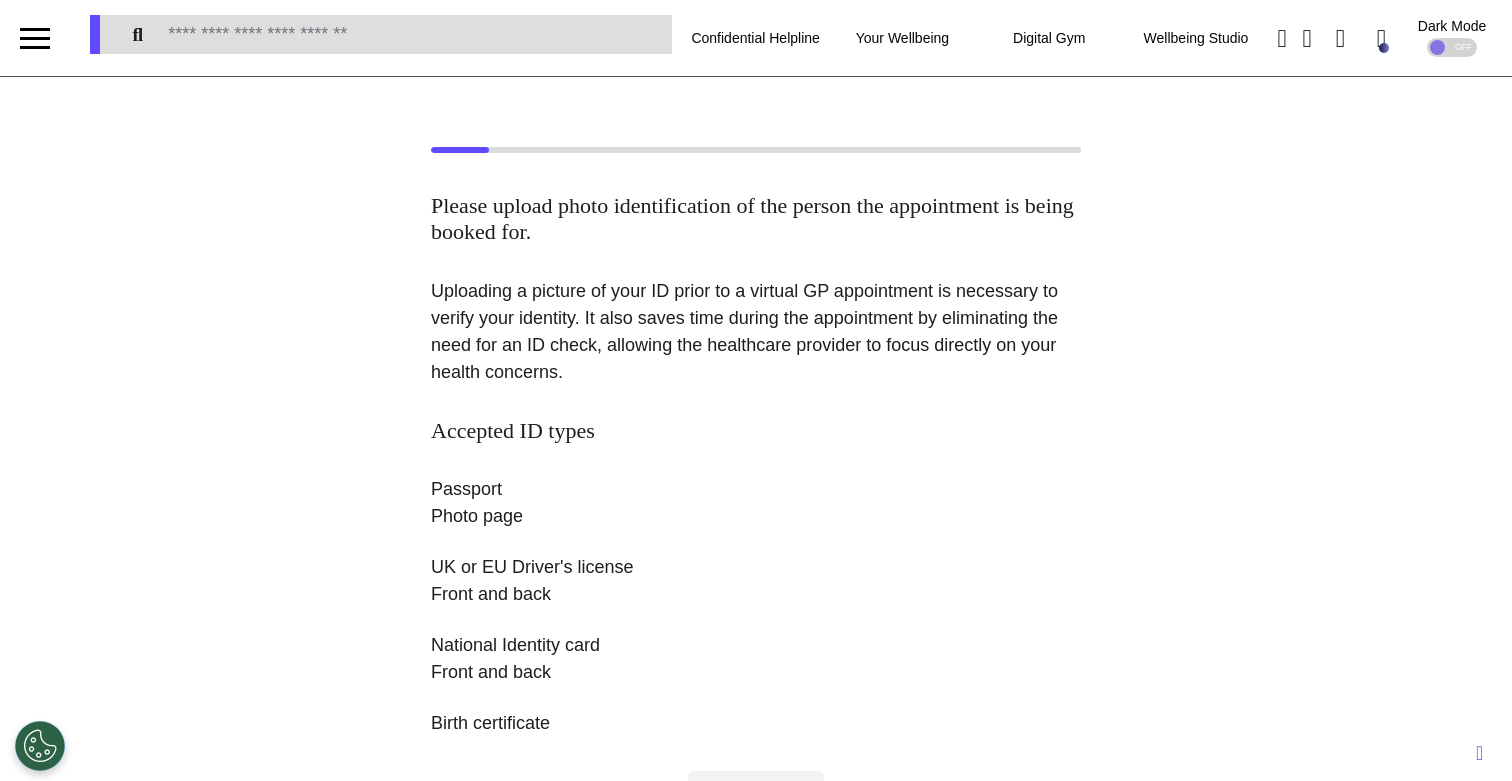 select on "******" 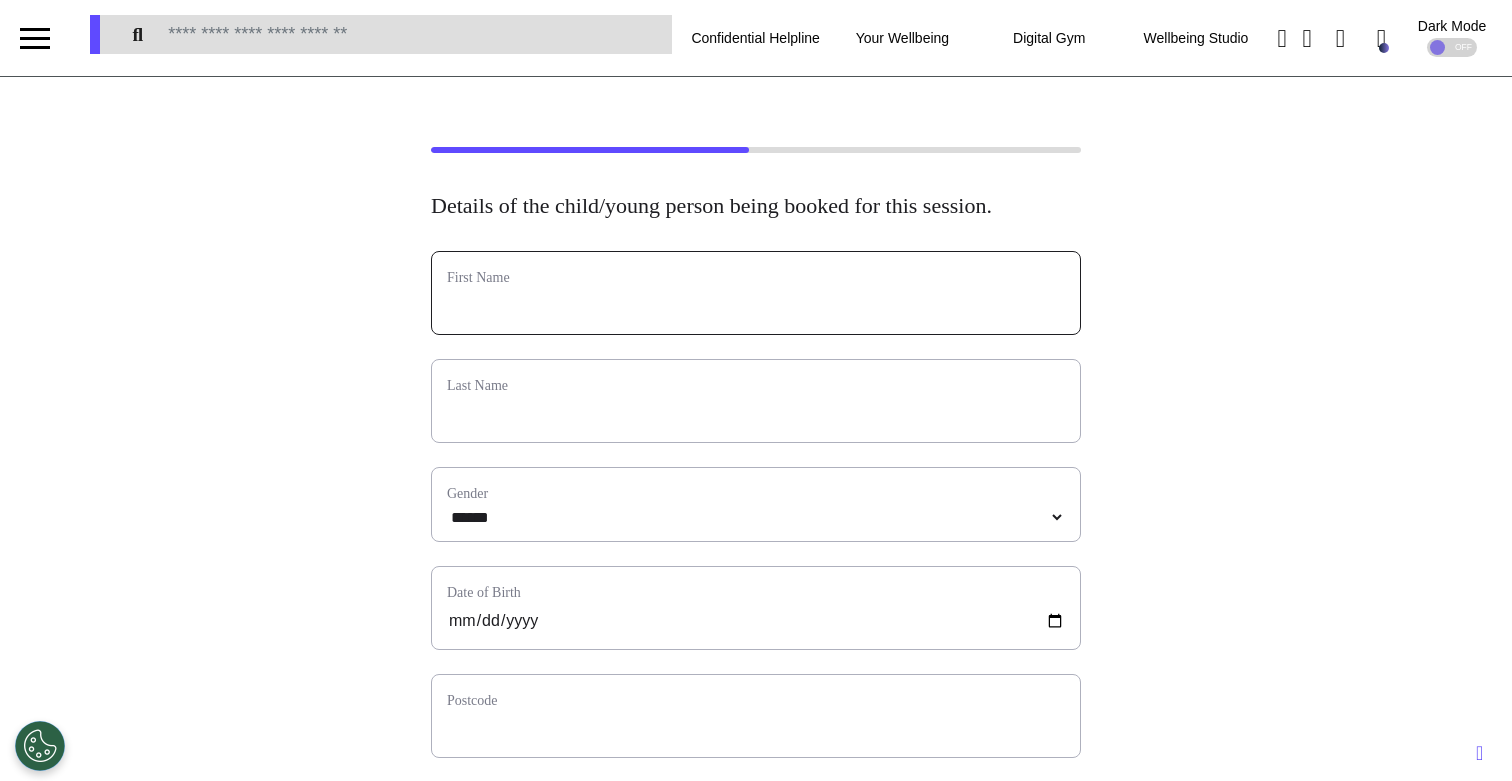 click at bounding box center [756, 306] 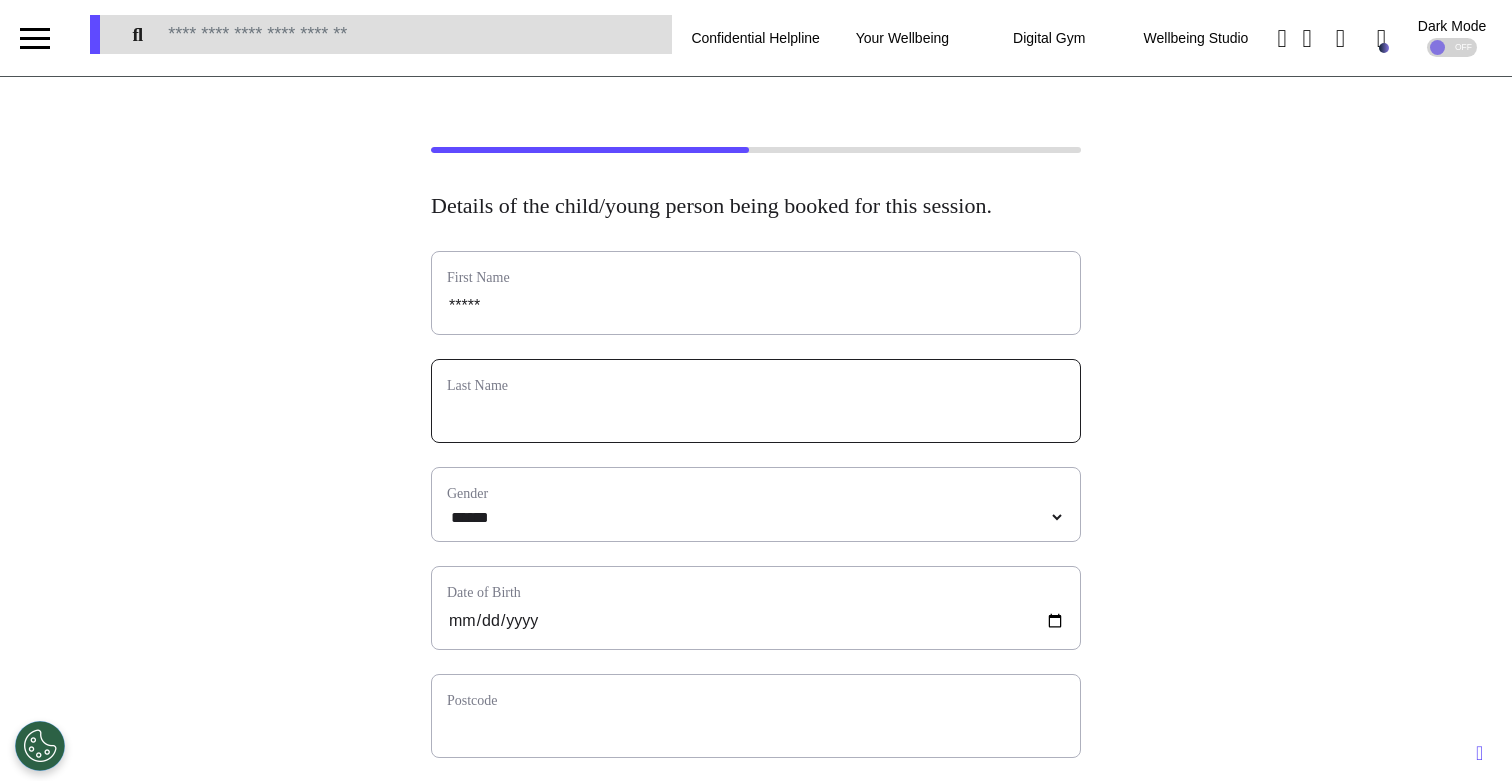 type on "****" 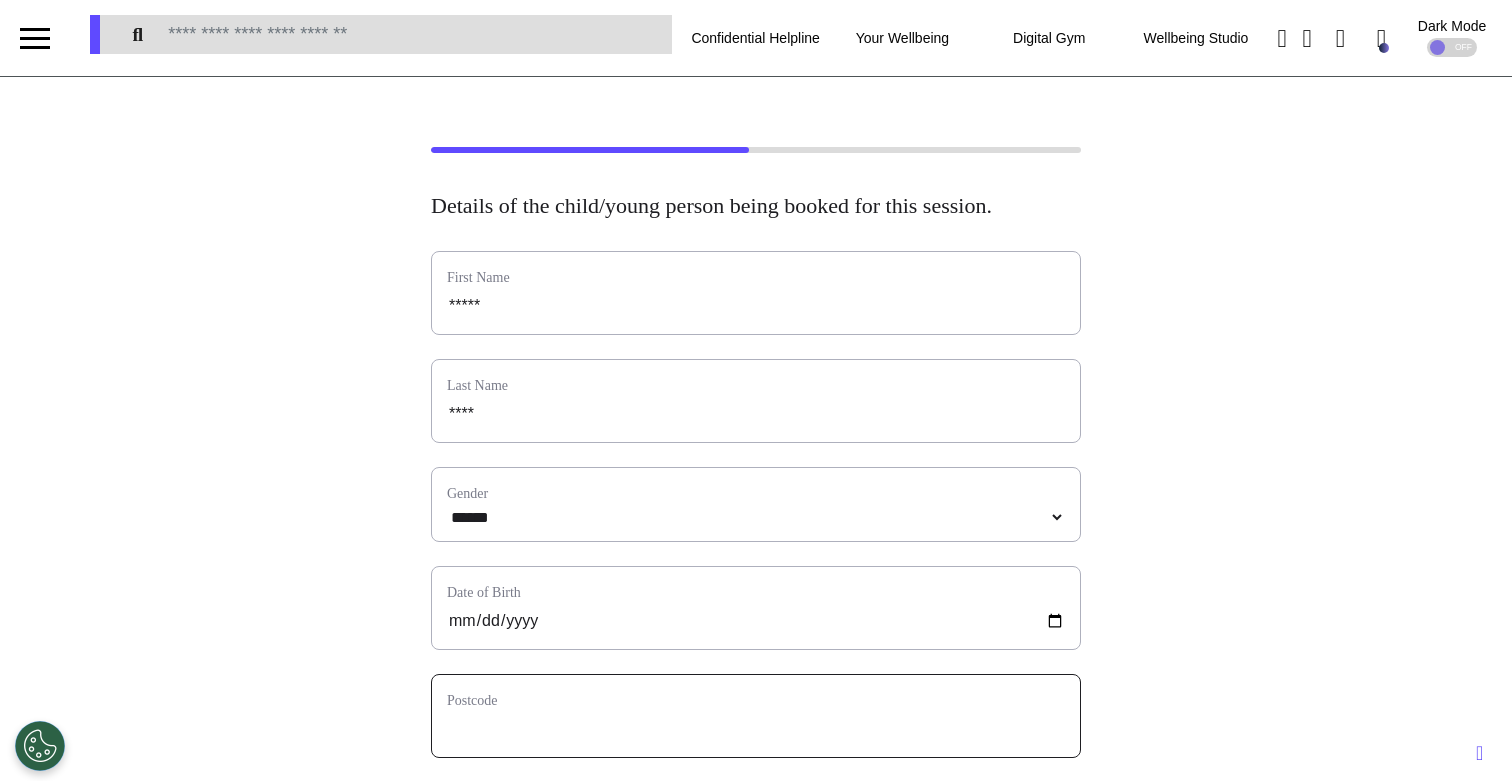 type on "****" 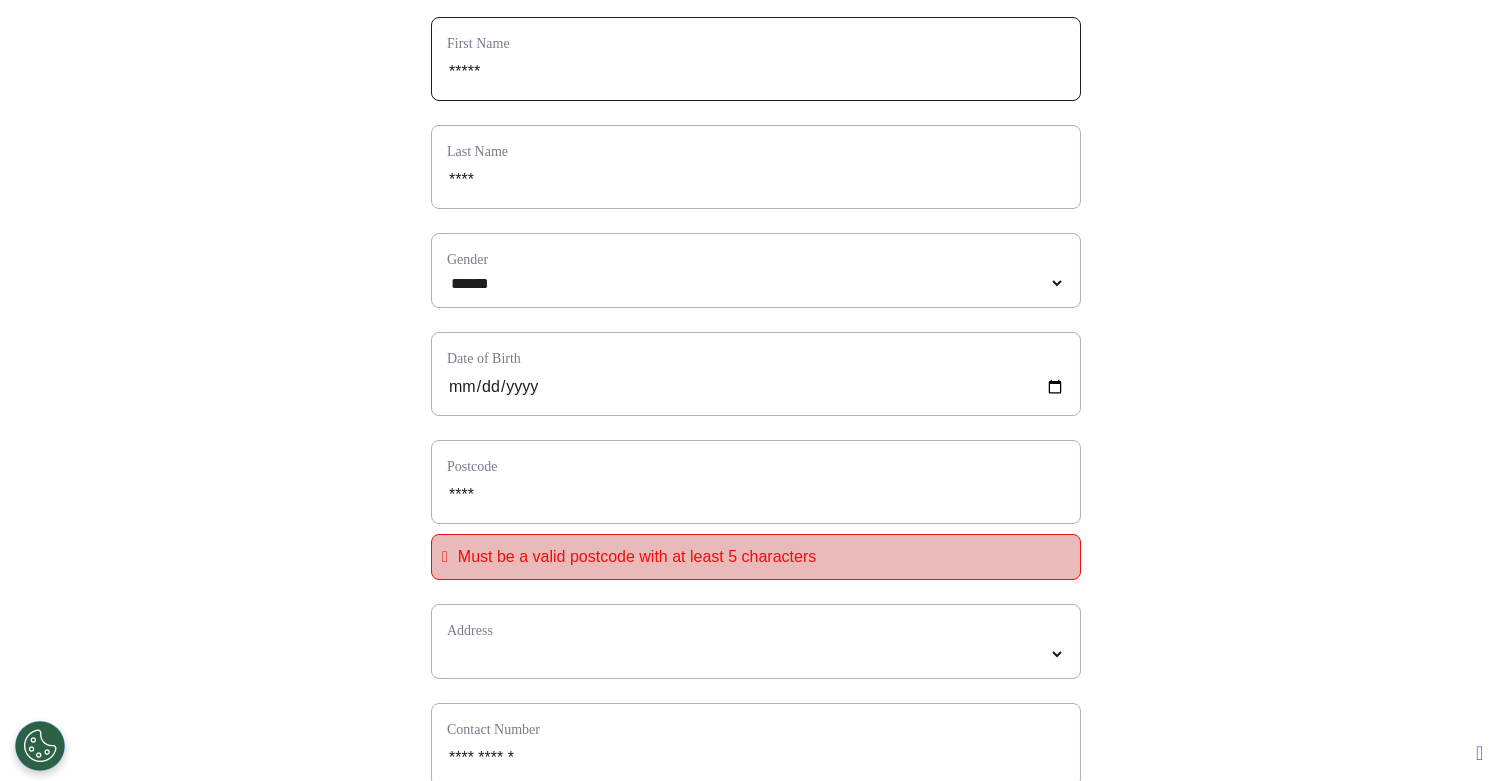 scroll, scrollTop: 472, scrollLeft: 0, axis: vertical 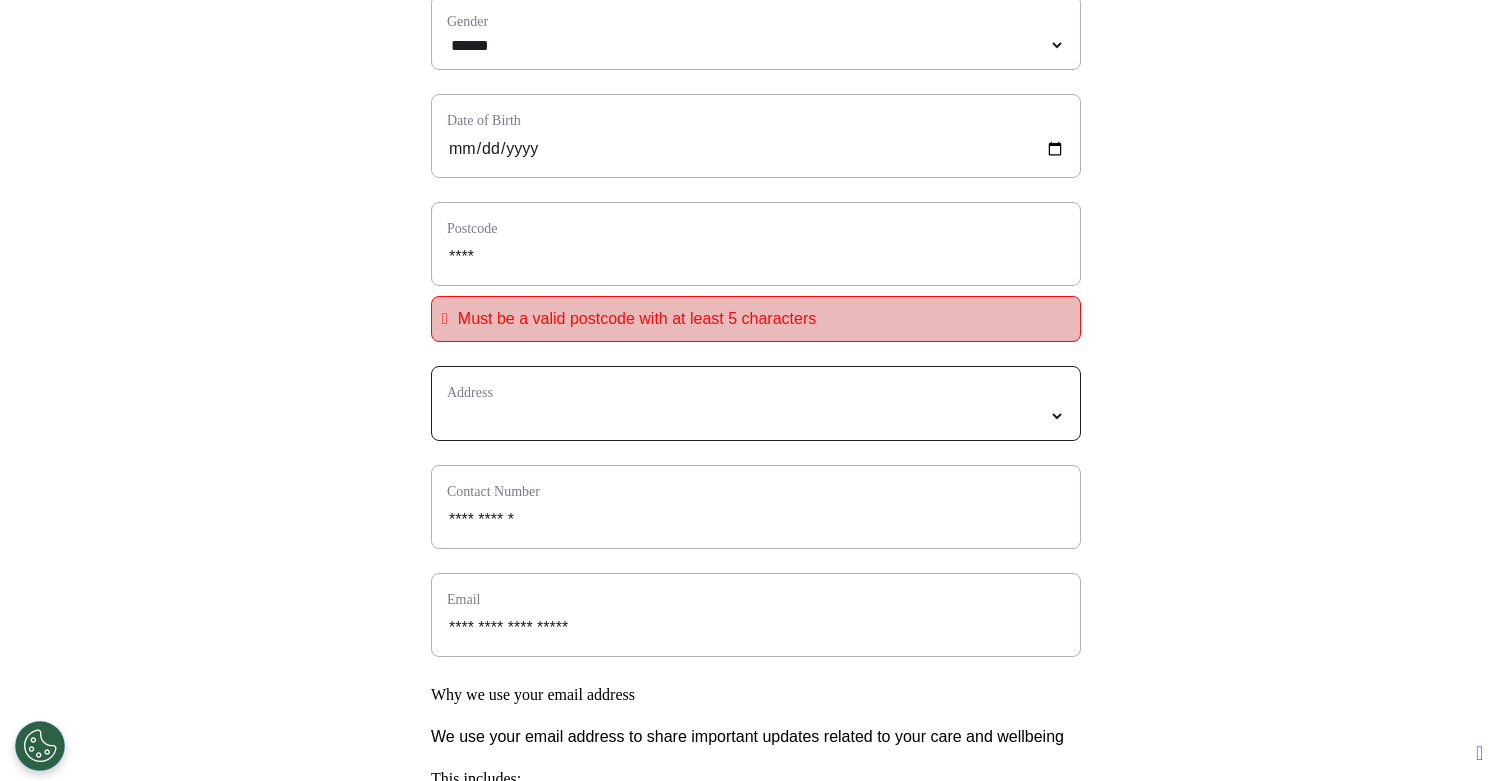 select 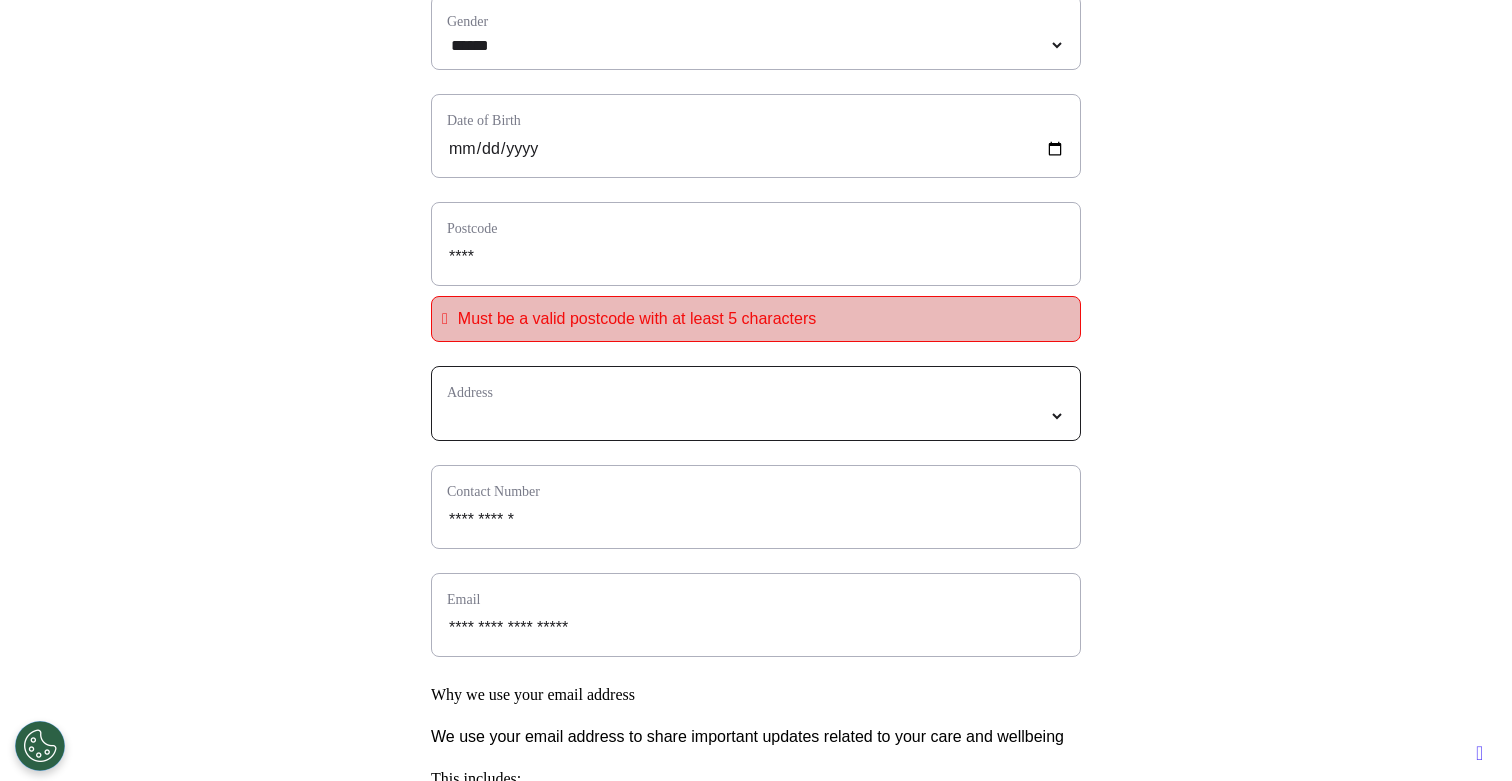 click at bounding box center [756, 416] 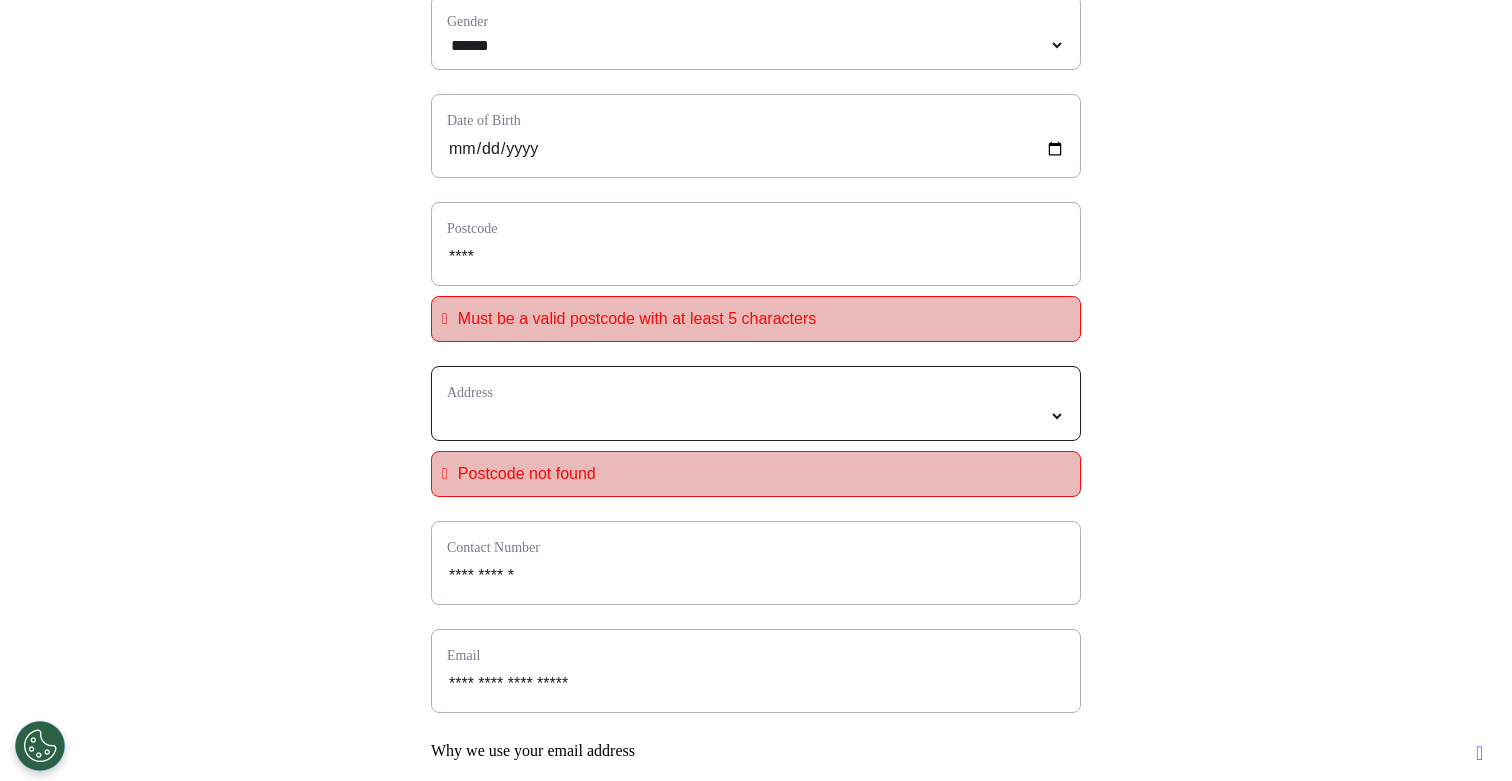 click at bounding box center [756, 416] 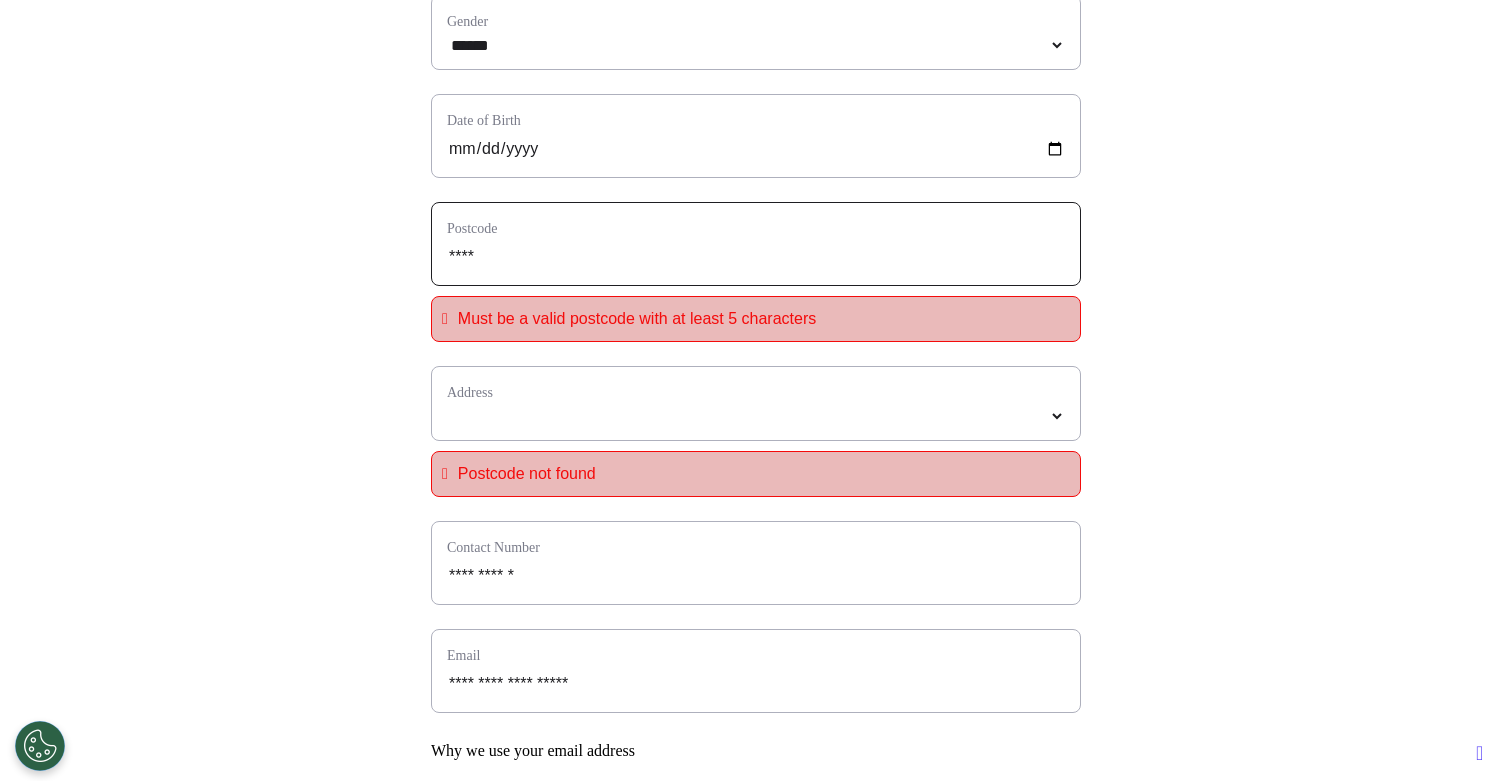 click on "****" at bounding box center (756, 257) 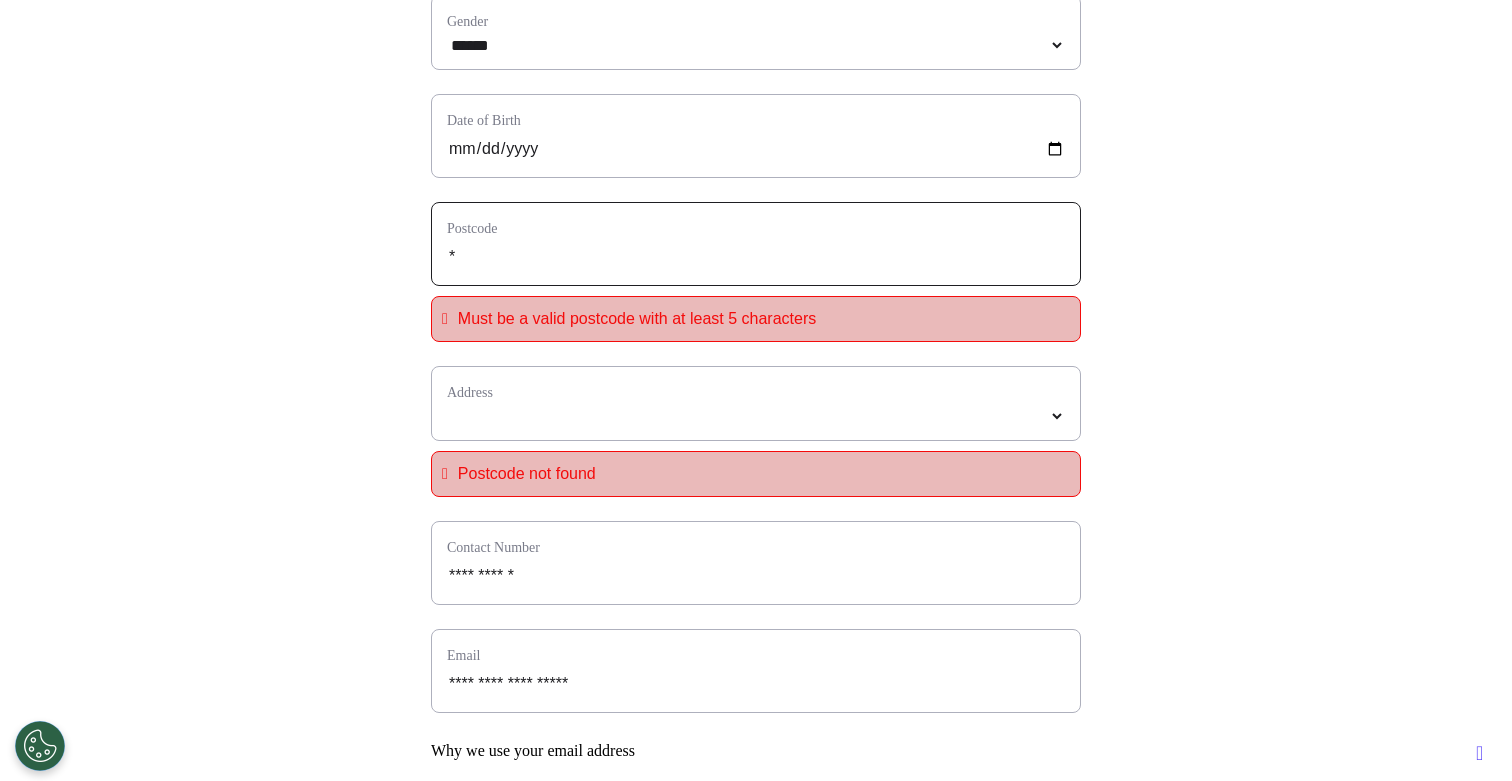 type on "**" 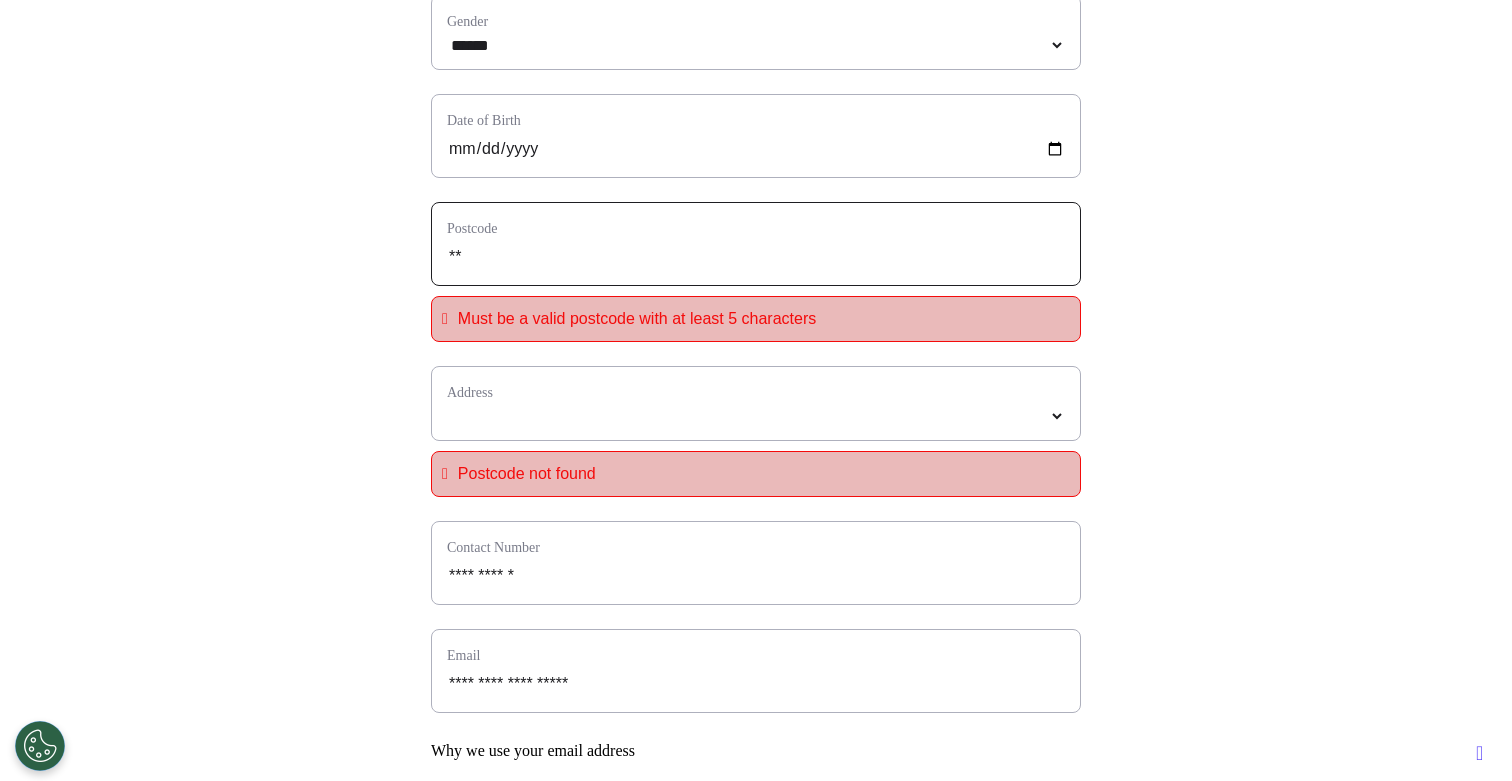 type on "***" 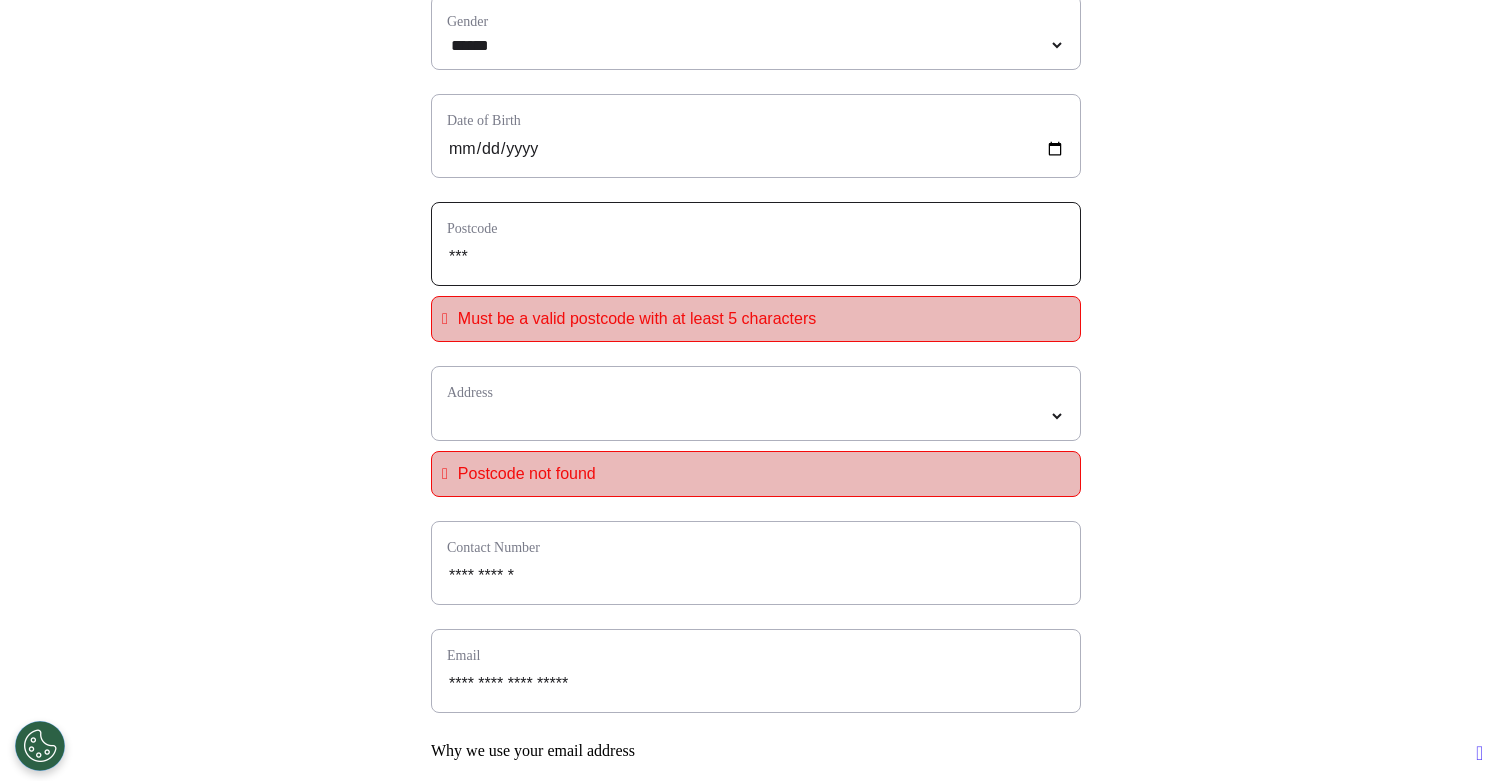 type on "****" 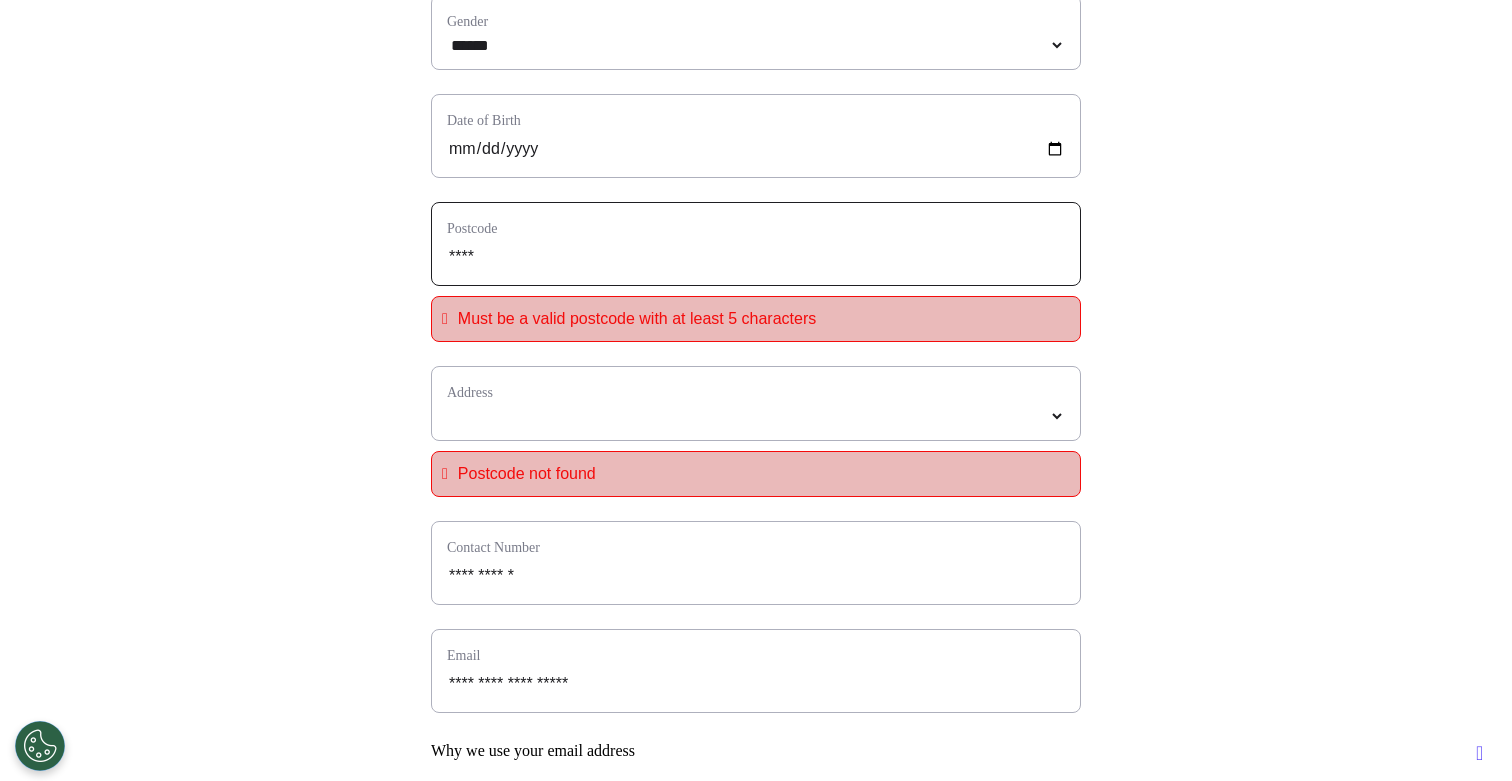 type on "*****" 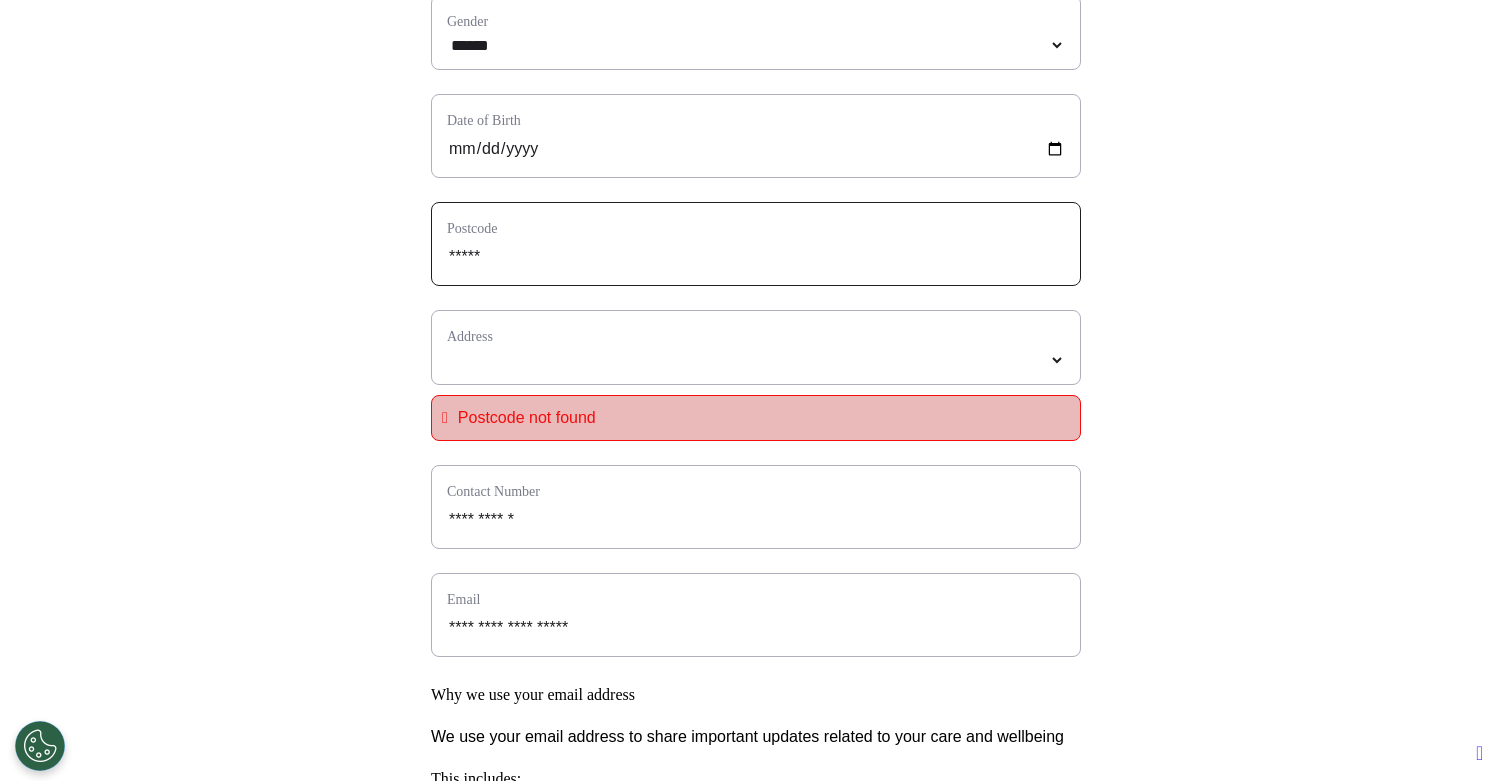 select 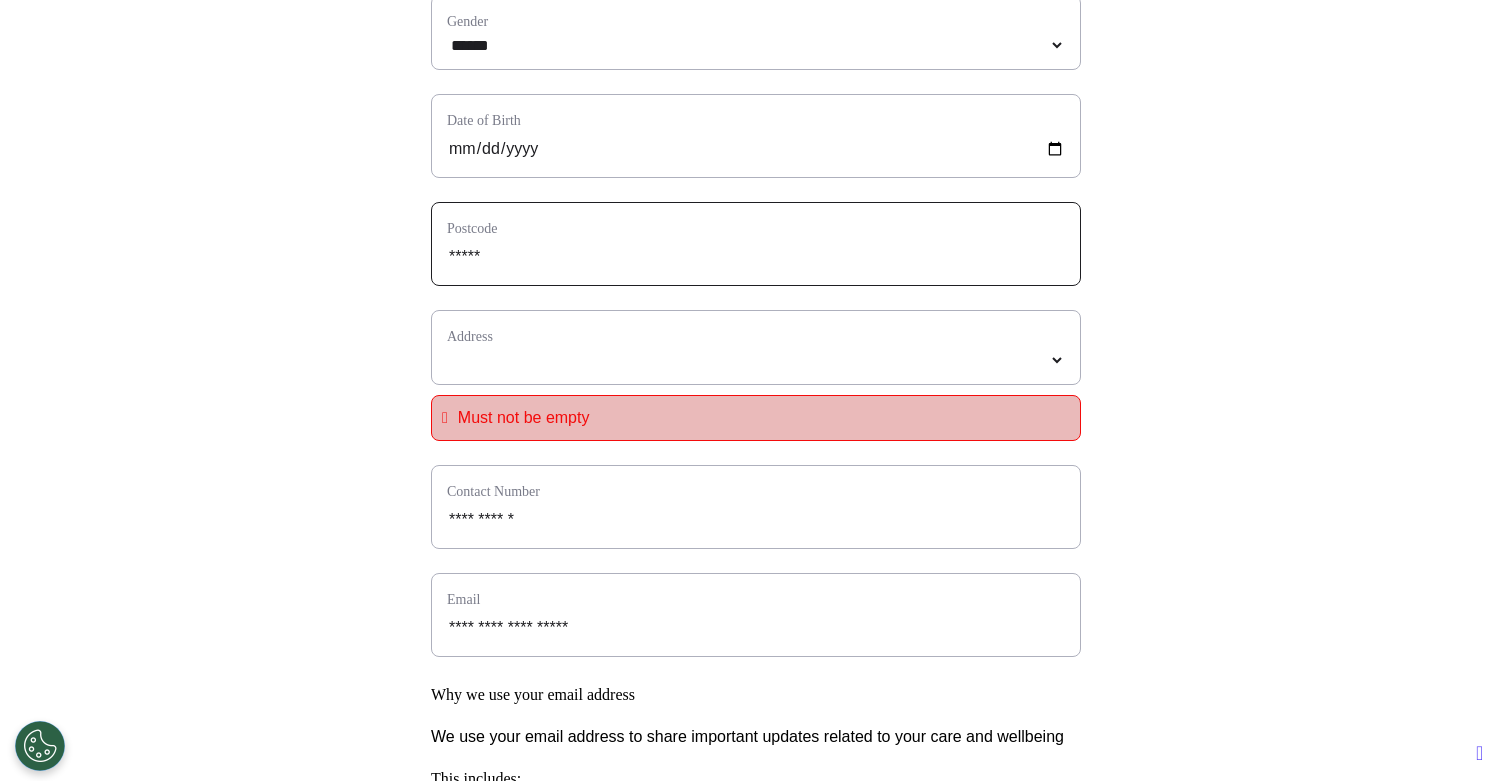 type on "*****" 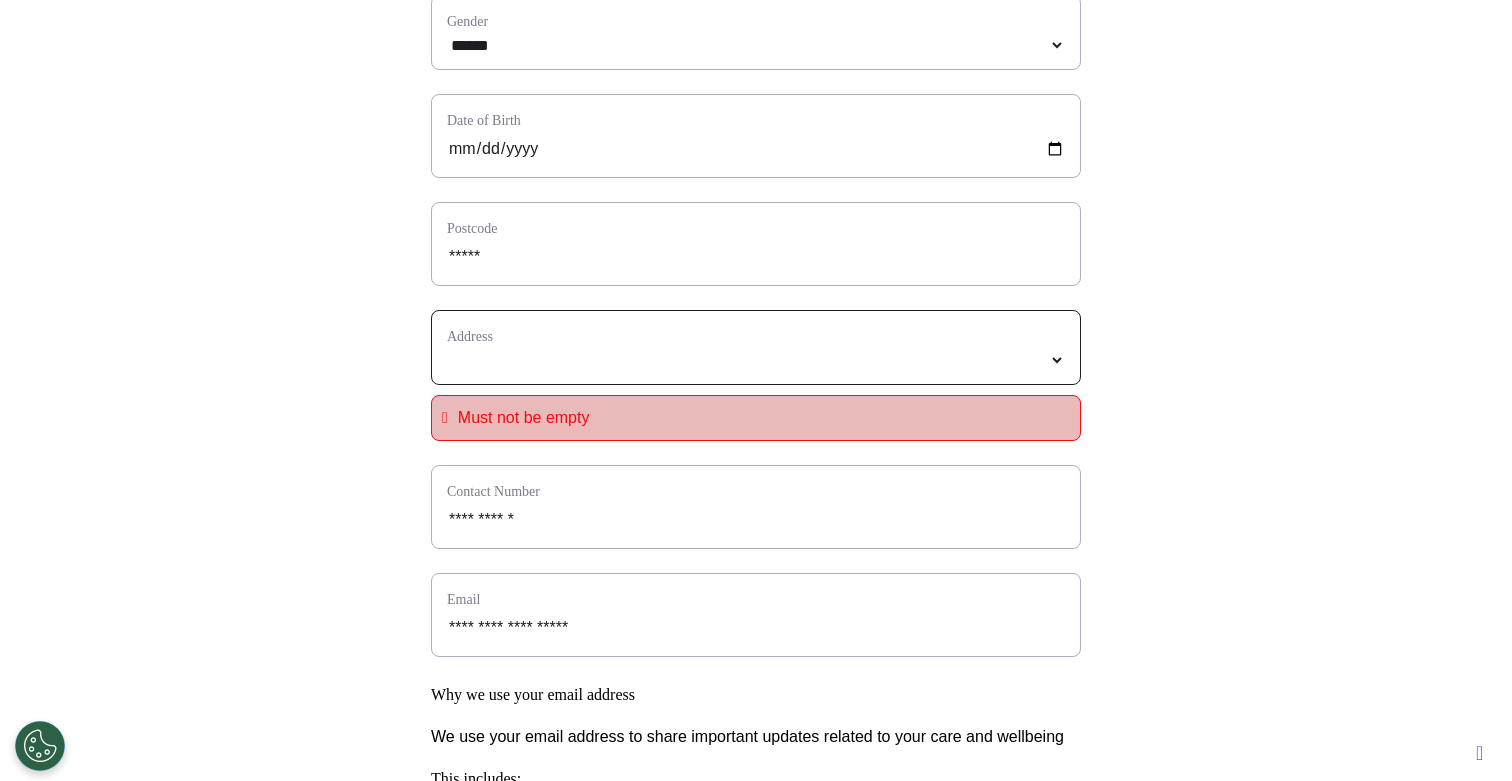 click at bounding box center (756, 360) 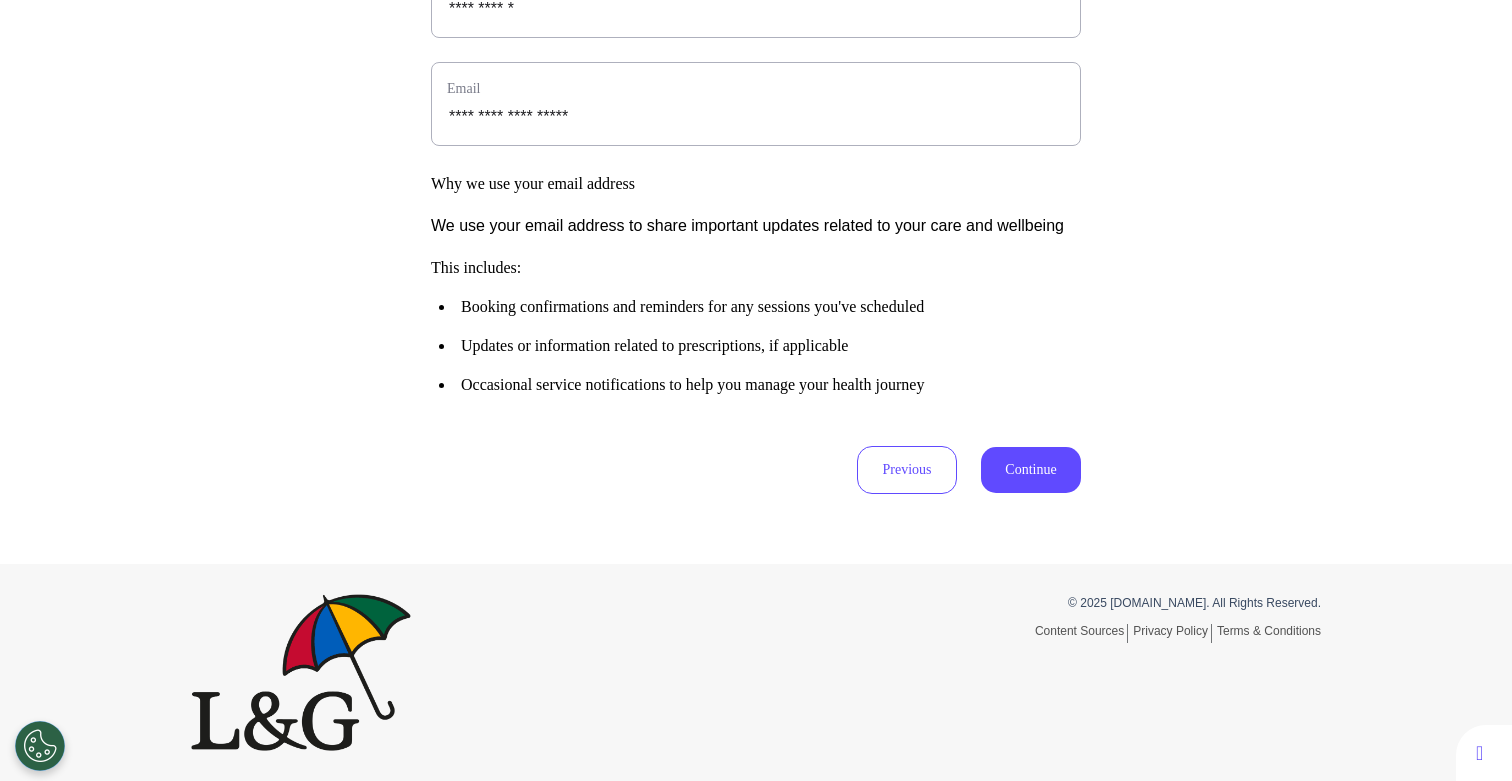 scroll, scrollTop: 989, scrollLeft: 0, axis: vertical 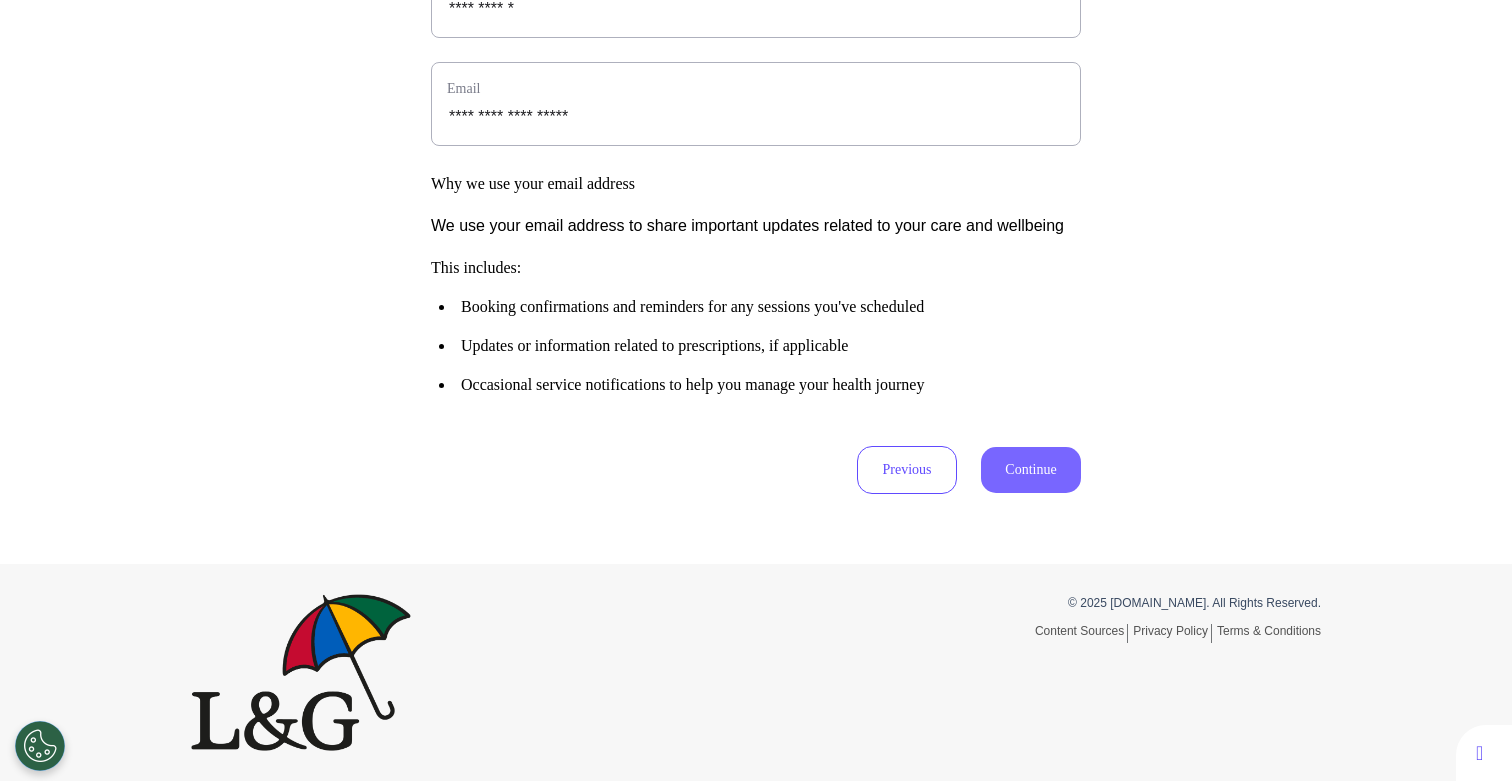 click on "Continue" at bounding box center (1031, 470) 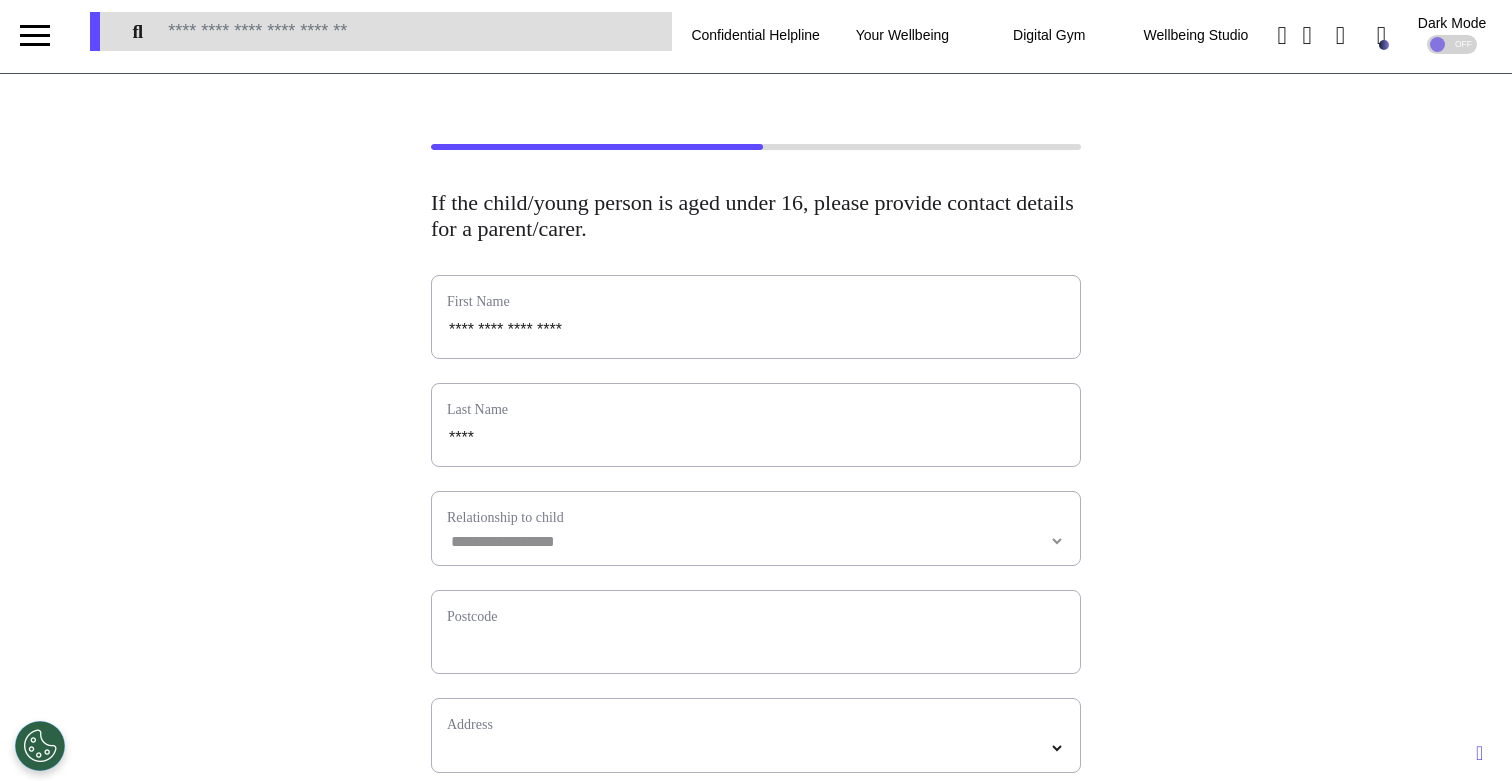 scroll, scrollTop: 0, scrollLeft: 0, axis: both 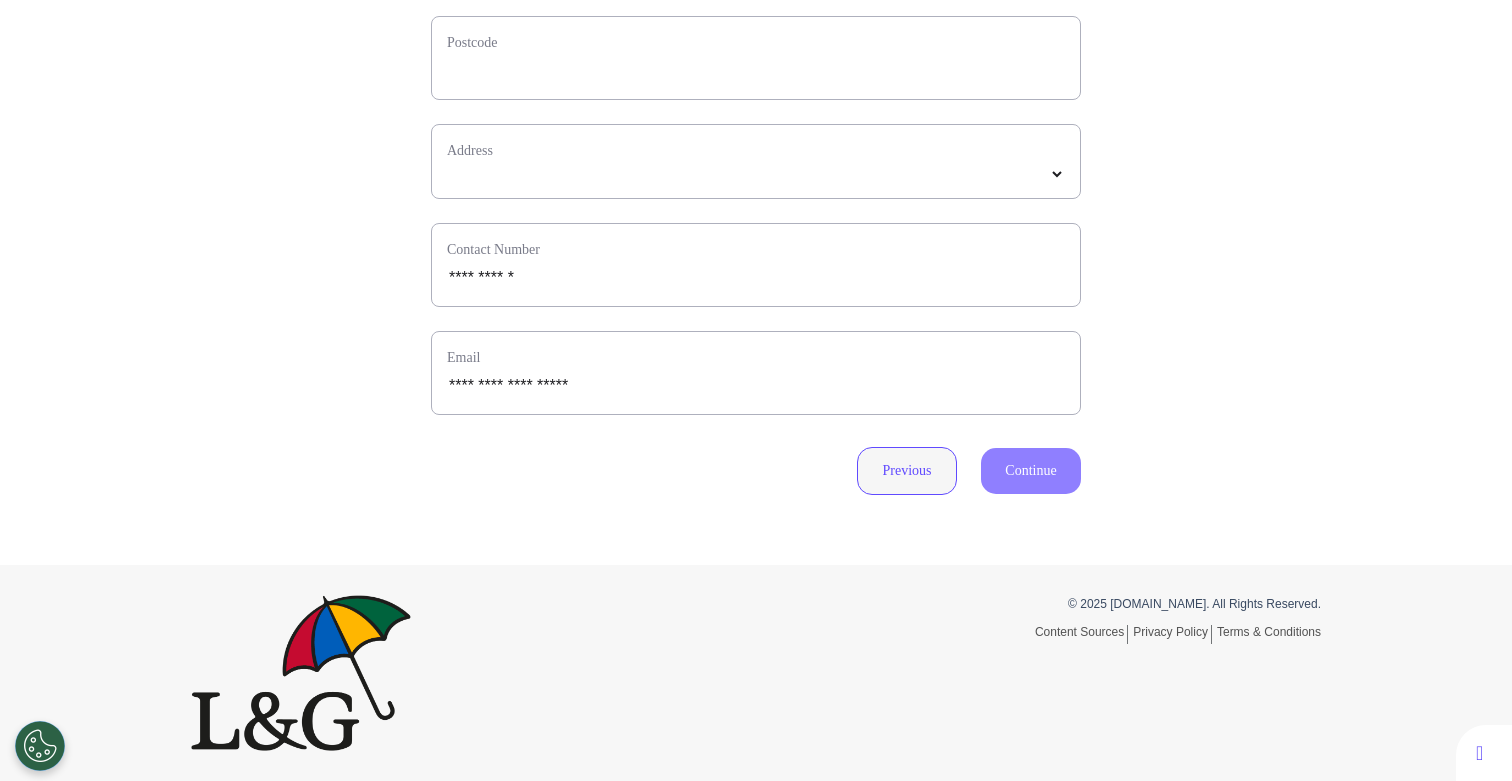 click on "Previous" at bounding box center (907, 471) 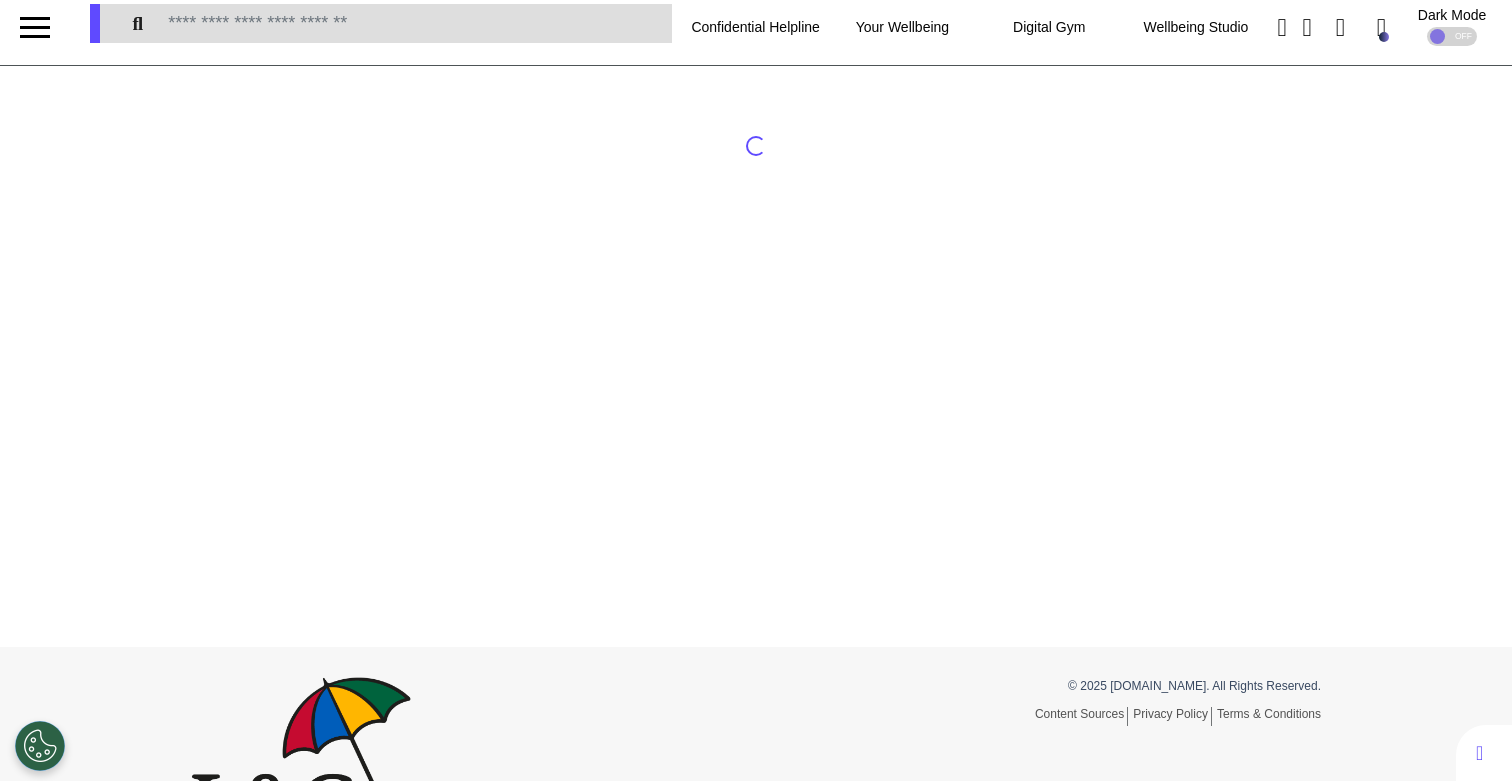 scroll, scrollTop: 0, scrollLeft: 0, axis: both 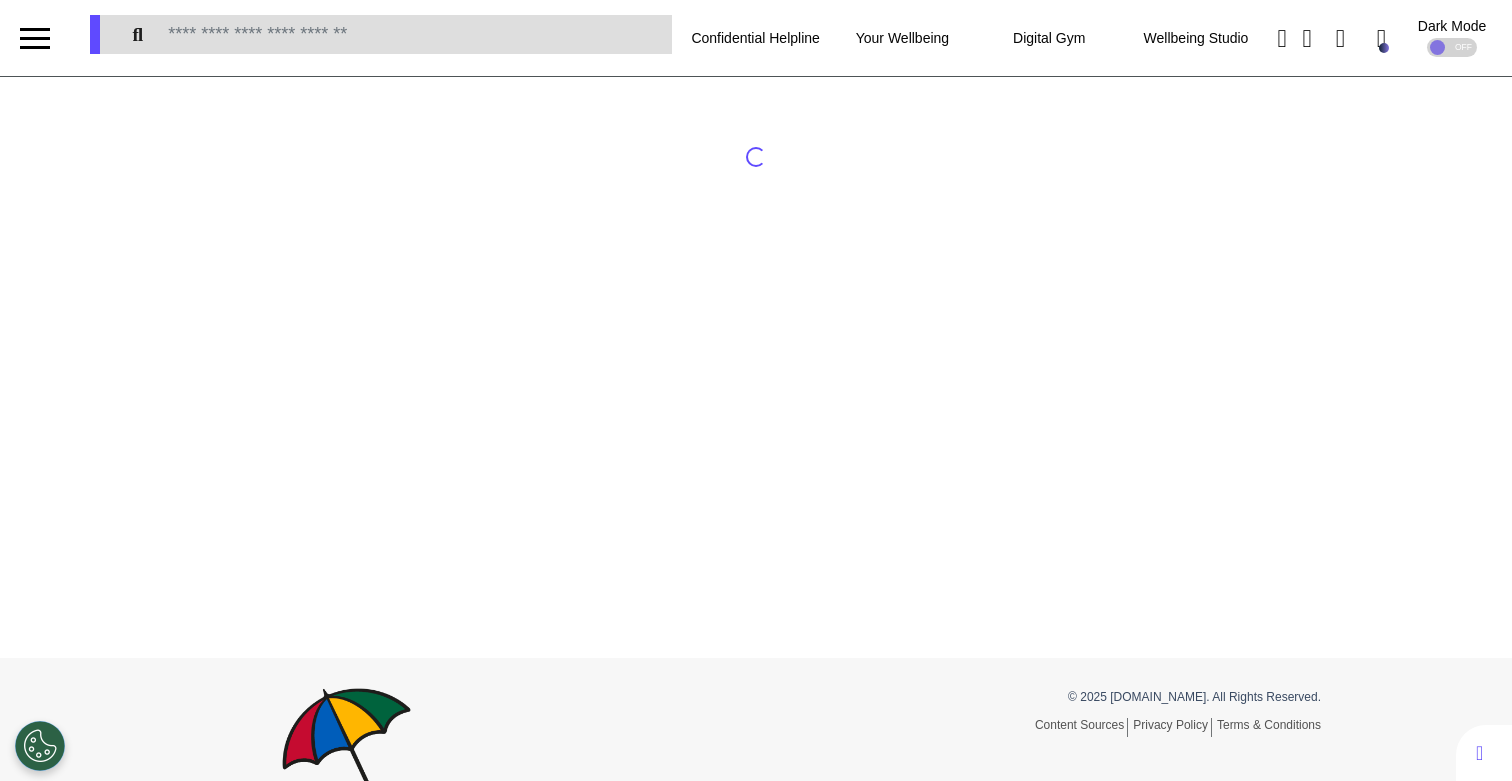 select on "******" 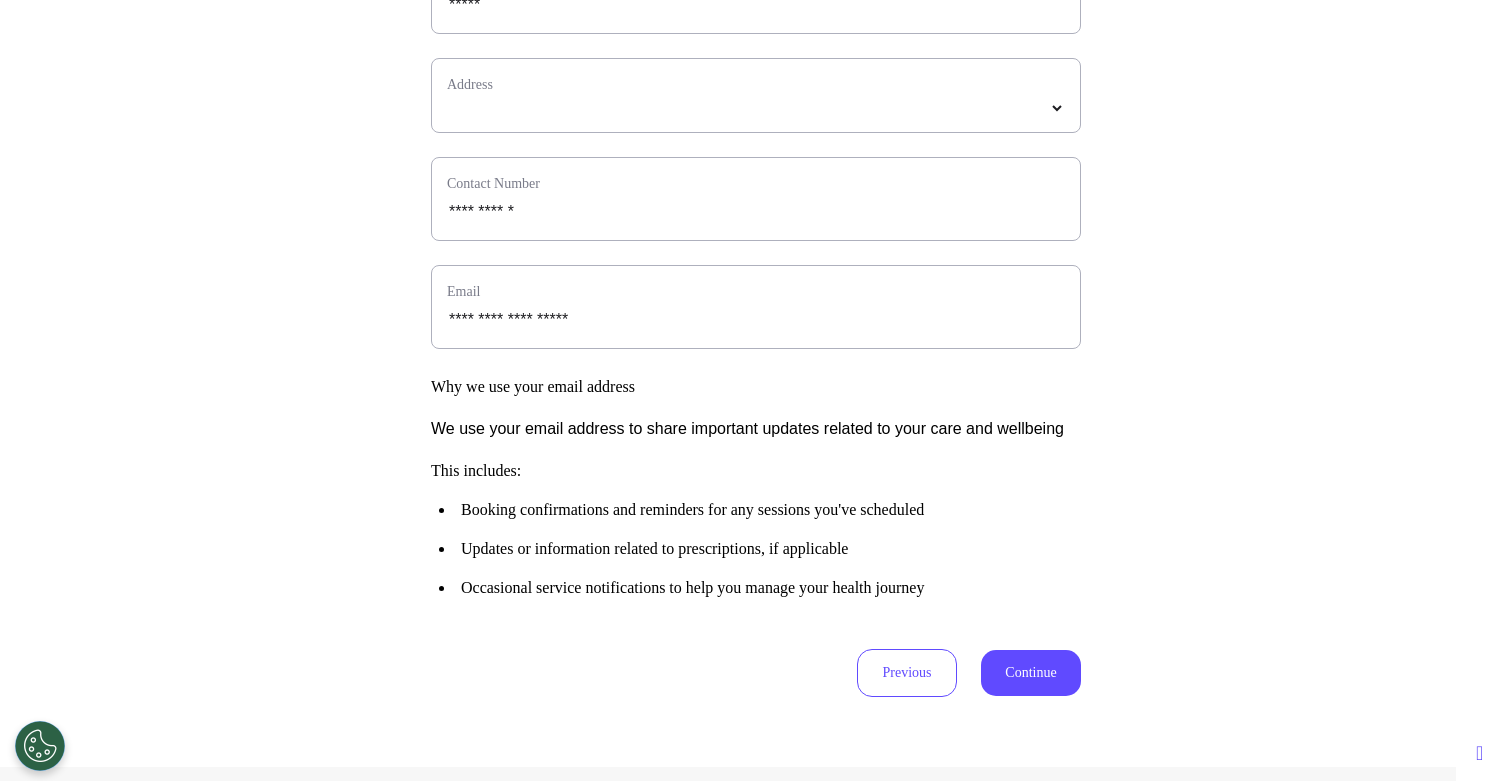 scroll, scrollTop: 989, scrollLeft: 0, axis: vertical 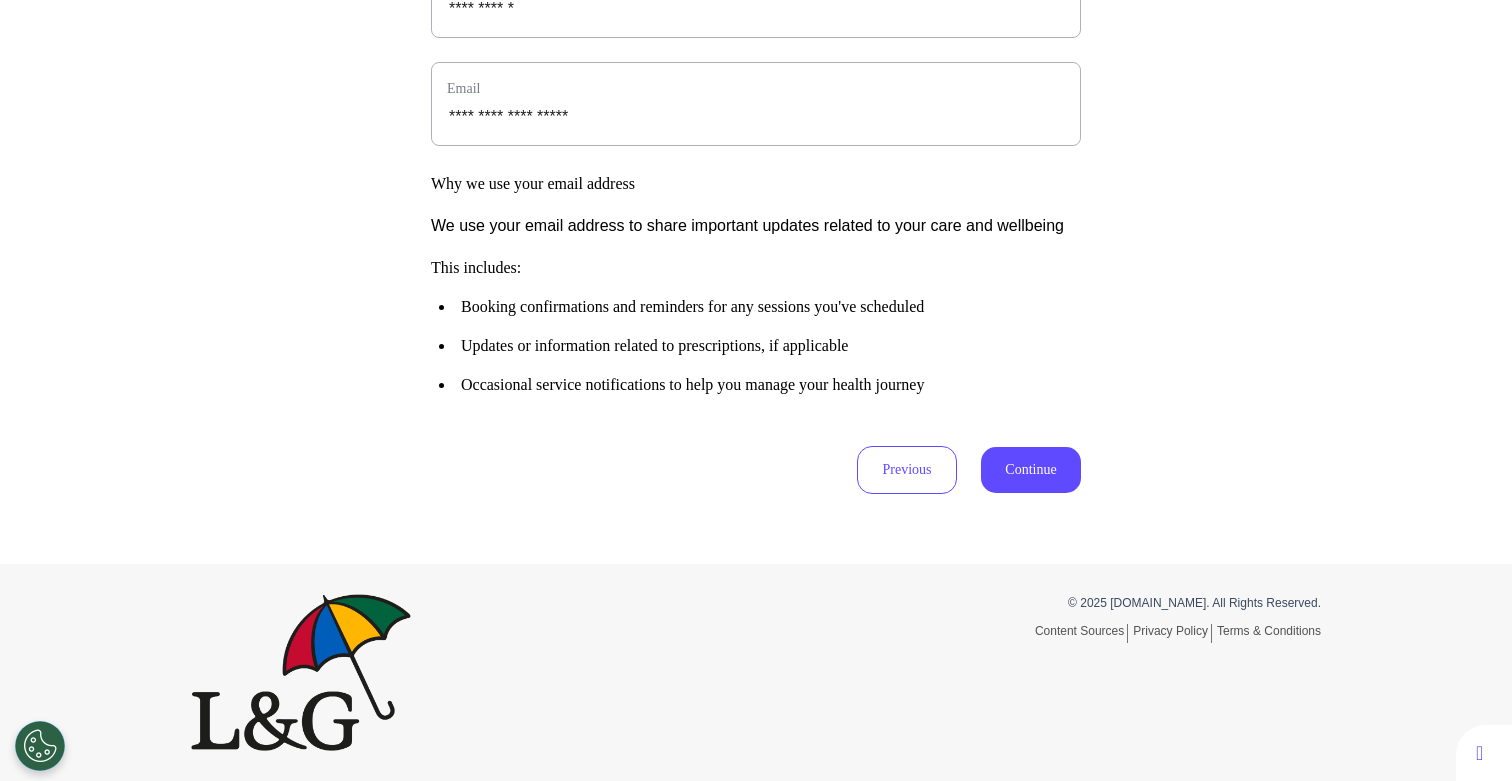 select on "**********" 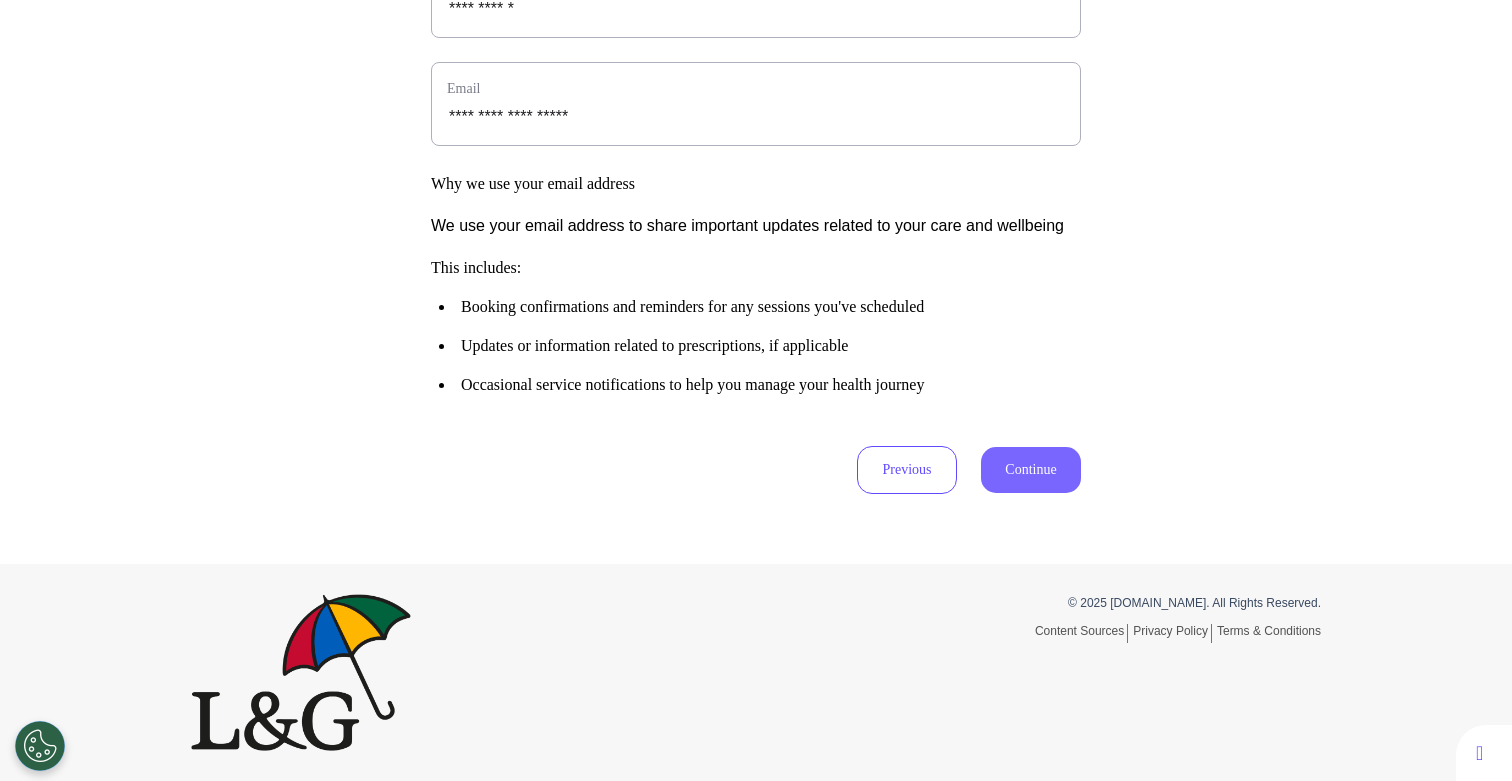 click on "Continue" at bounding box center (1031, 470) 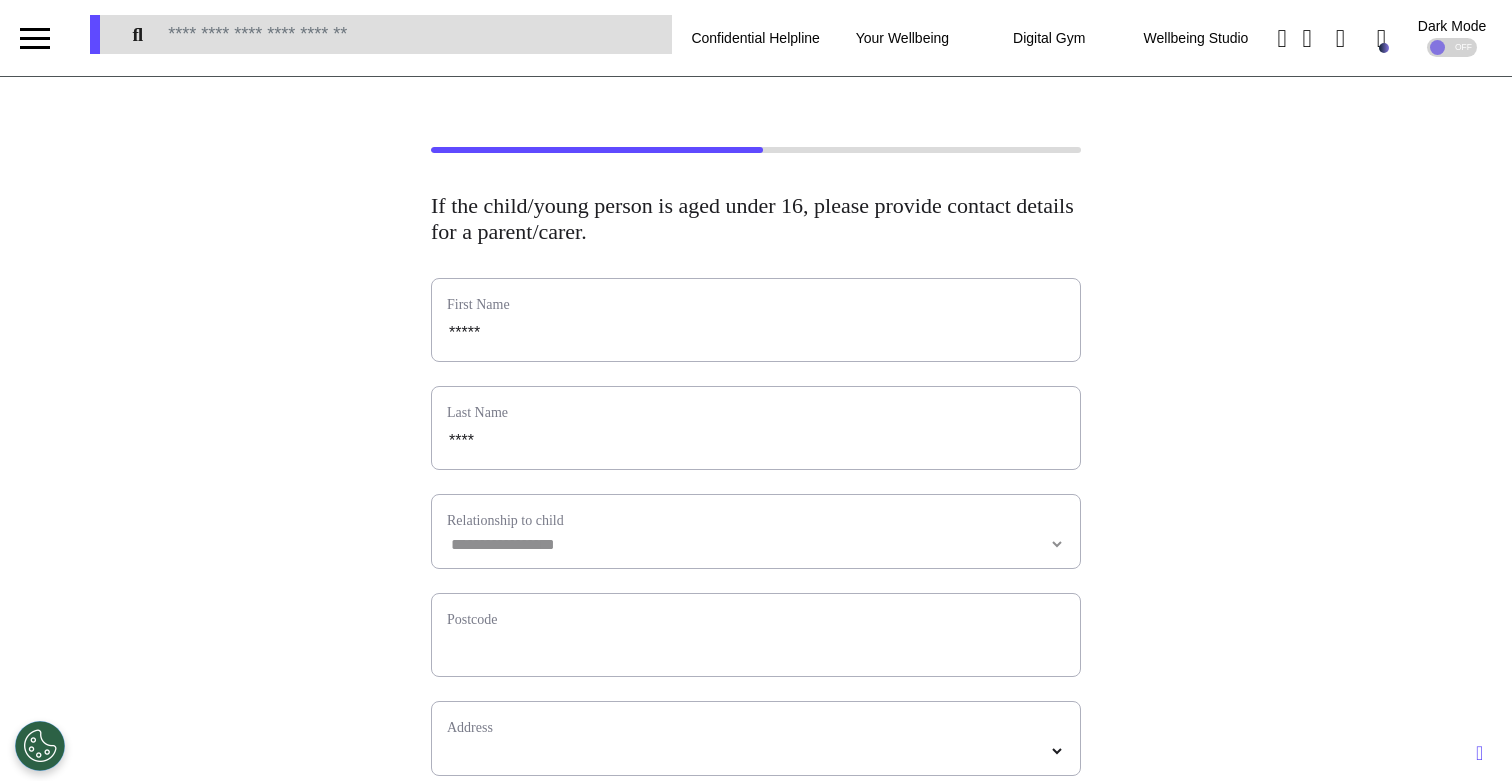 scroll, scrollTop: 583, scrollLeft: 0, axis: vertical 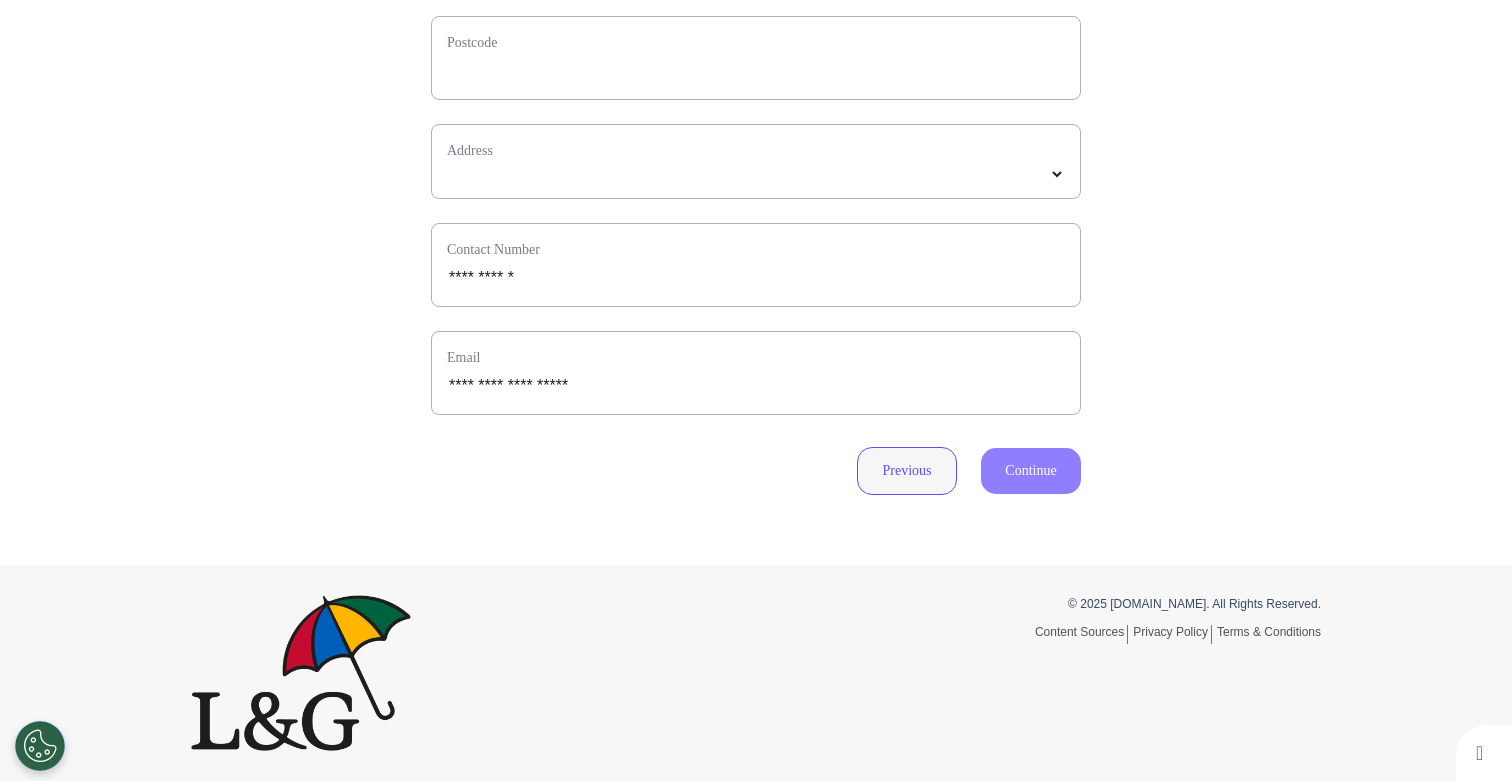 click on "Previous" at bounding box center (907, 471) 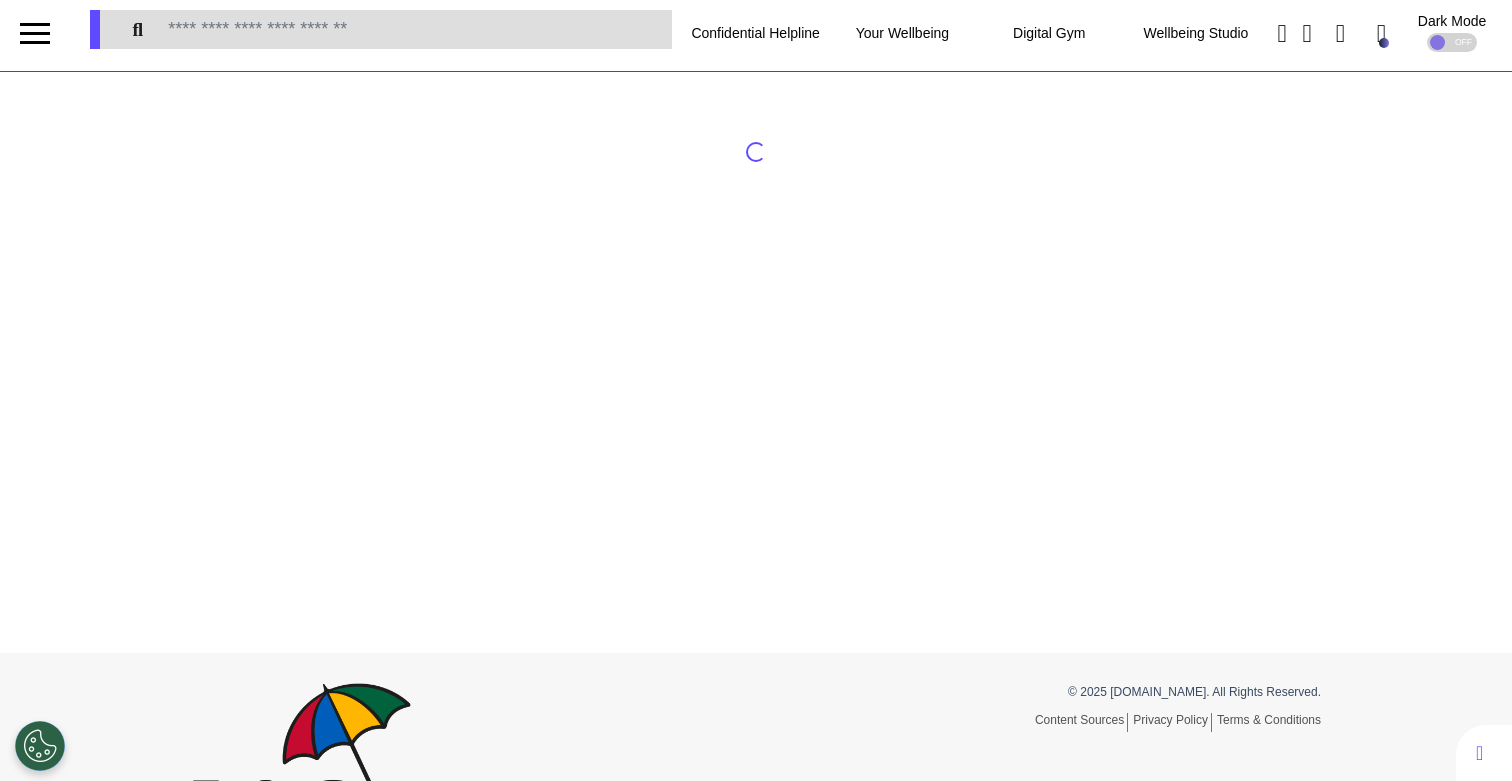 scroll, scrollTop: 0, scrollLeft: 0, axis: both 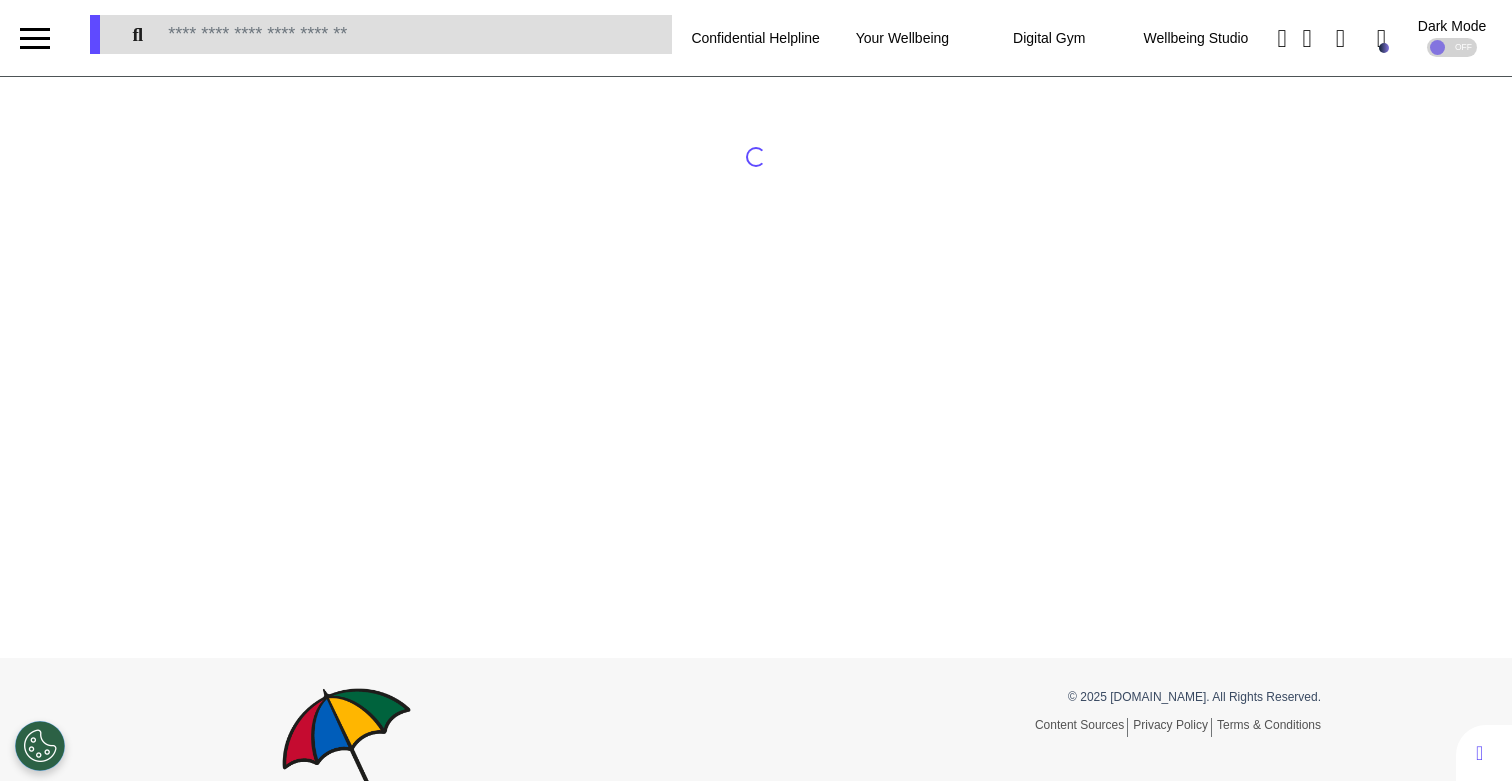 select on "******" 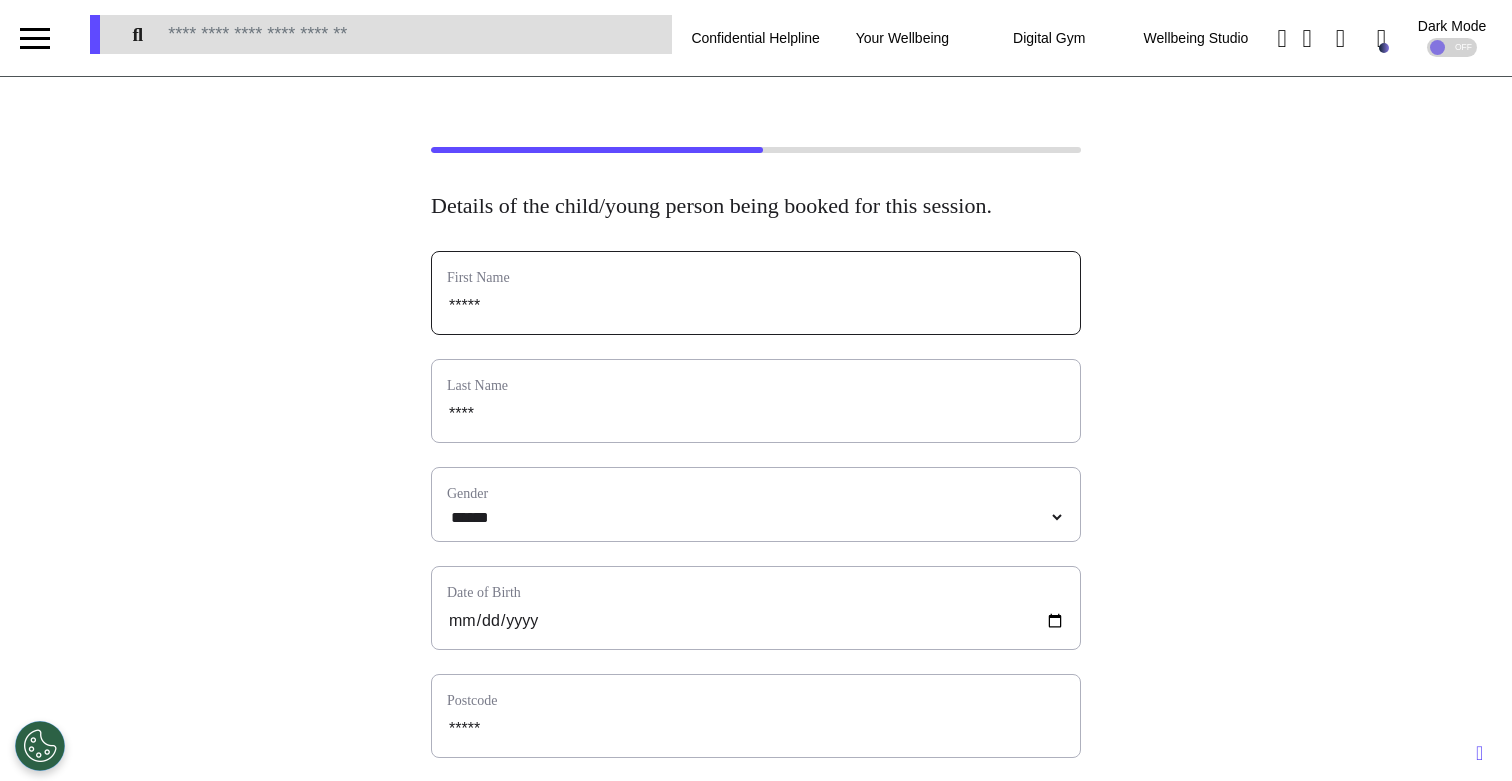 click on "*****" at bounding box center (756, 306) 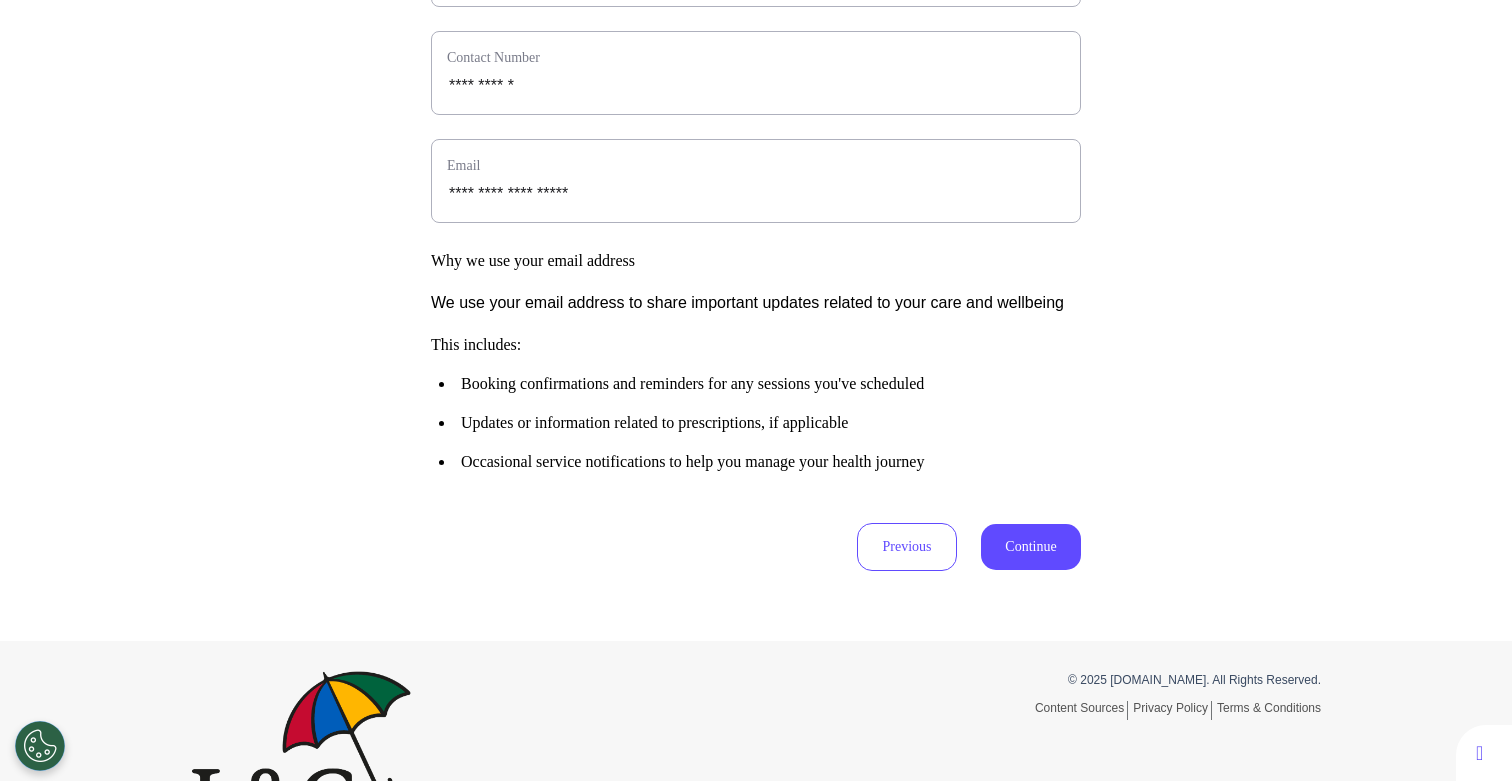 type on "**********" 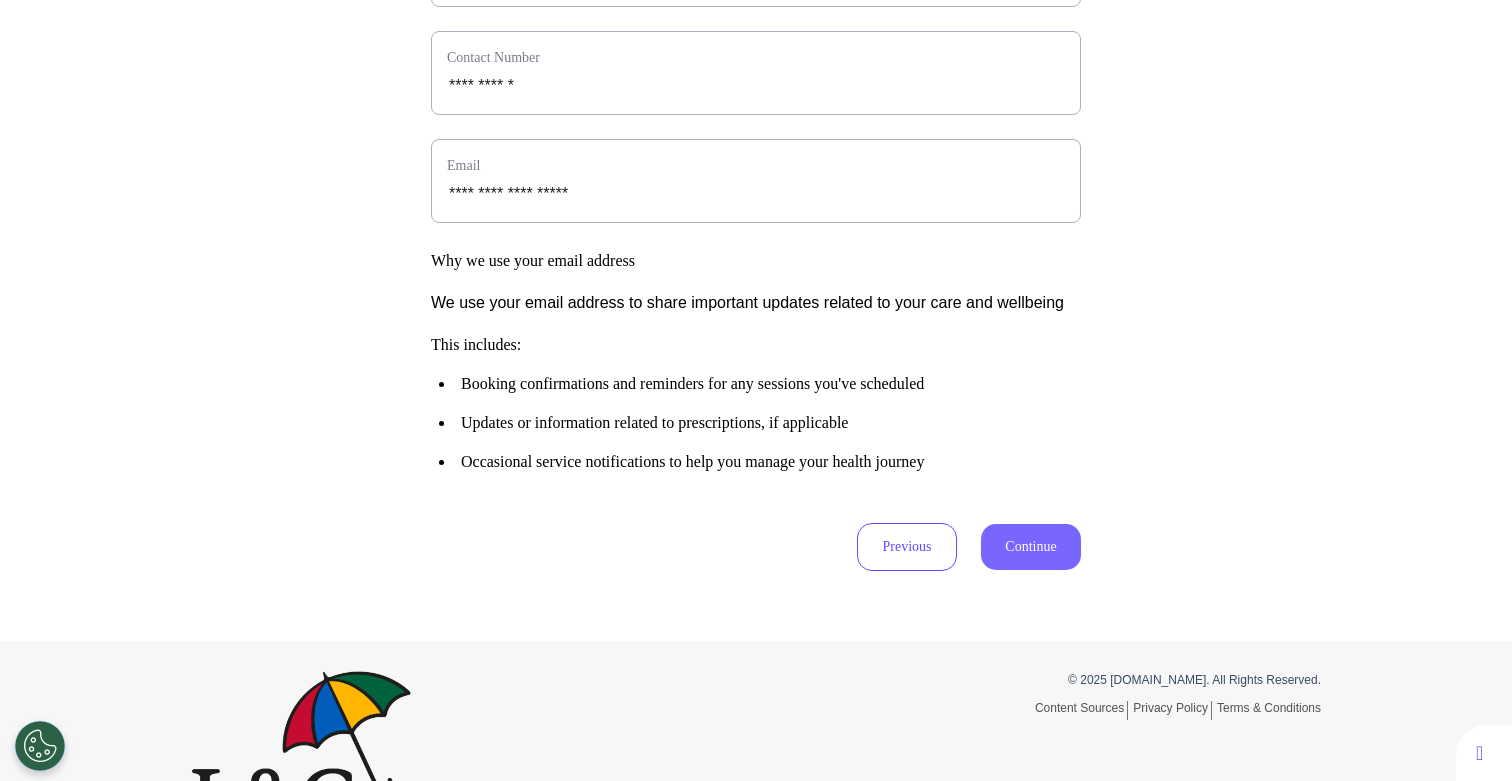 click on "Continue" at bounding box center [1031, 547] 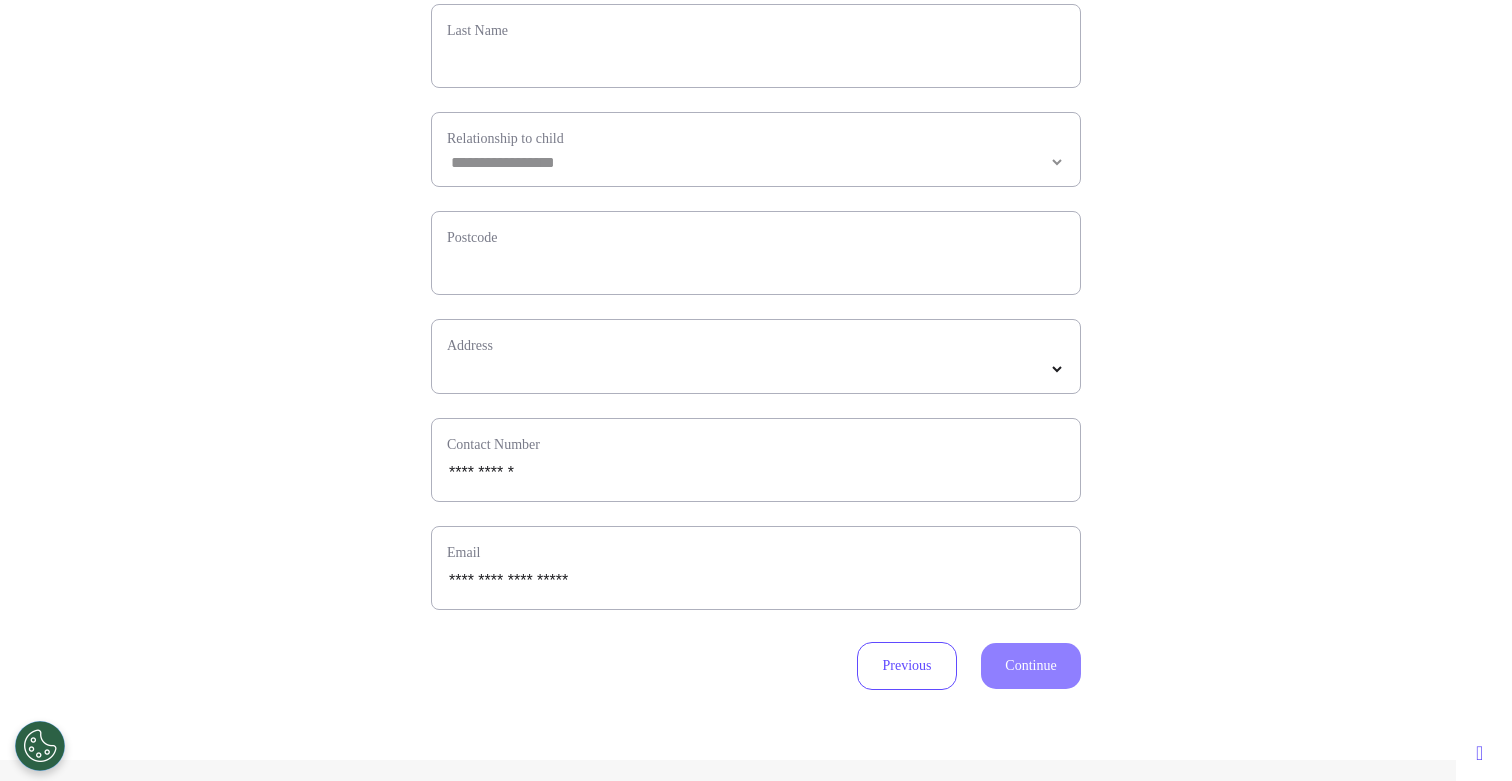 scroll, scrollTop: 389, scrollLeft: 0, axis: vertical 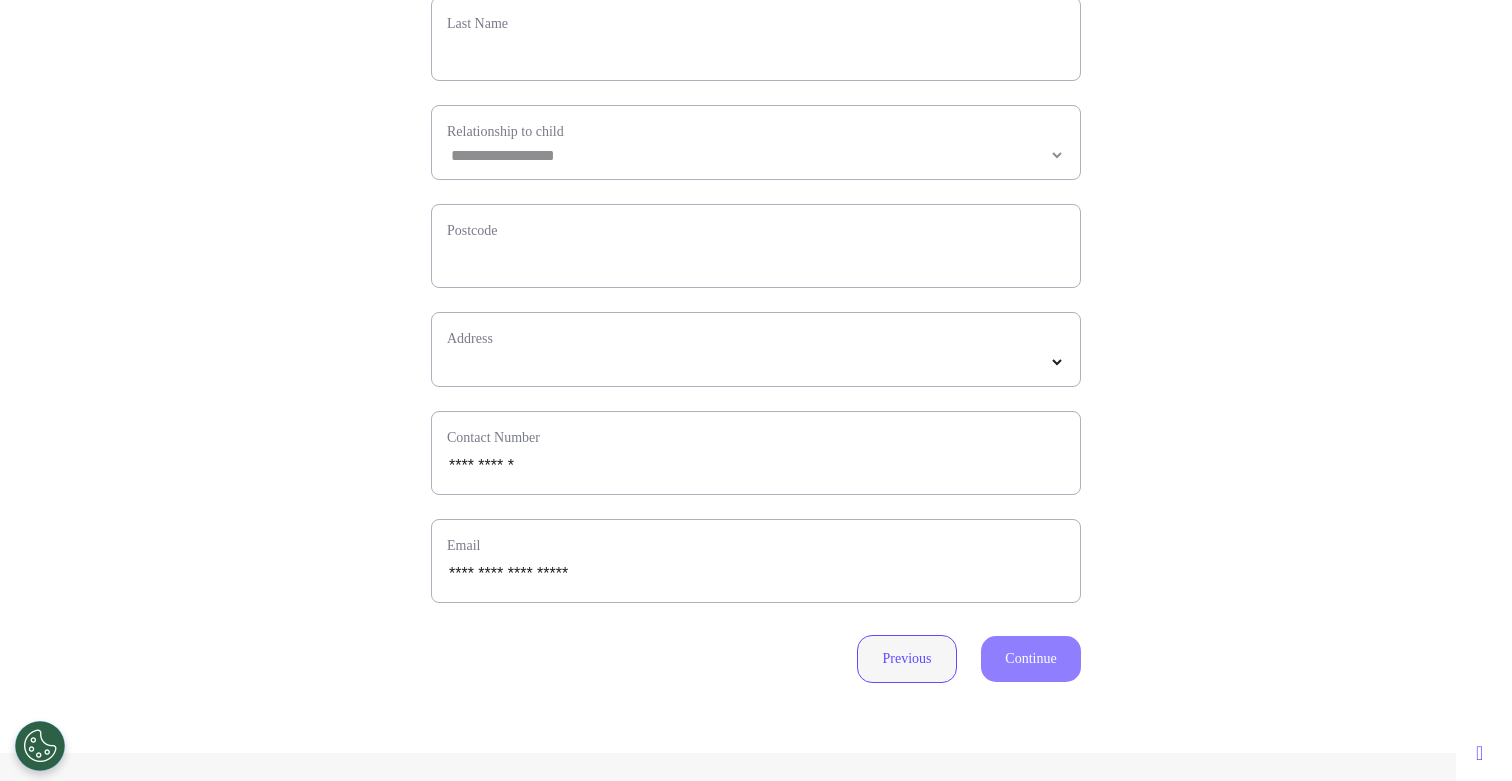click on "Previous" at bounding box center (907, 659) 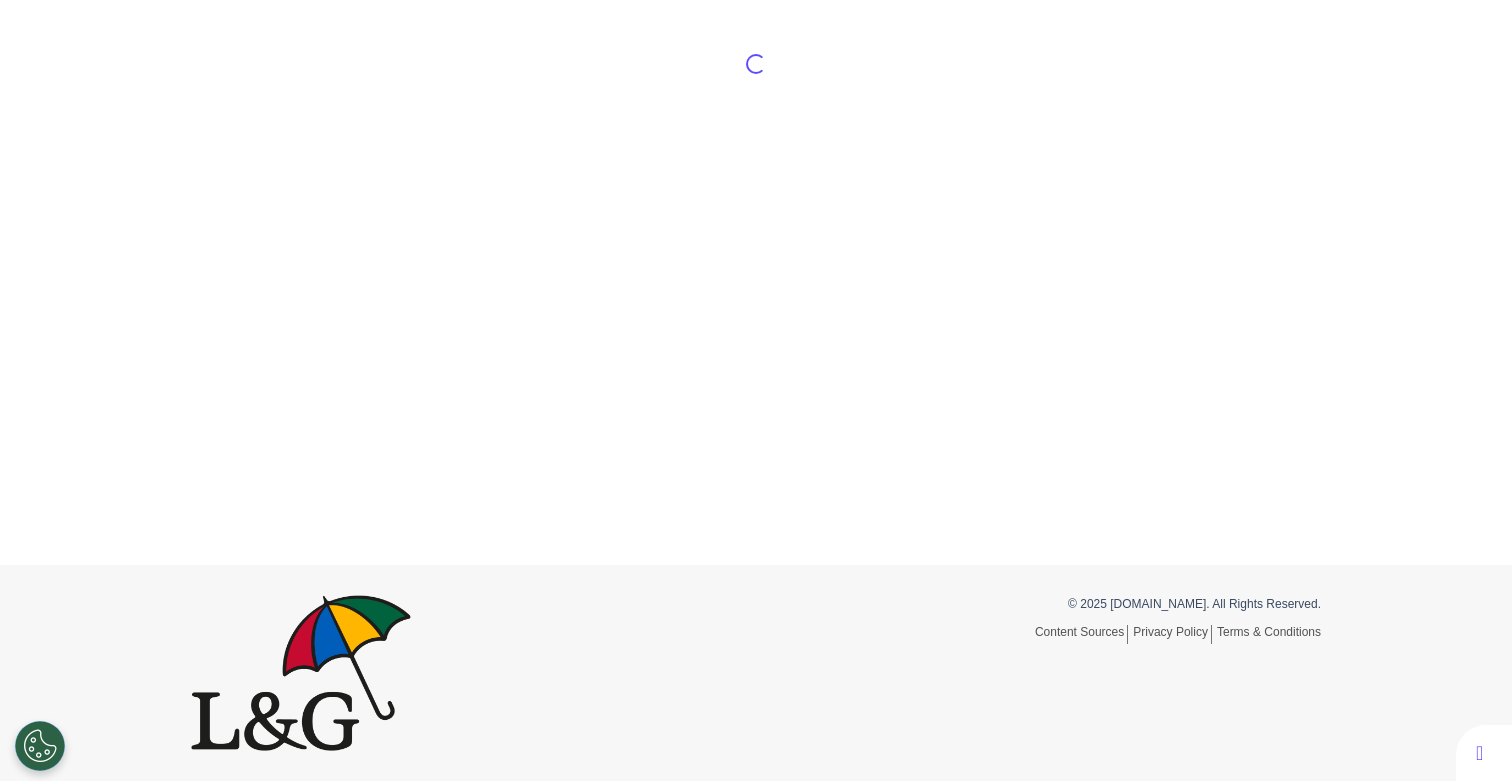 scroll, scrollTop: 93, scrollLeft: 0, axis: vertical 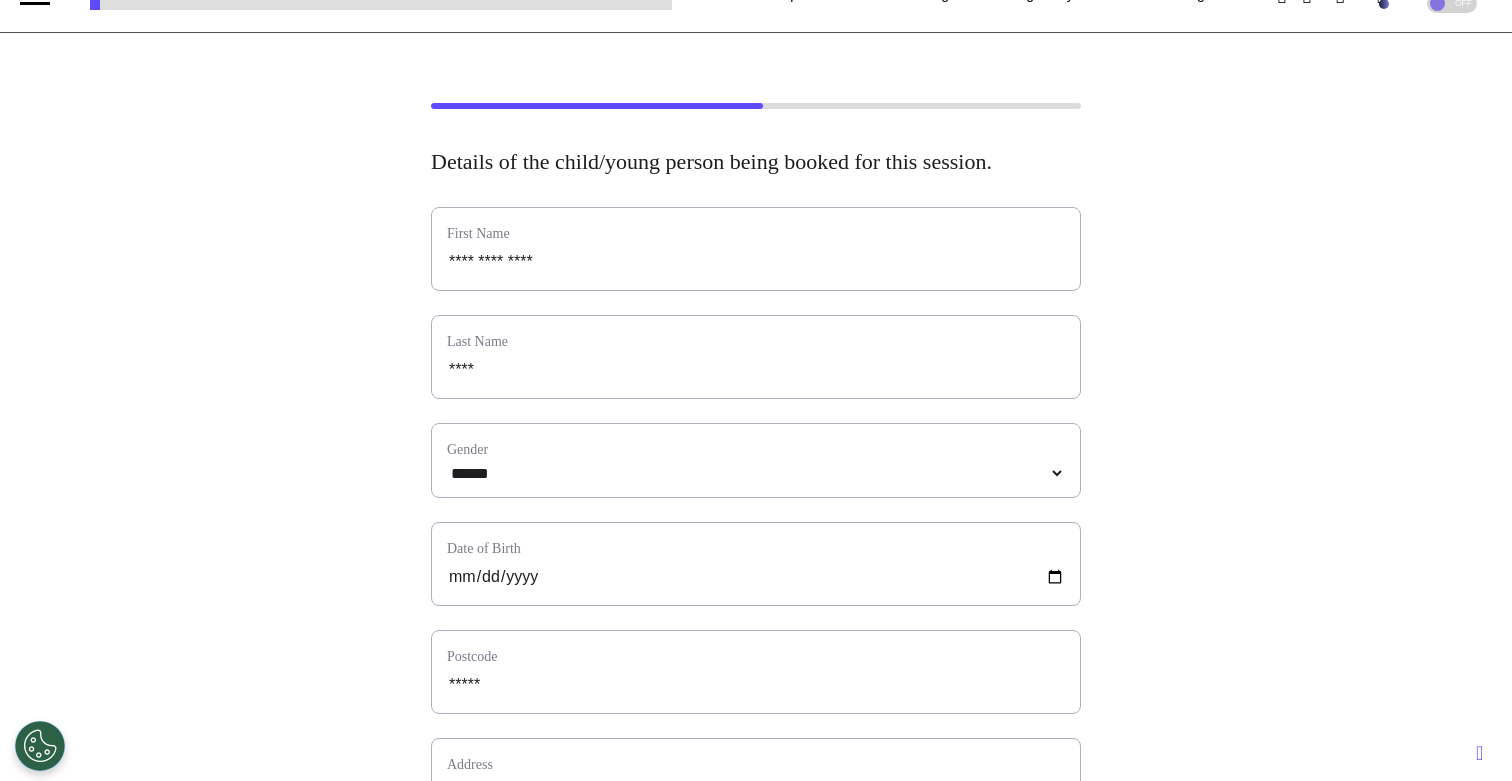 select on "**********" 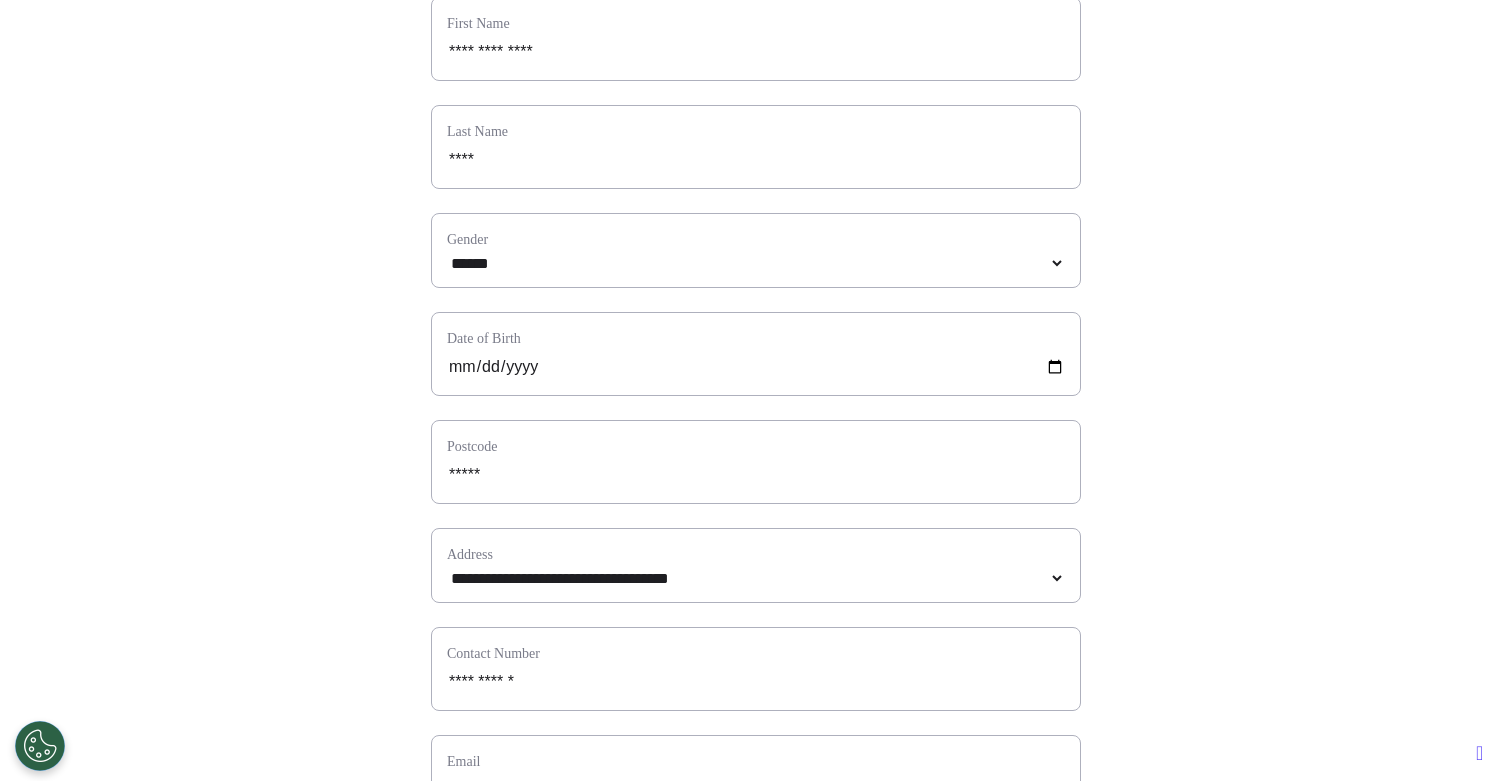 scroll, scrollTop: 0, scrollLeft: 0, axis: both 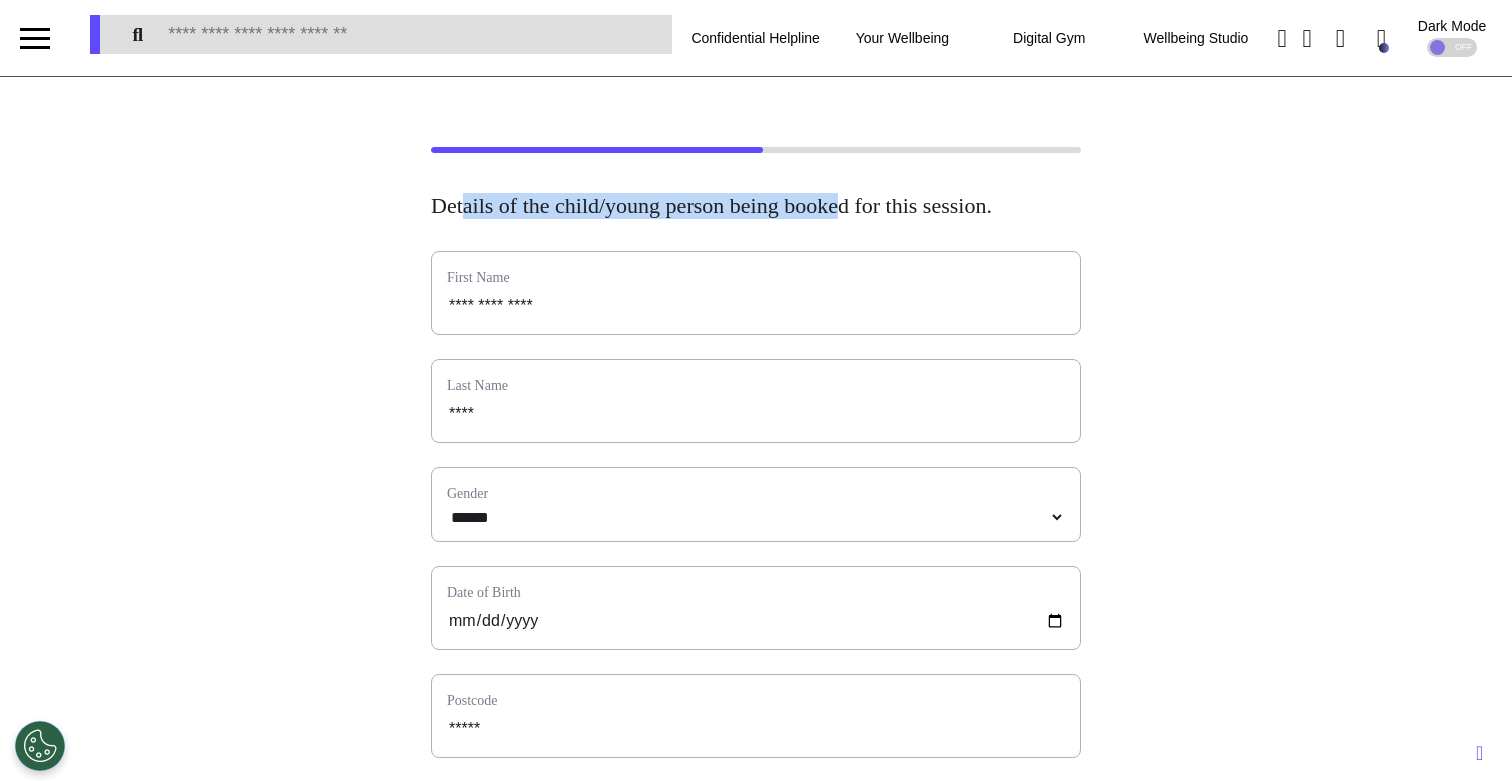 drag, startPoint x: 461, startPoint y: 206, endPoint x: 899, endPoint y: 214, distance: 438.07306 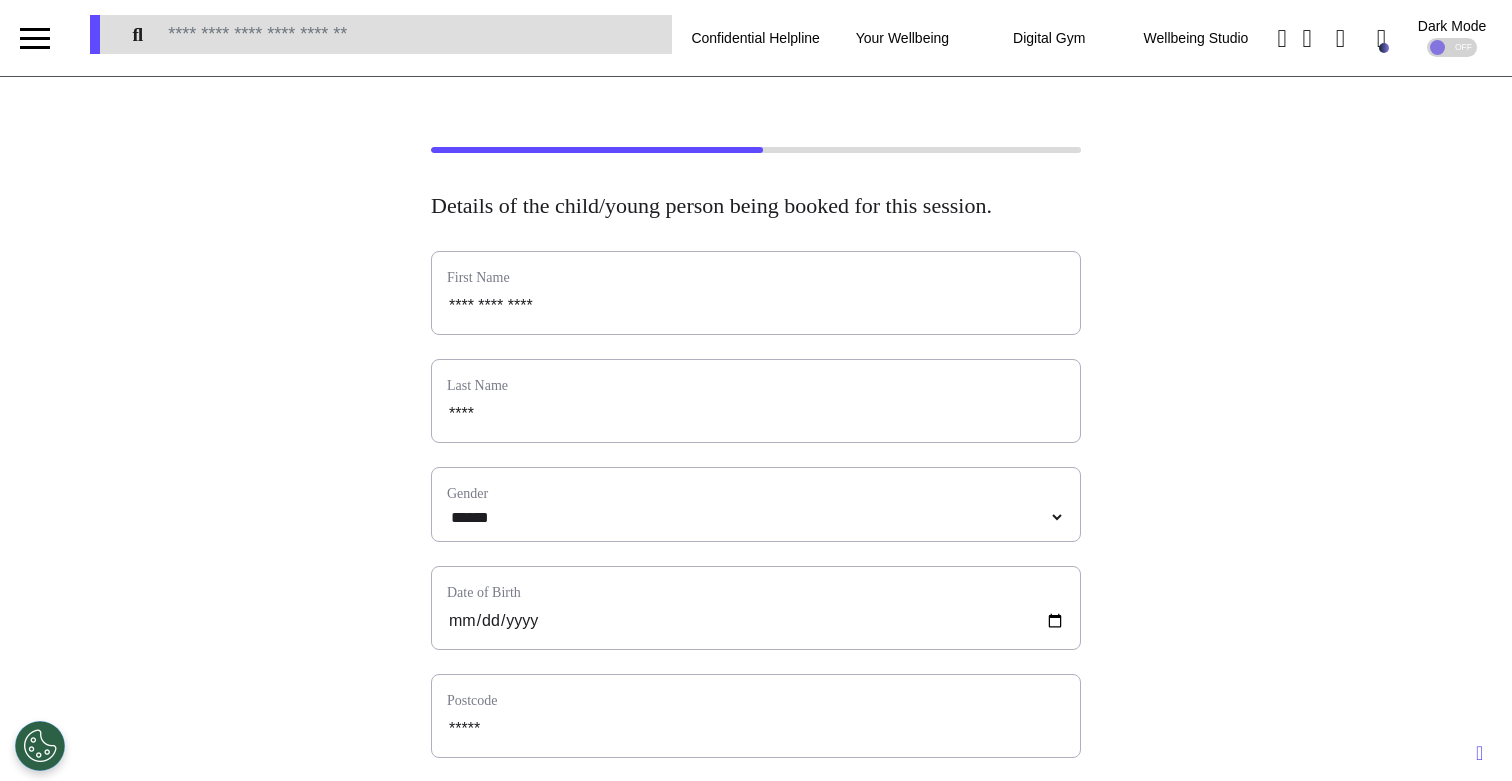 click on "Details of the child/young person being booked for this session." at bounding box center (756, 206) 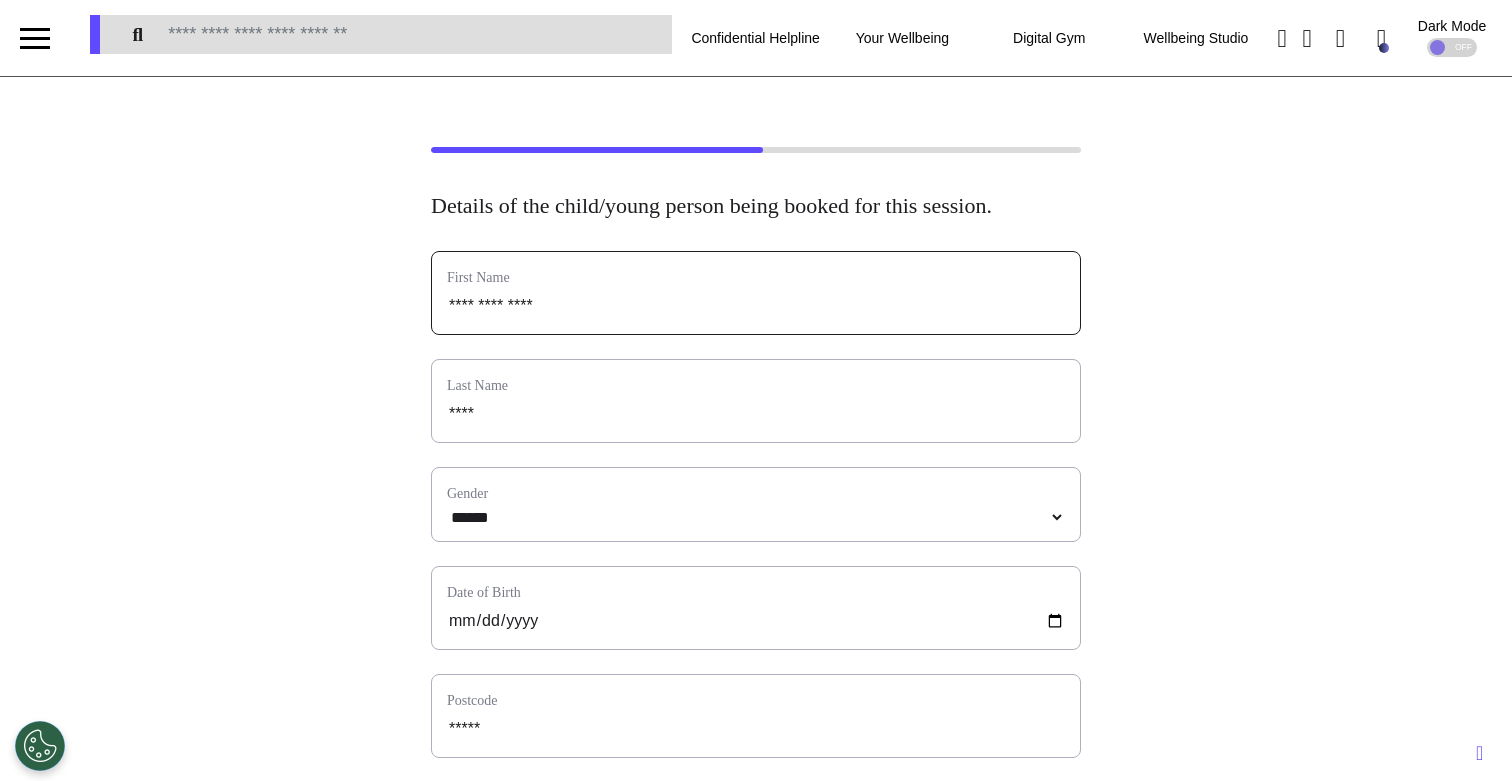 click on "**********" at bounding box center [756, 306] 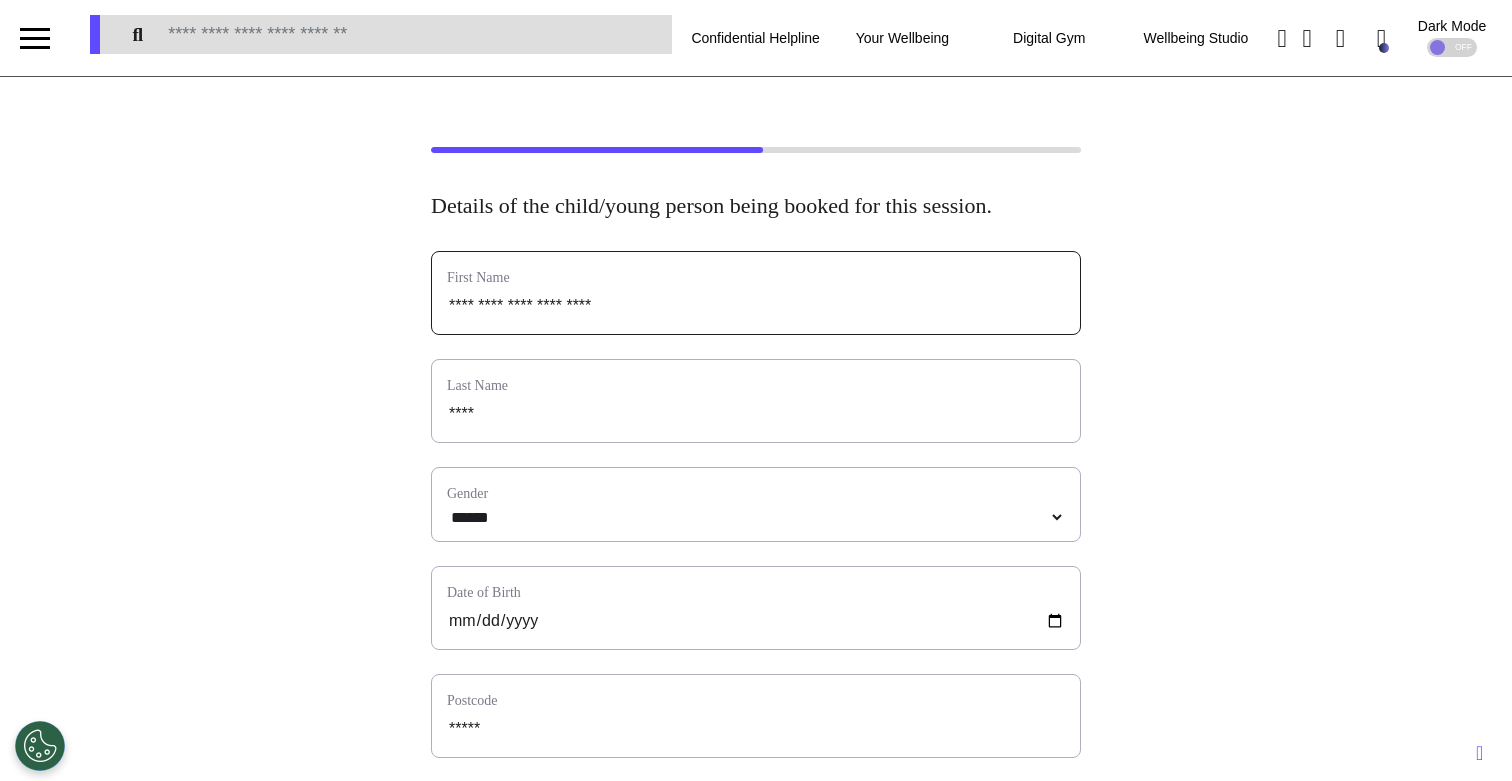 type on "**********" 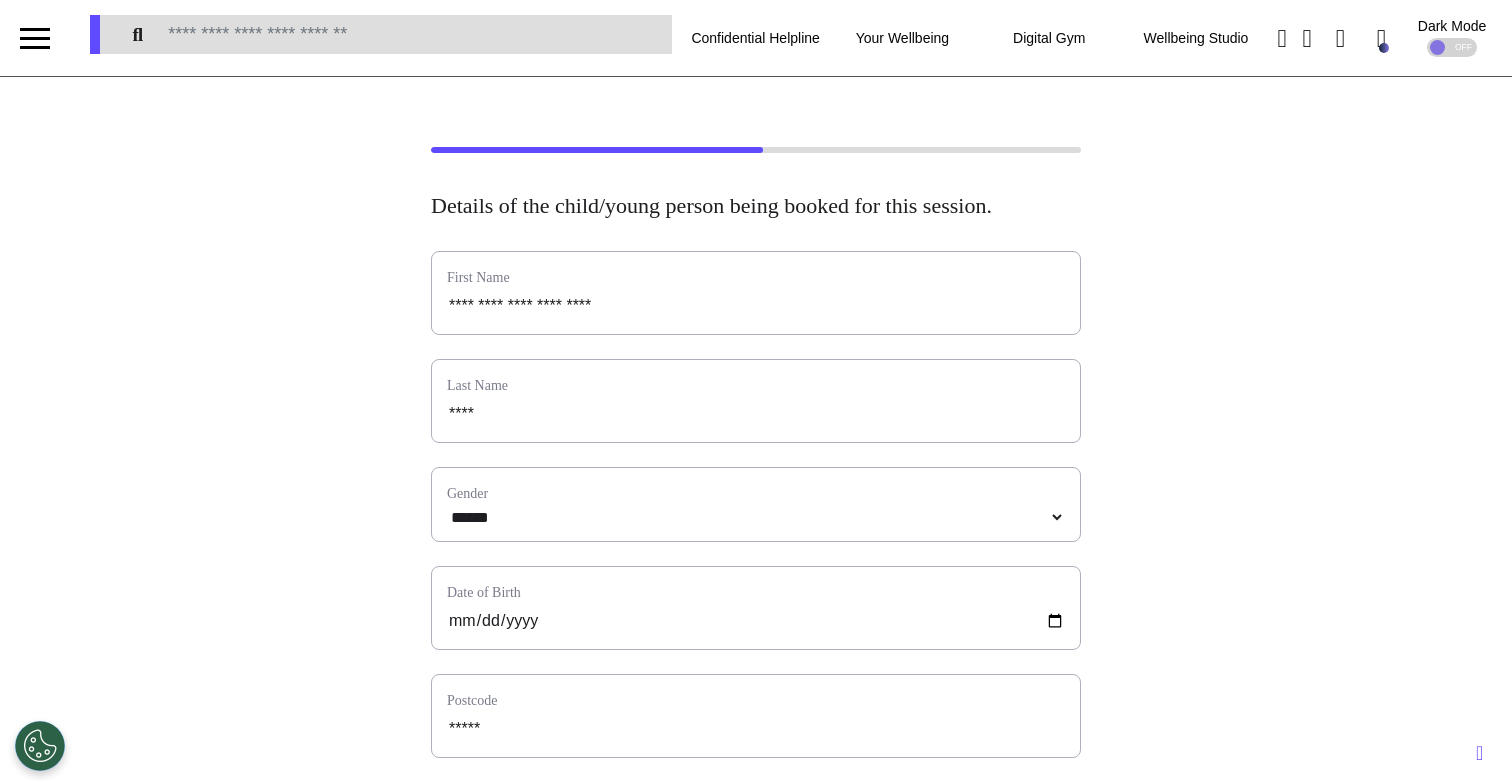 click on "**********" at bounding box center (756, 784) 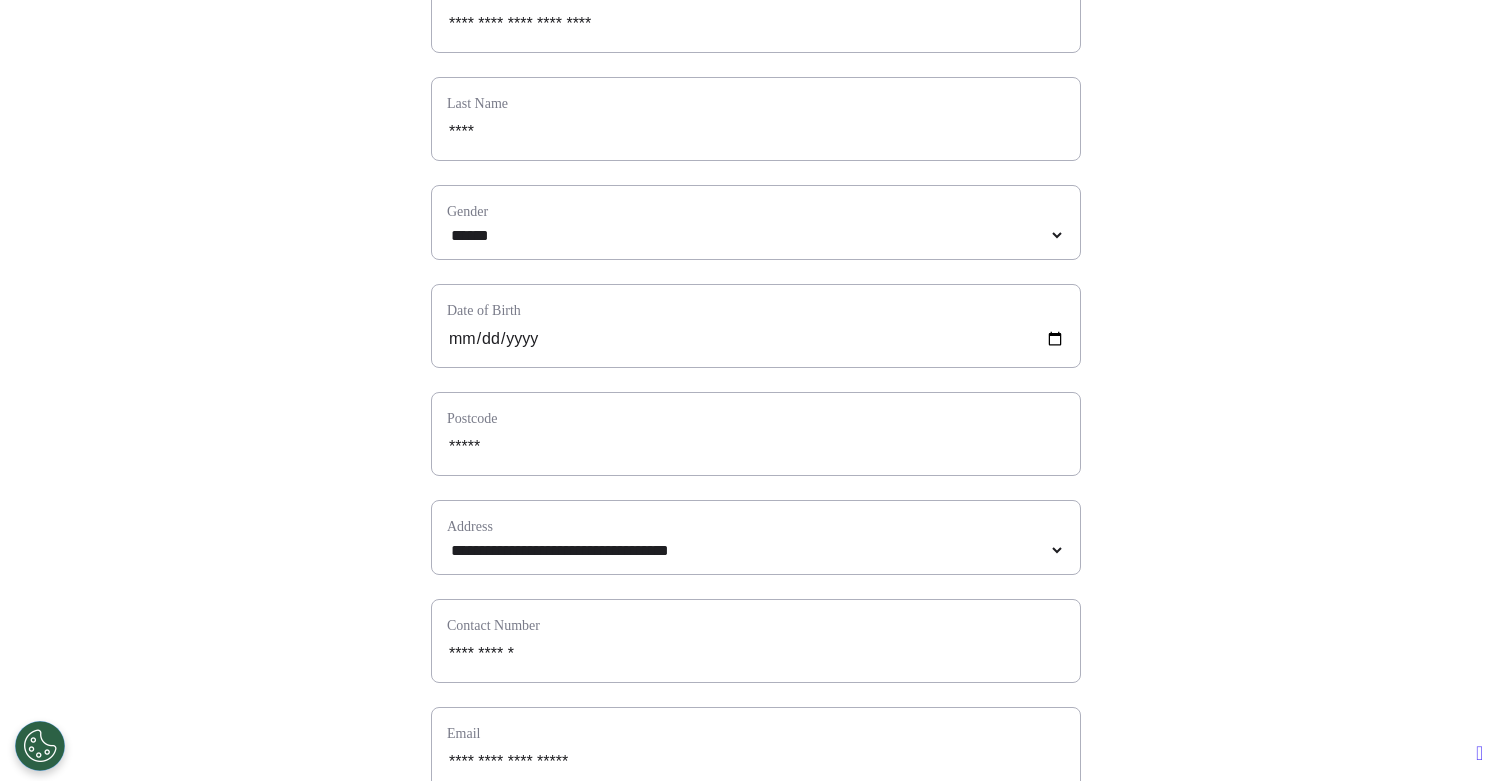 scroll, scrollTop: 887, scrollLeft: 0, axis: vertical 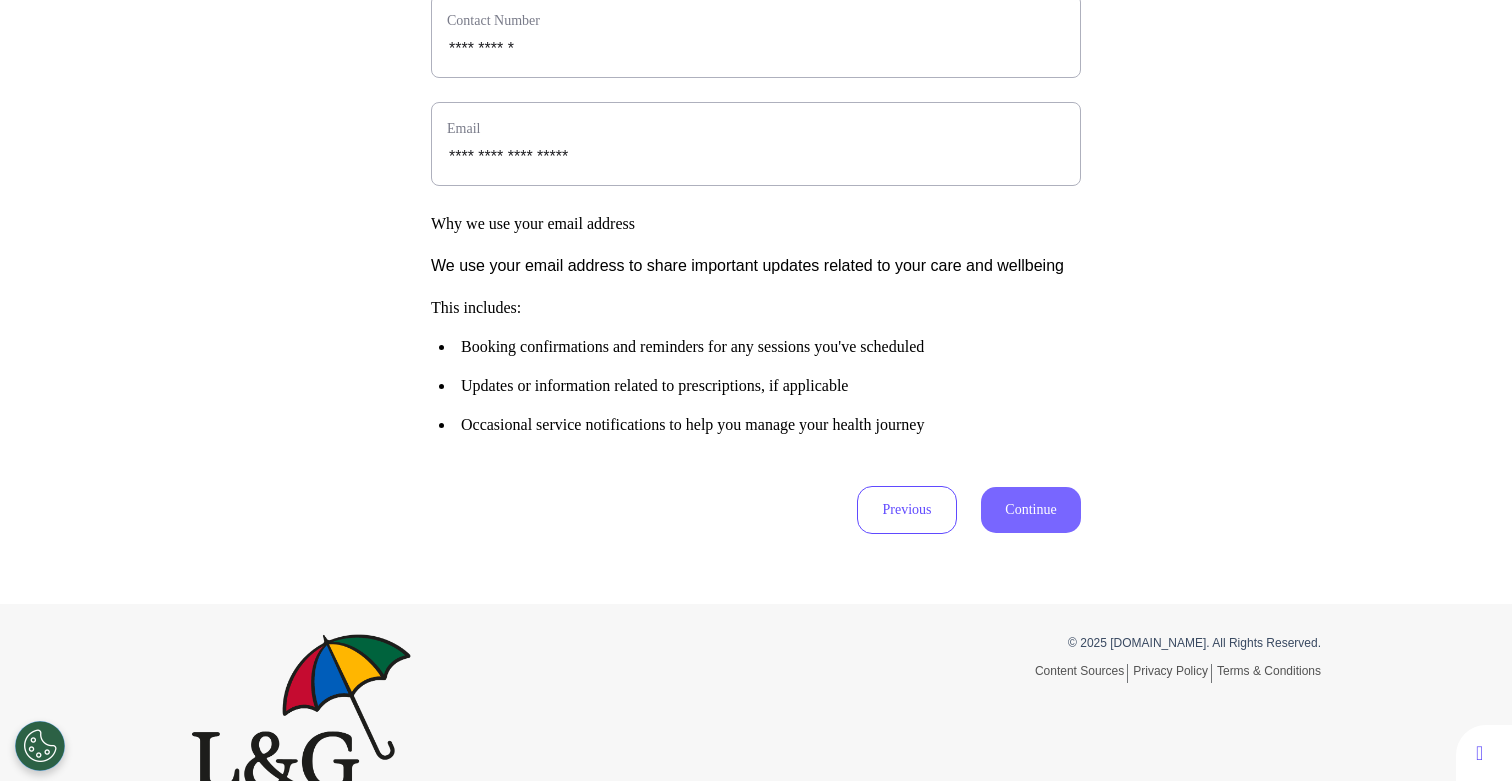 click on "Continue" at bounding box center (1031, 510) 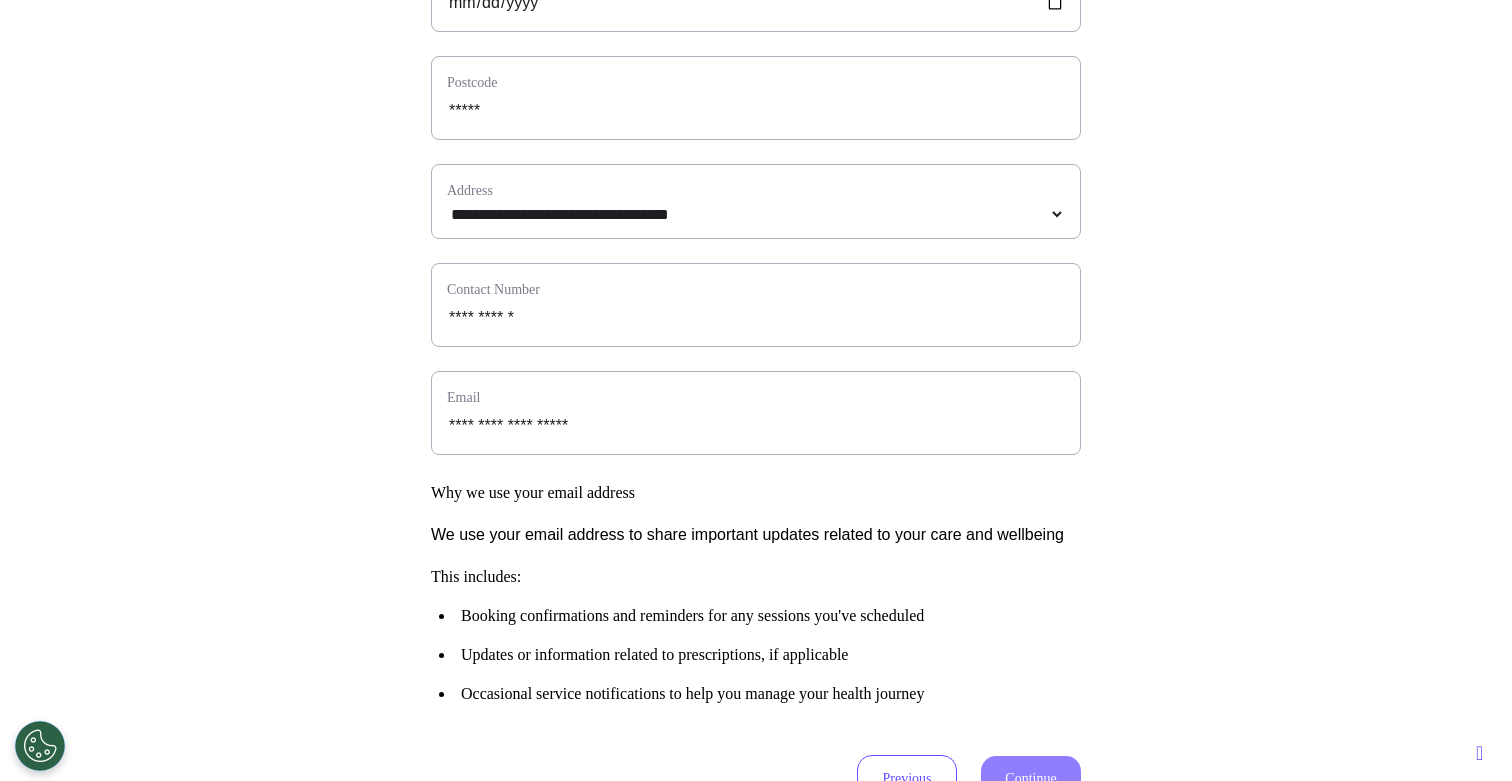 scroll, scrollTop: 0, scrollLeft: 0, axis: both 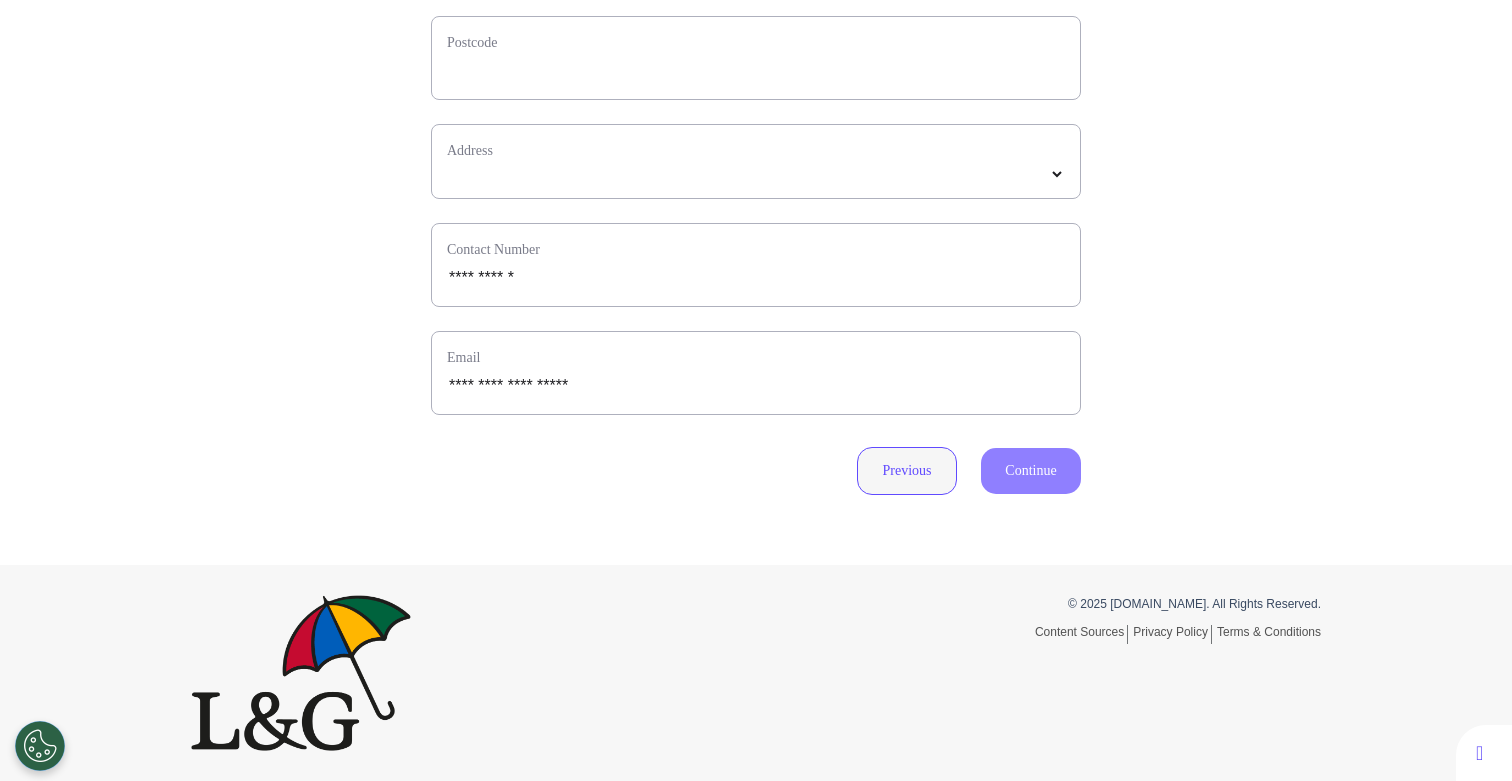 click on "Previous" at bounding box center [907, 471] 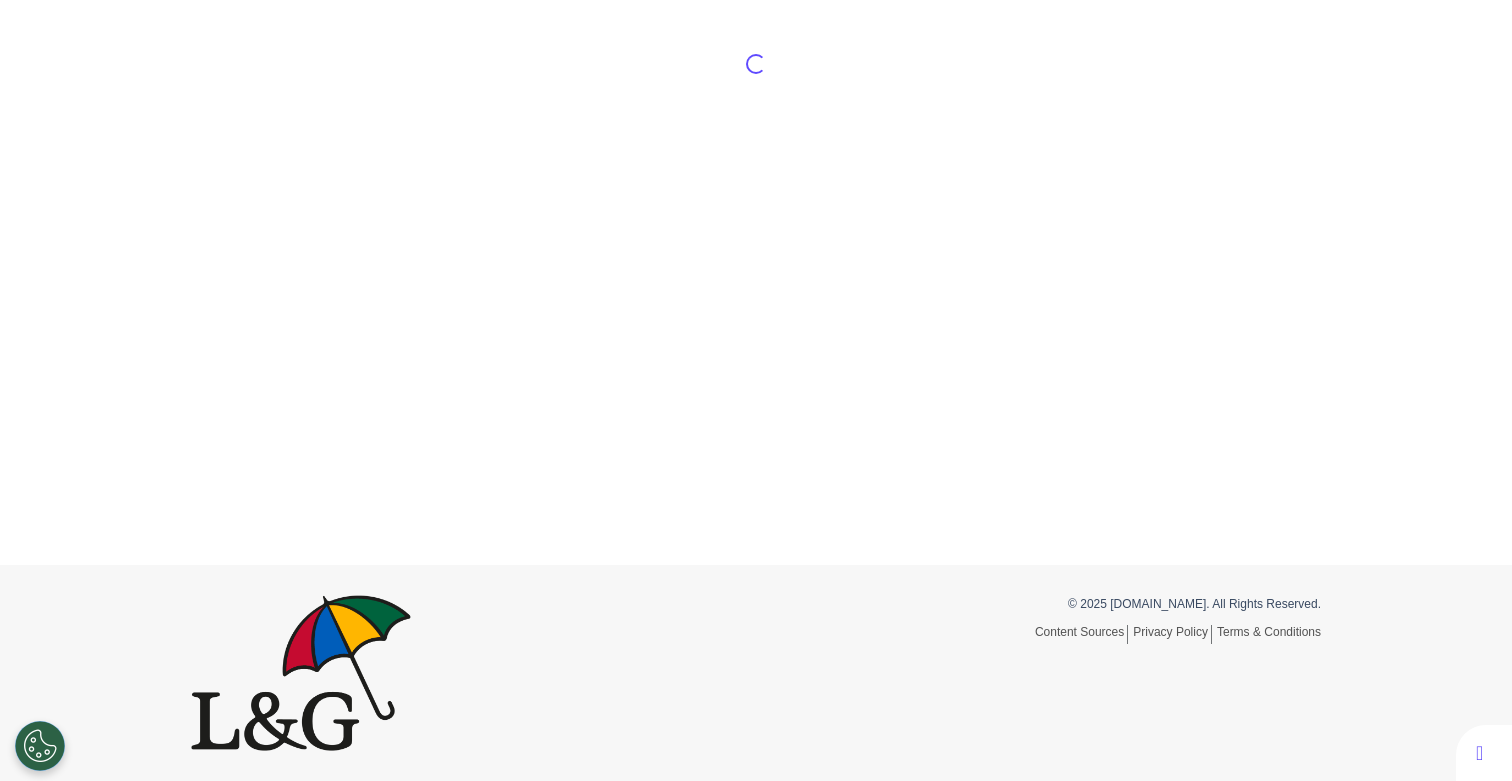 scroll, scrollTop: 93, scrollLeft: 0, axis: vertical 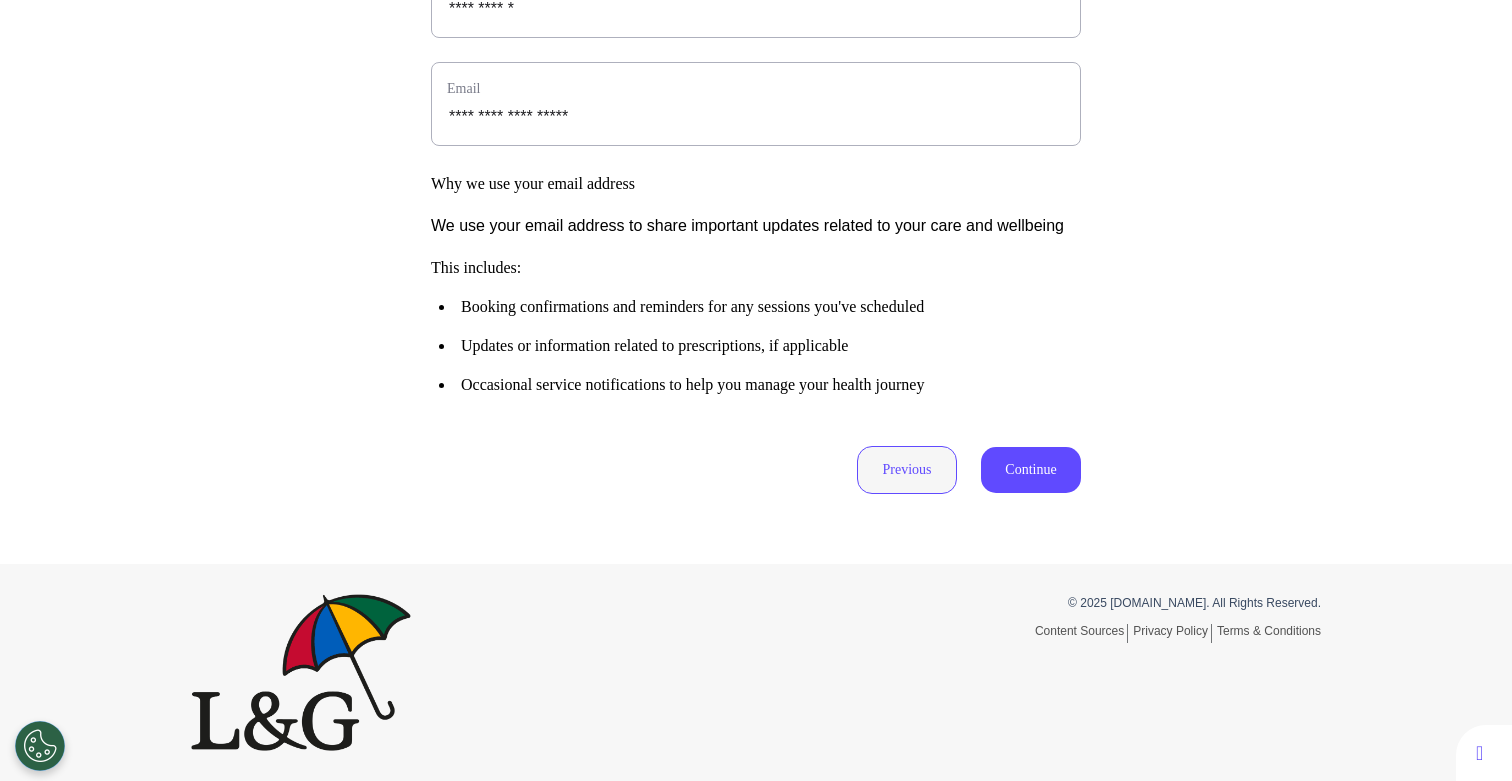 click on "Previous" at bounding box center [907, 470] 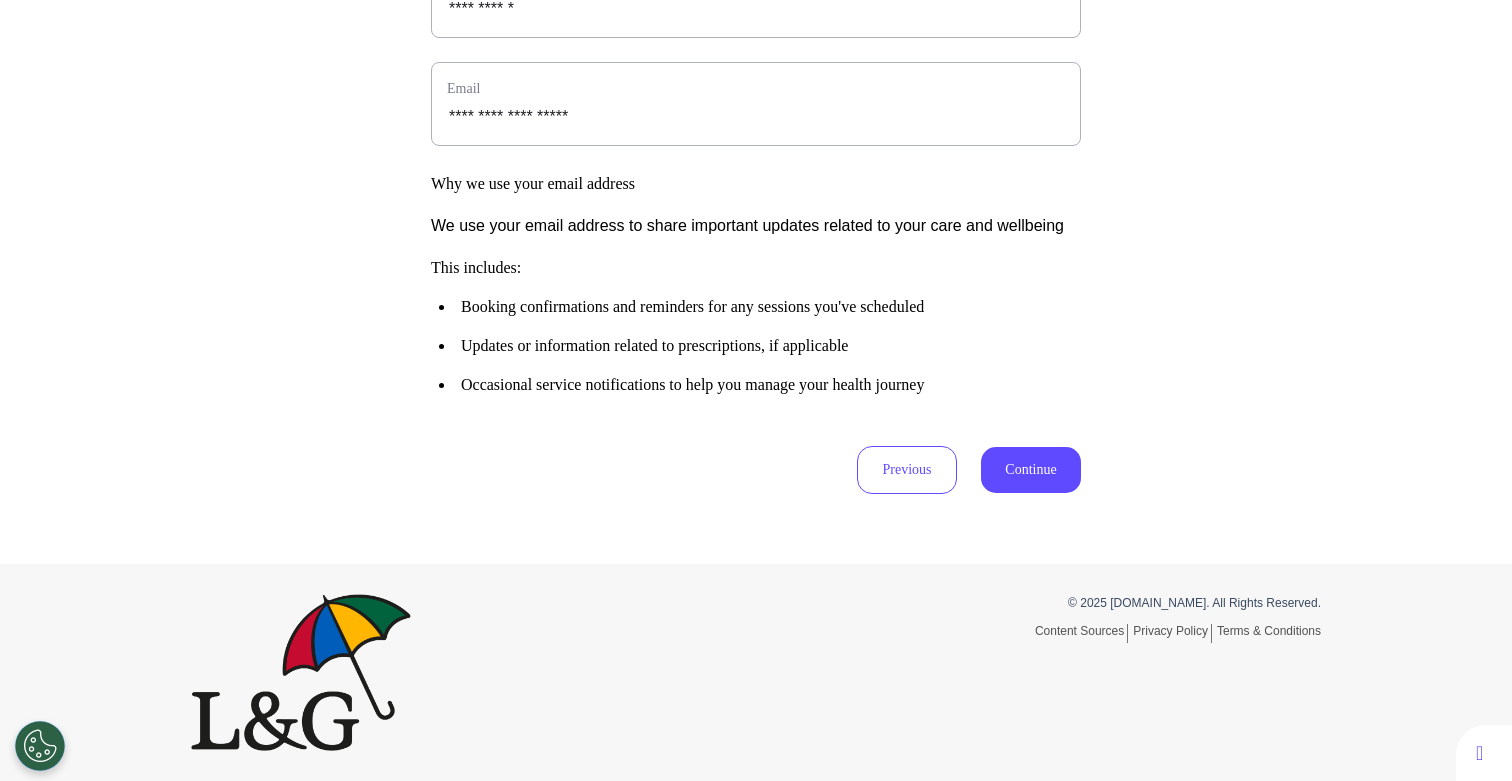 scroll, scrollTop: 93, scrollLeft: 0, axis: vertical 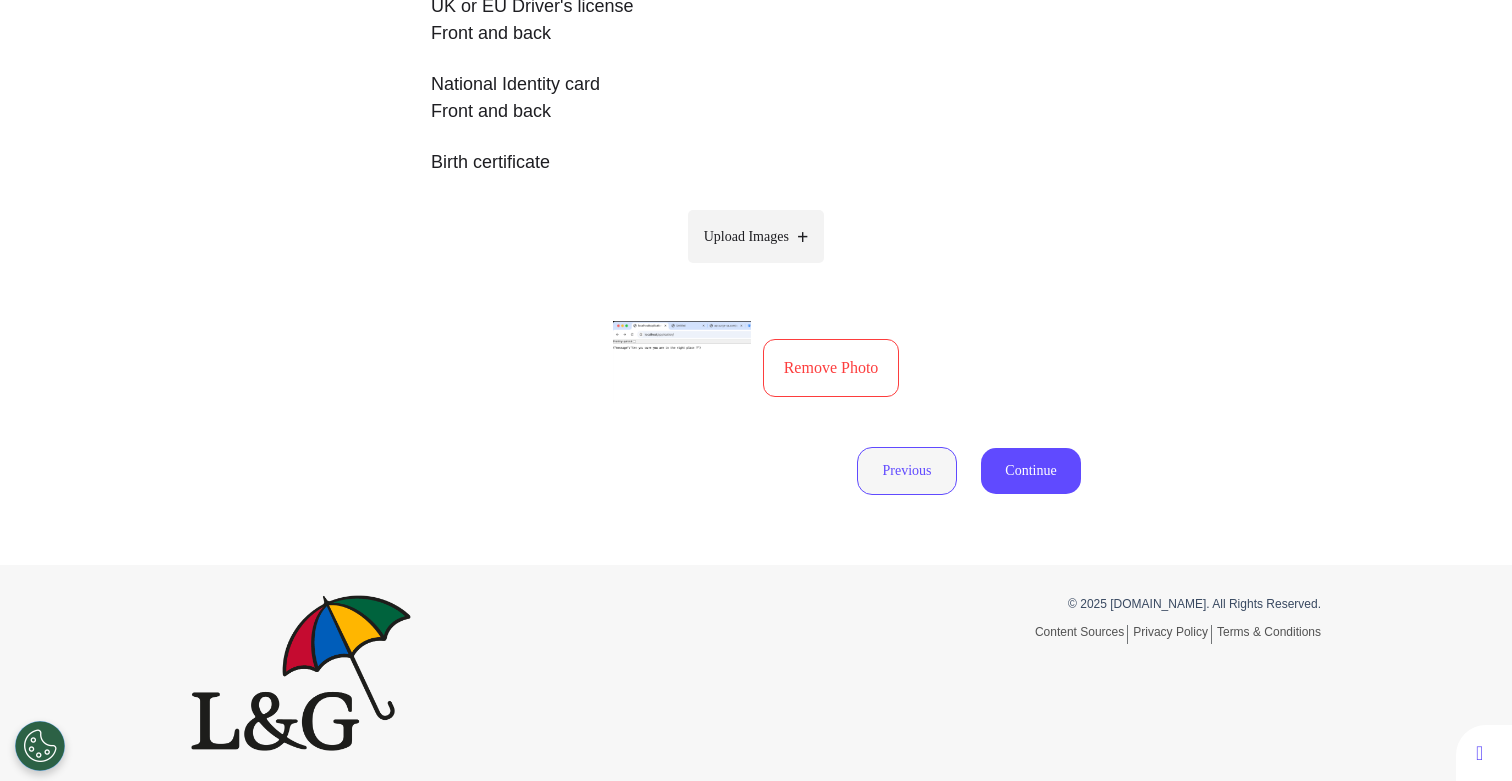 click on "Previous" at bounding box center [907, 471] 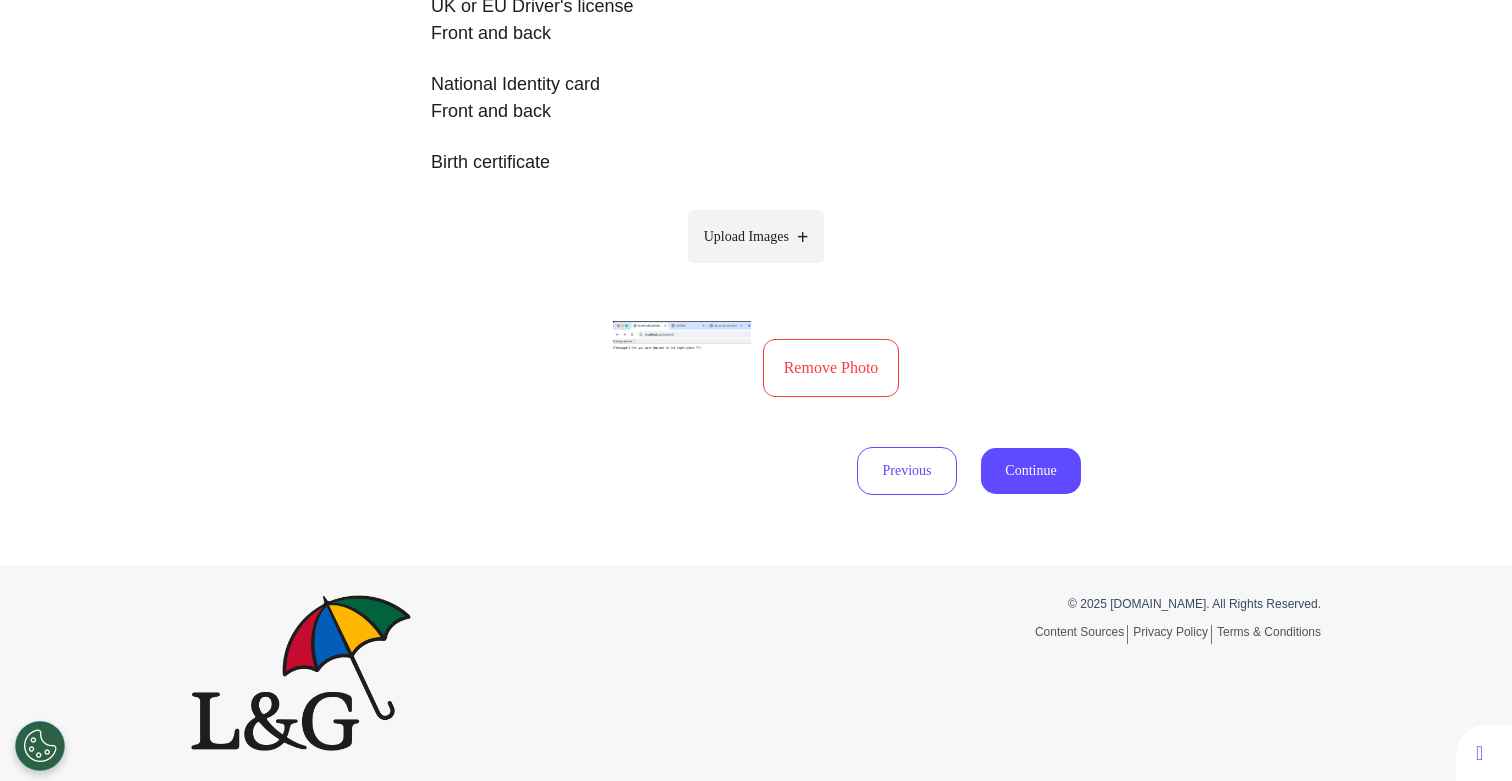 scroll, scrollTop: 93, scrollLeft: 0, axis: vertical 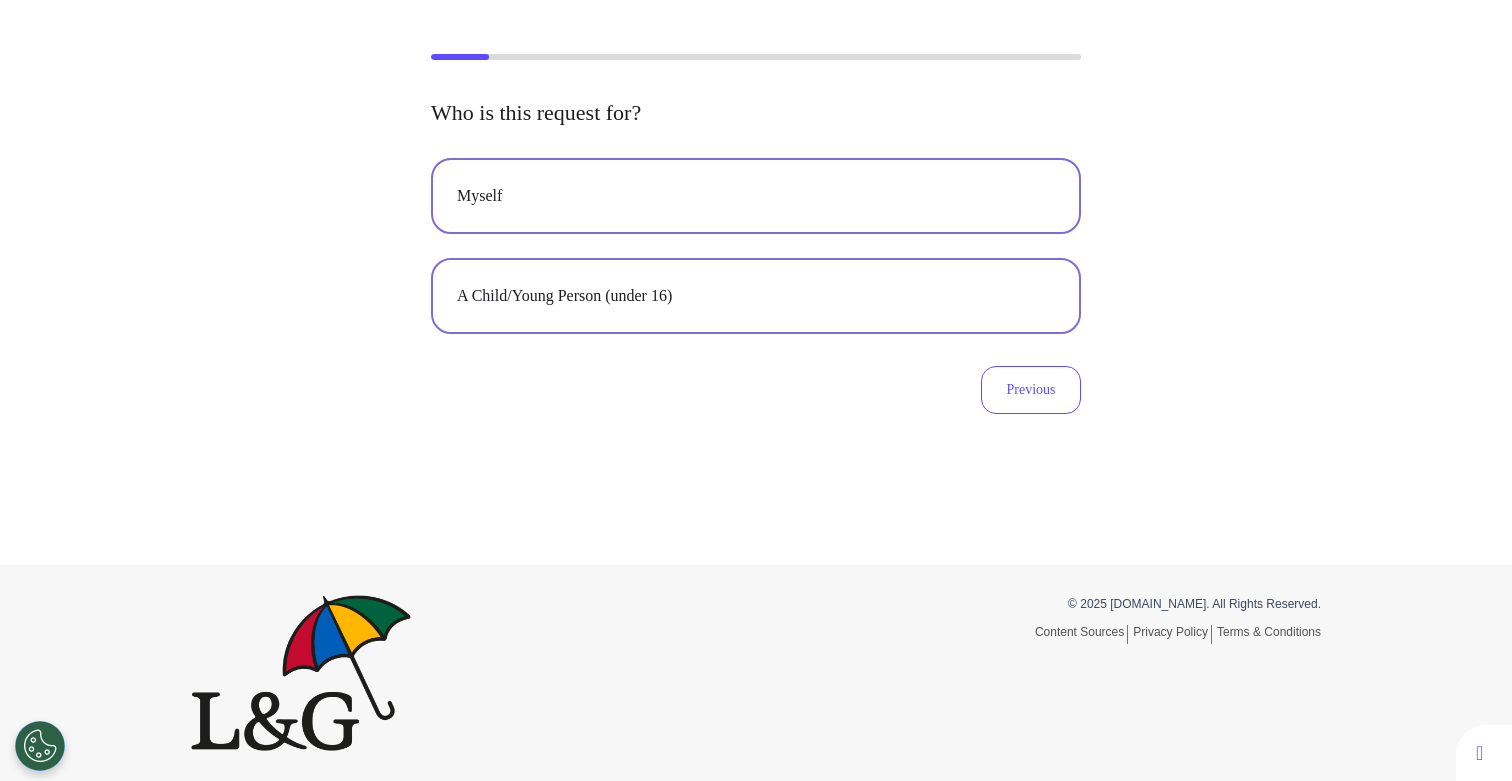 click on "Myself" at bounding box center [756, 196] 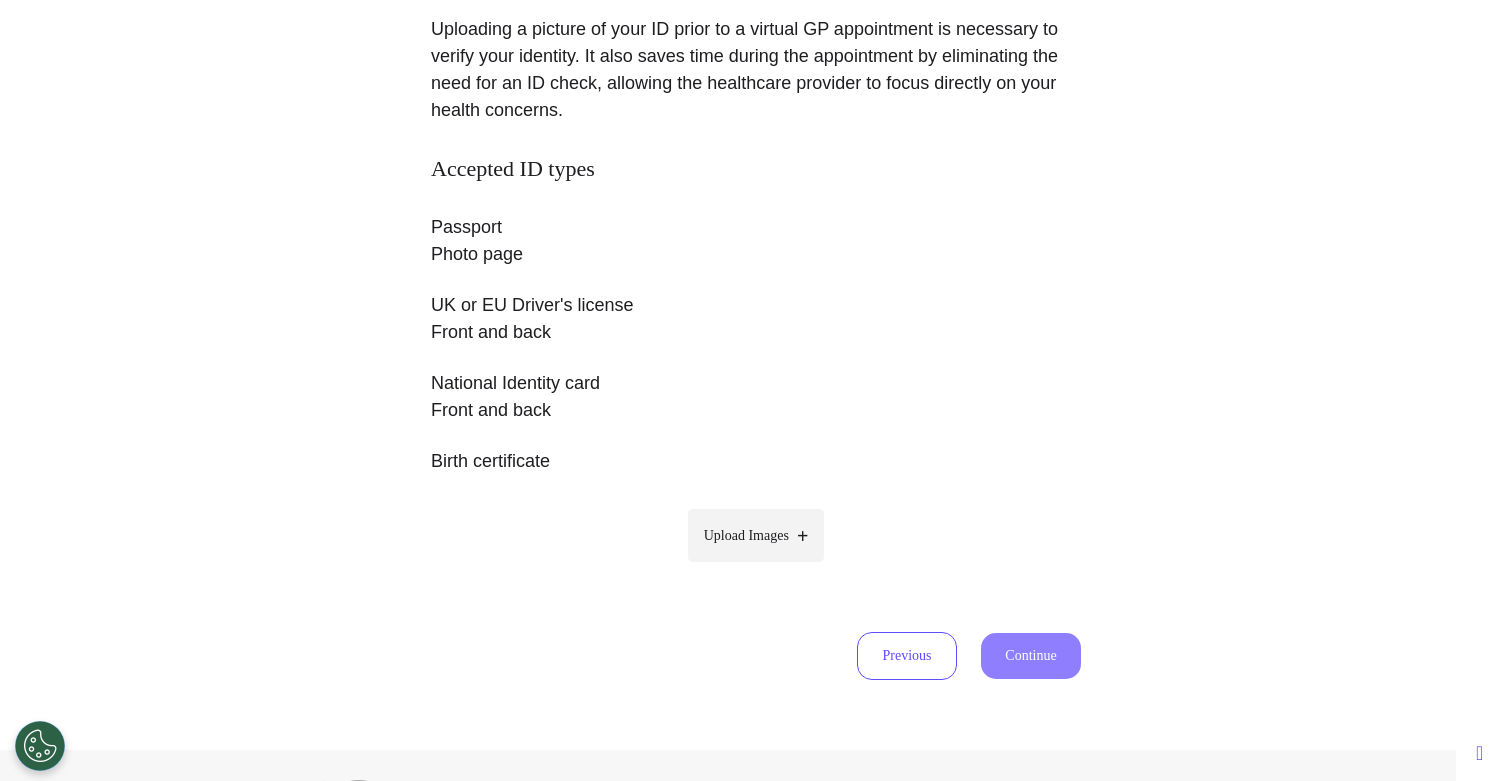 scroll, scrollTop: 447, scrollLeft: 0, axis: vertical 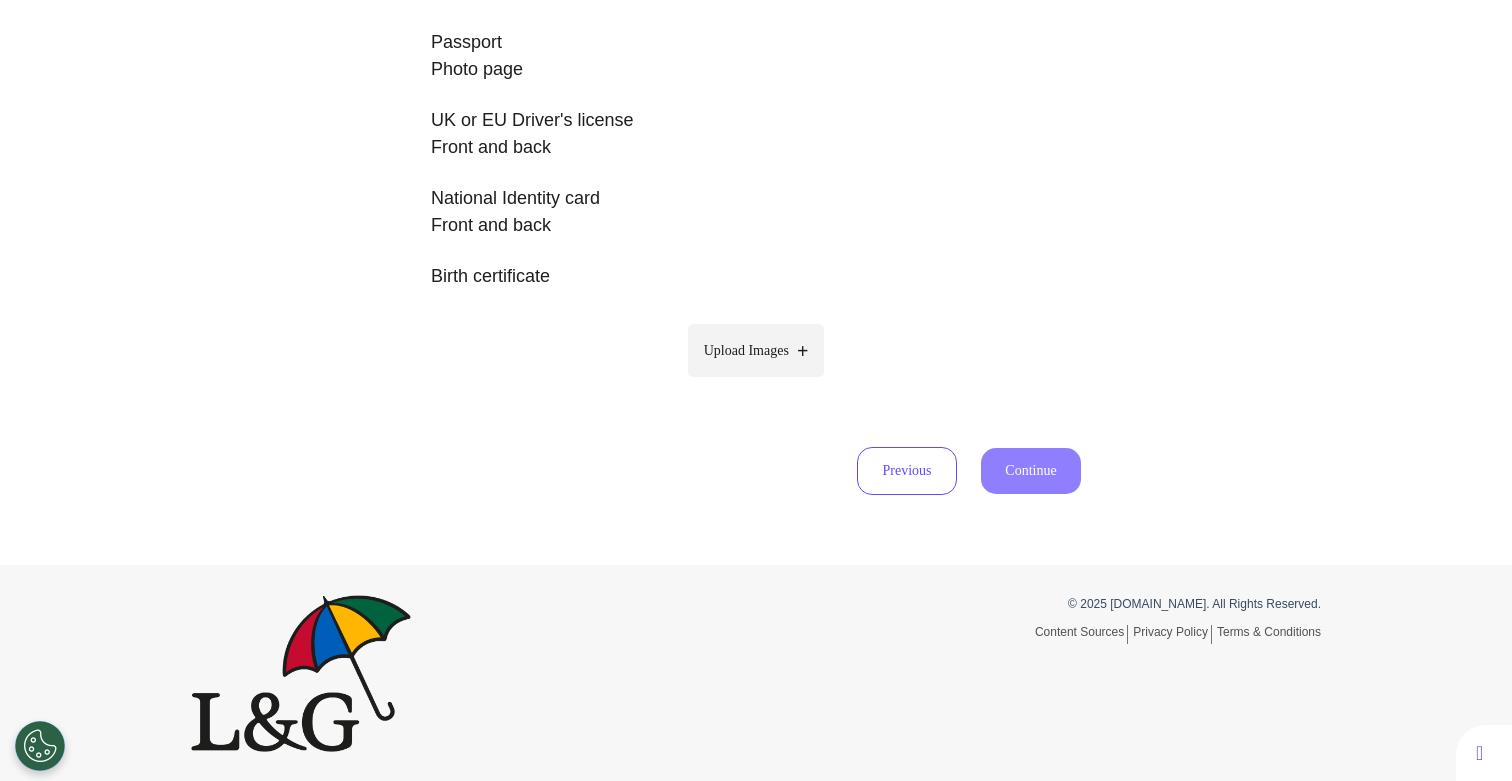 click on "Upload Images" at bounding box center [746, 350] 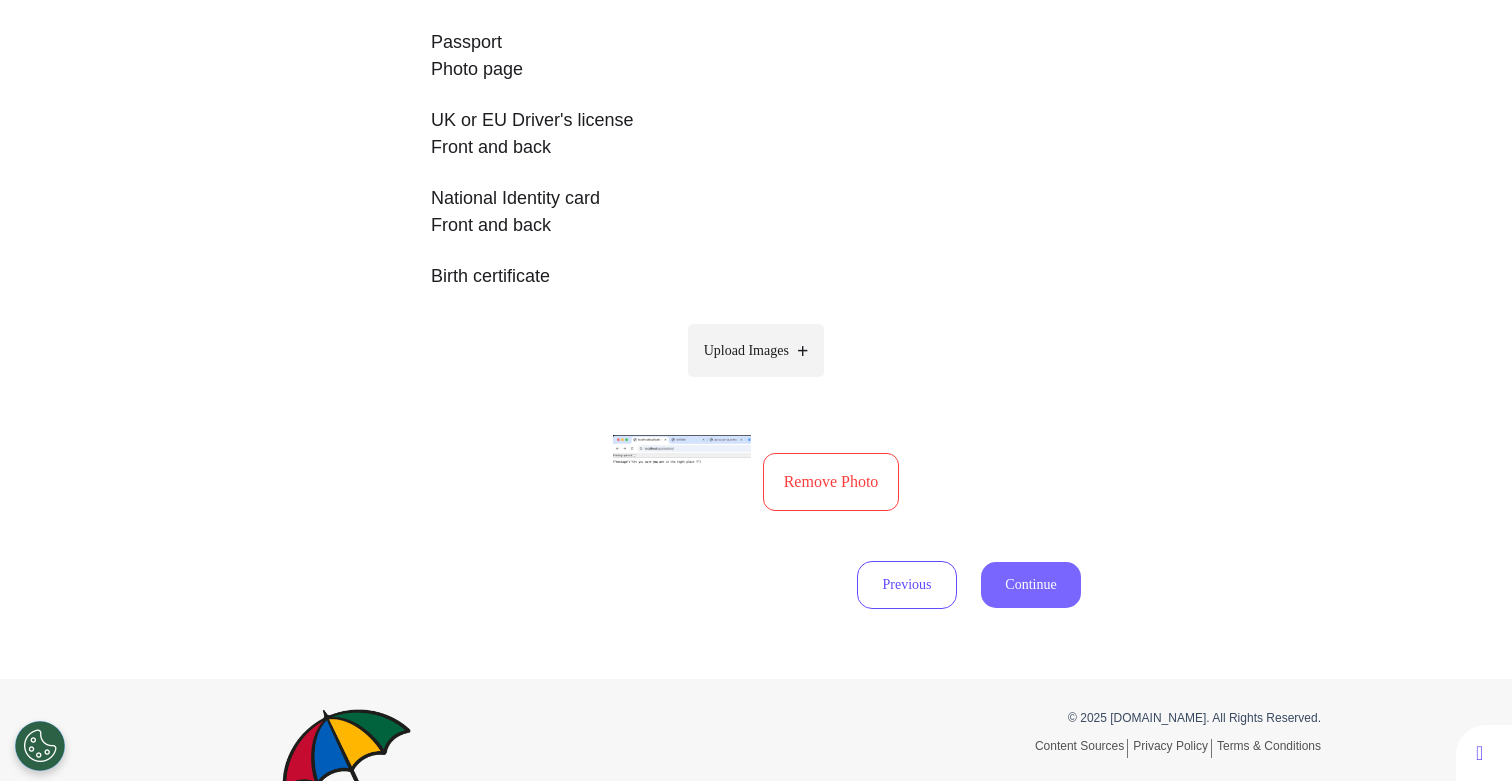 click on "Continue" at bounding box center (1031, 585) 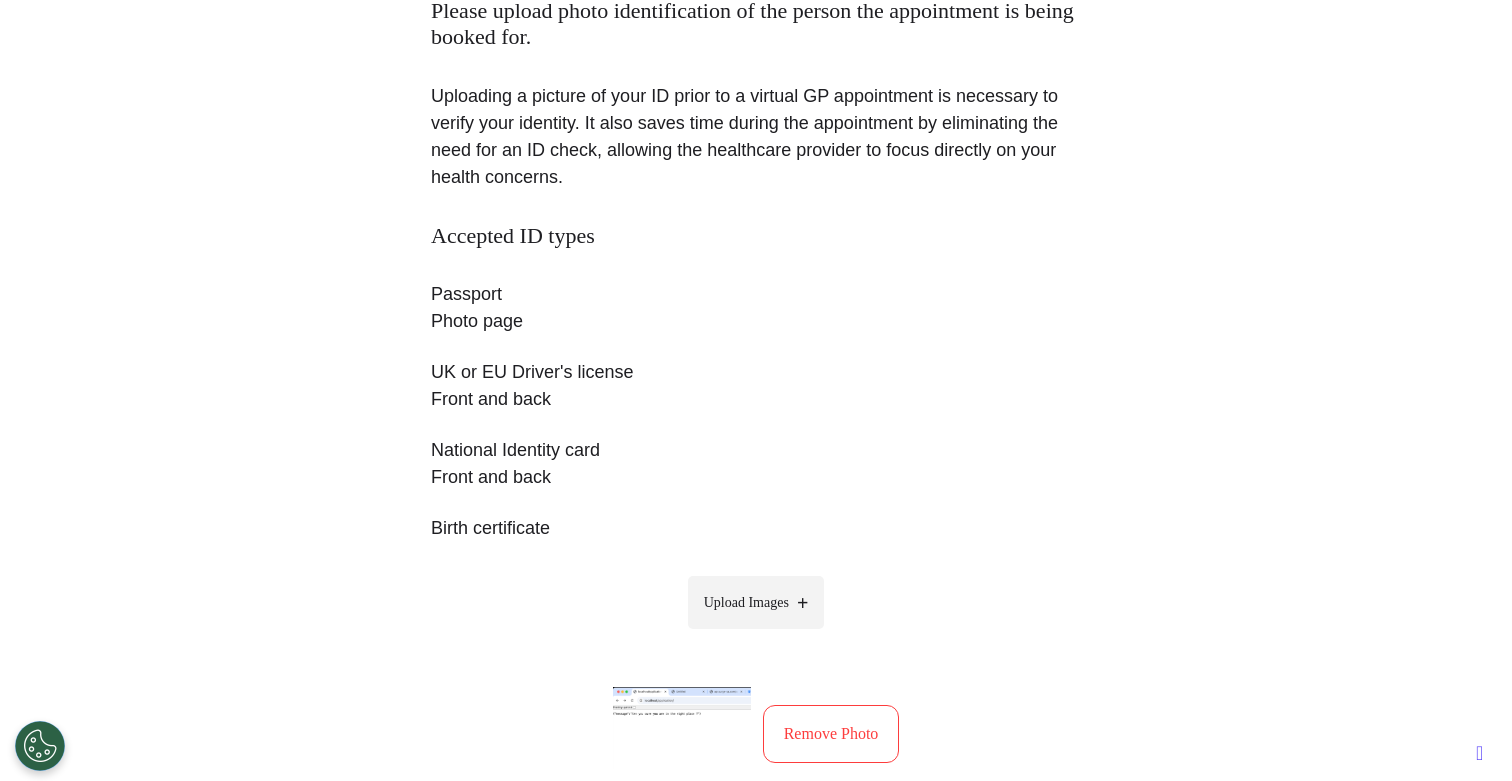 scroll, scrollTop: 0, scrollLeft: 0, axis: both 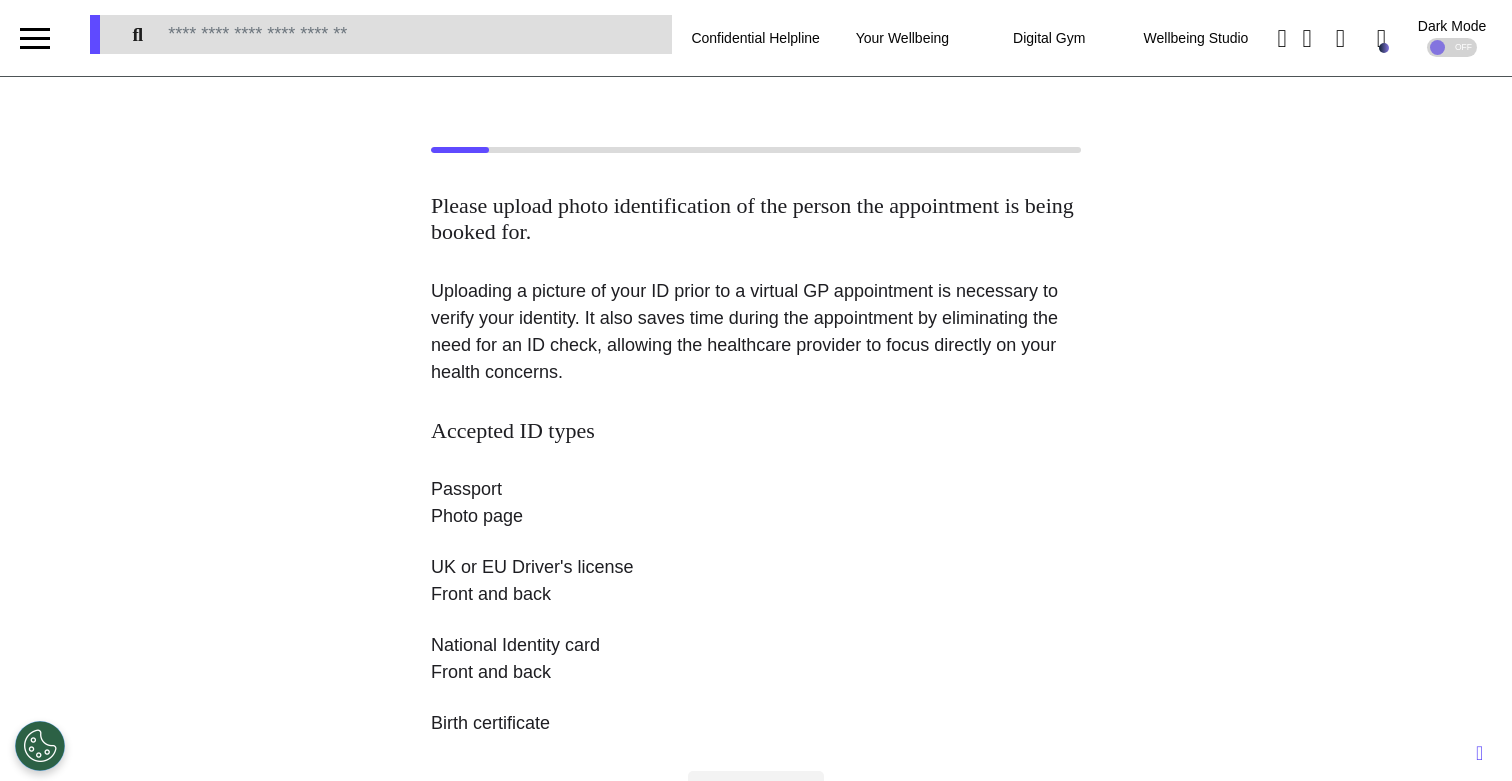 select on "******" 